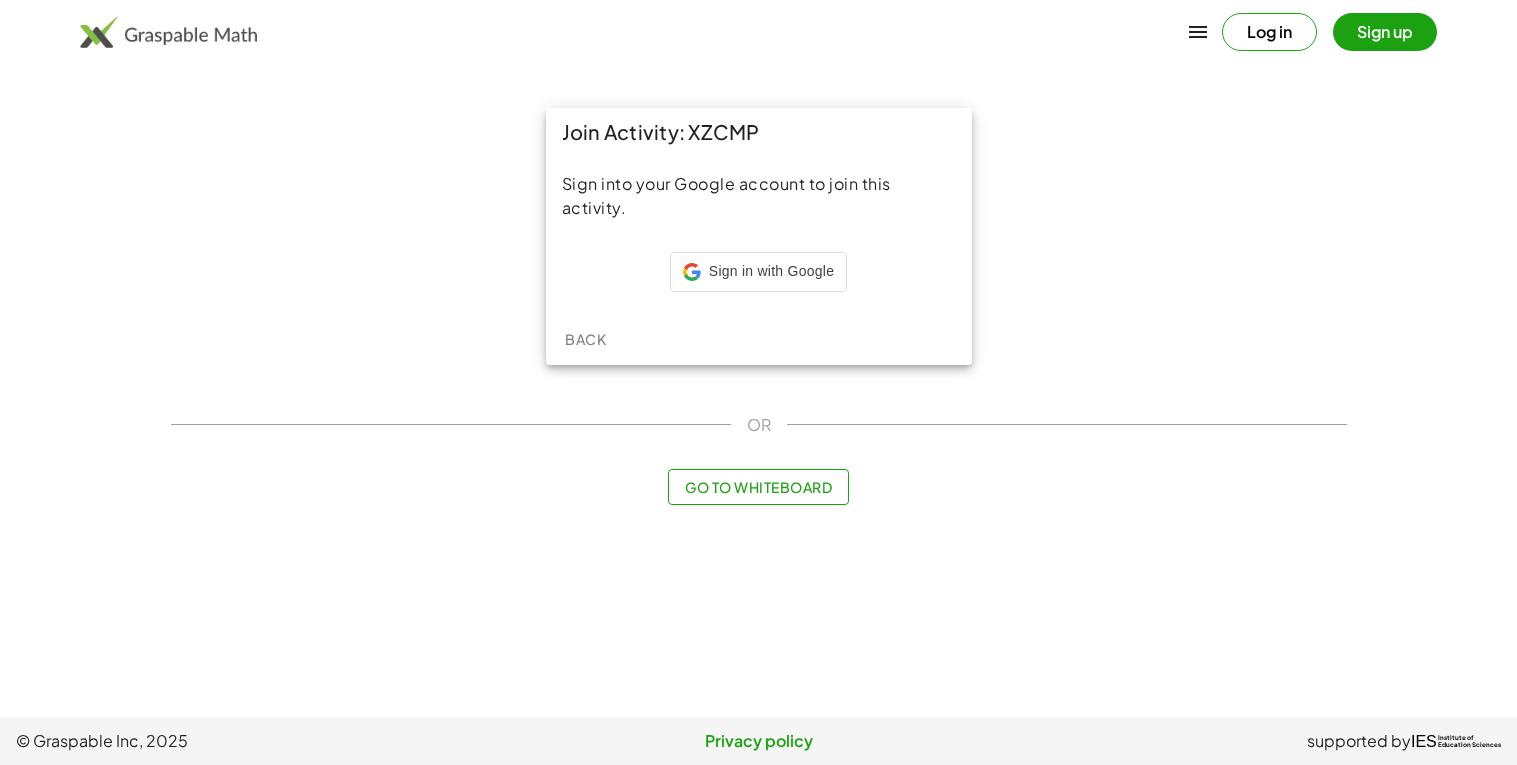 scroll, scrollTop: 0, scrollLeft: 0, axis: both 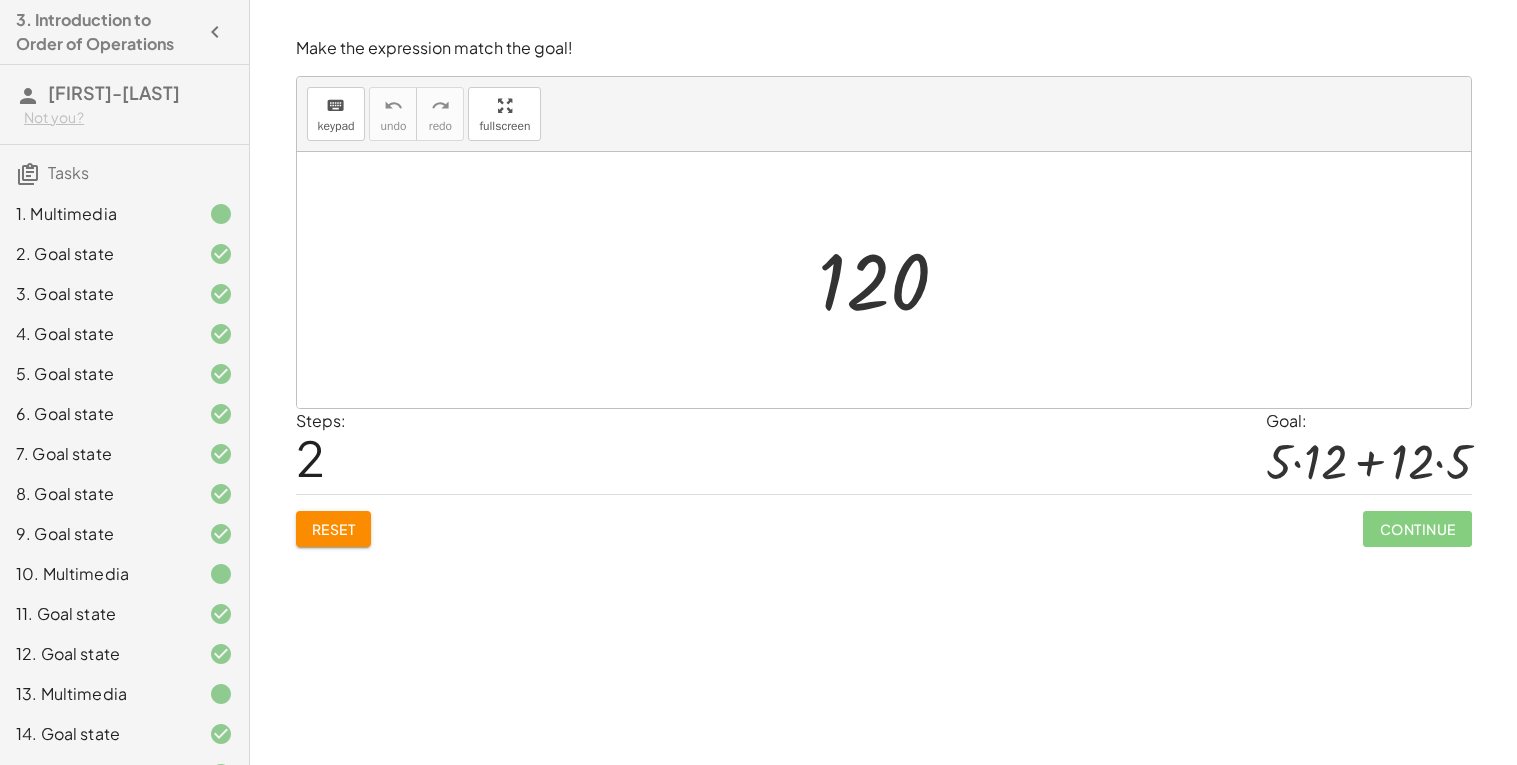 click on "Reset" at bounding box center [334, 529] 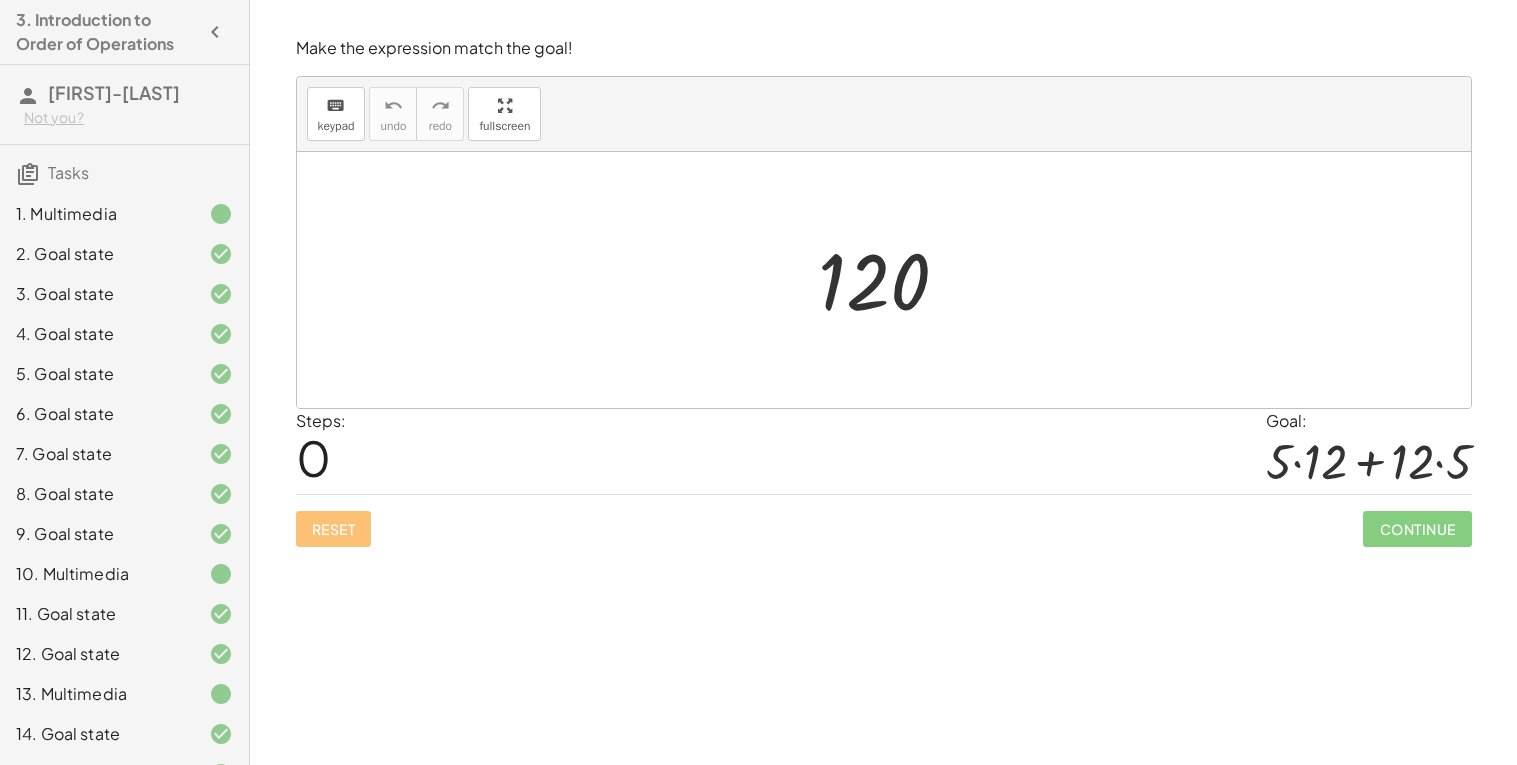 scroll, scrollTop: 276, scrollLeft: 0, axis: vertical 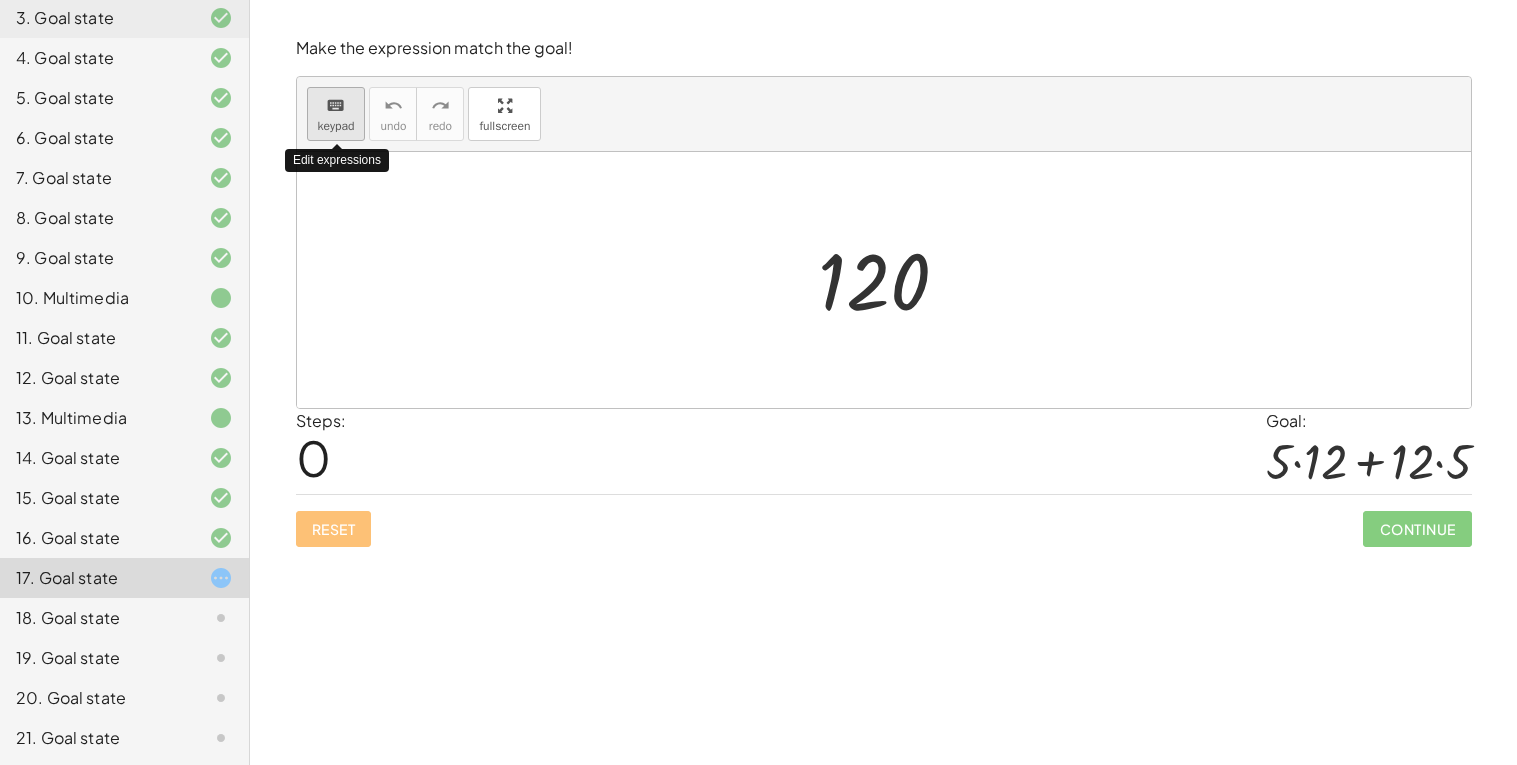 click on "keyboard" at bounding box center [335, 106] 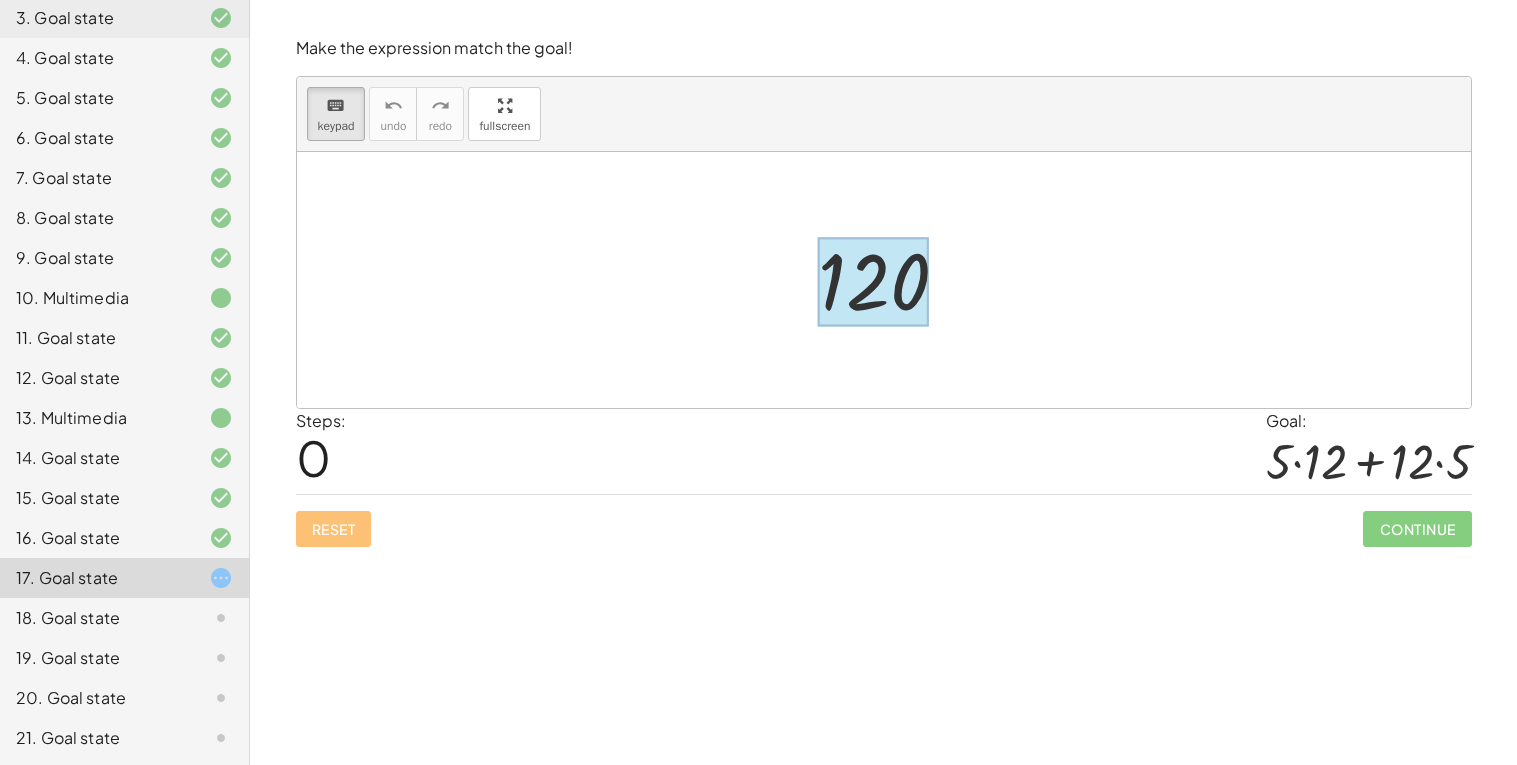 click at bounding box center (874, 282) 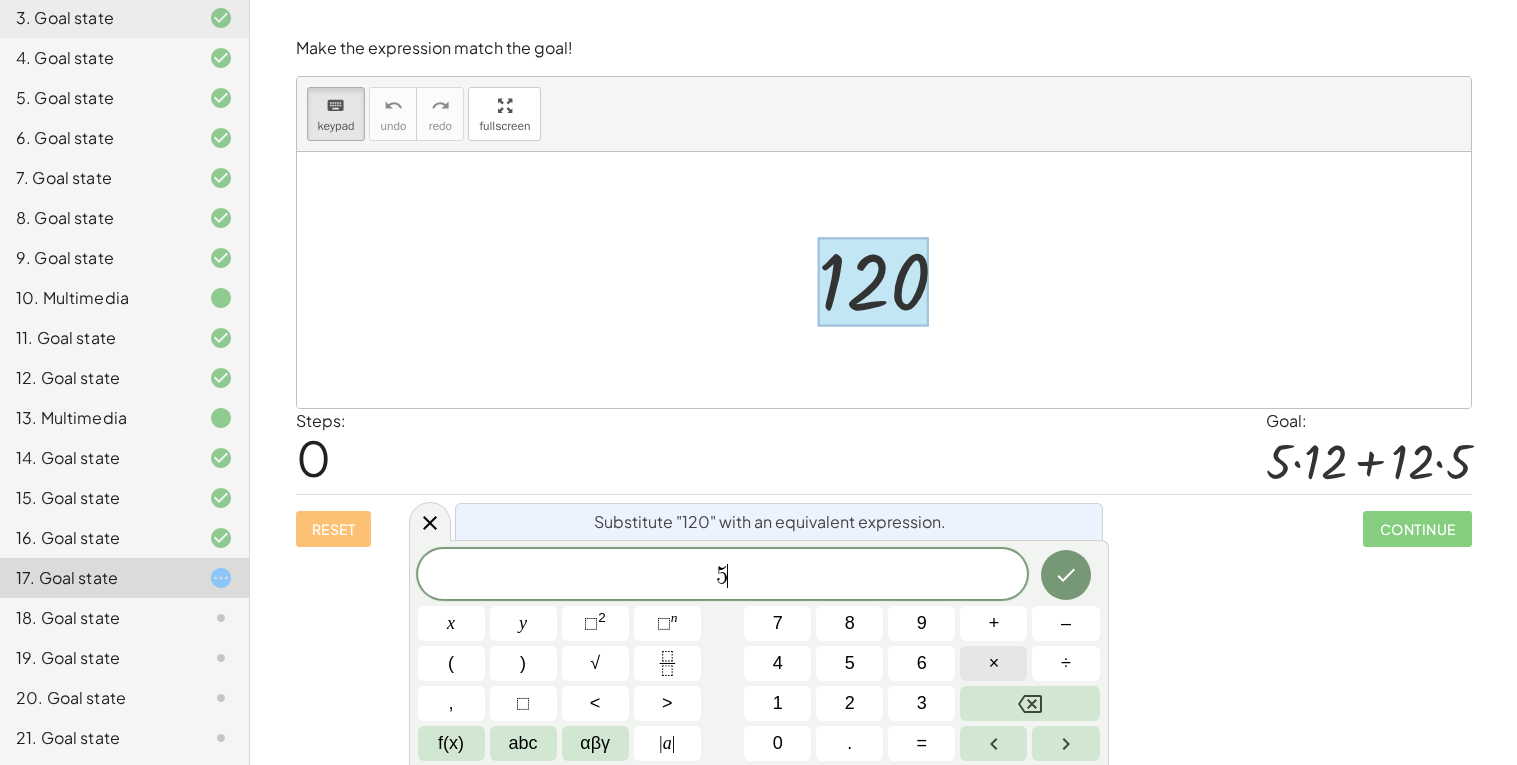 click on "×" at bounding box center (993, 663) 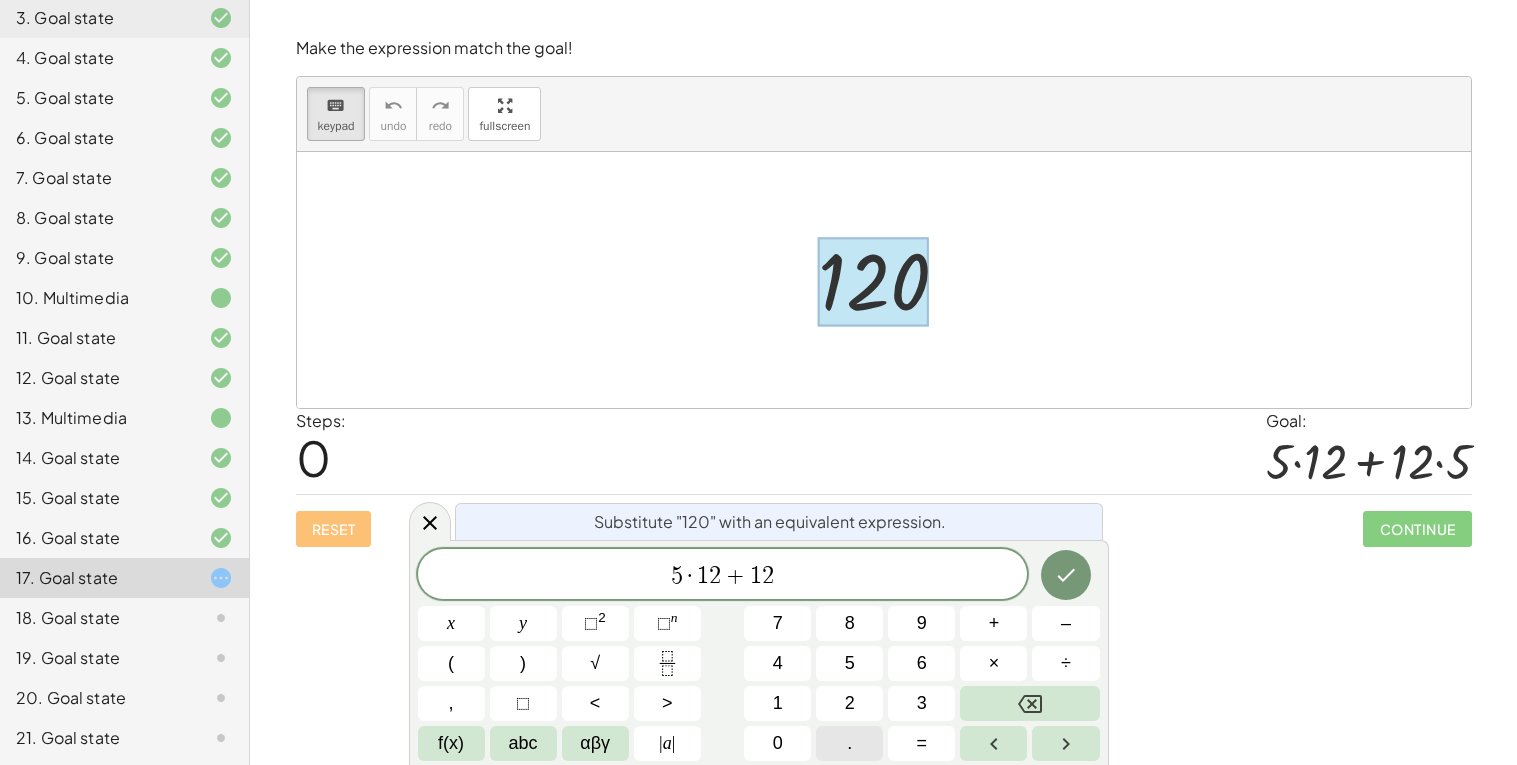 click on "." at bounding box center [849, 743] 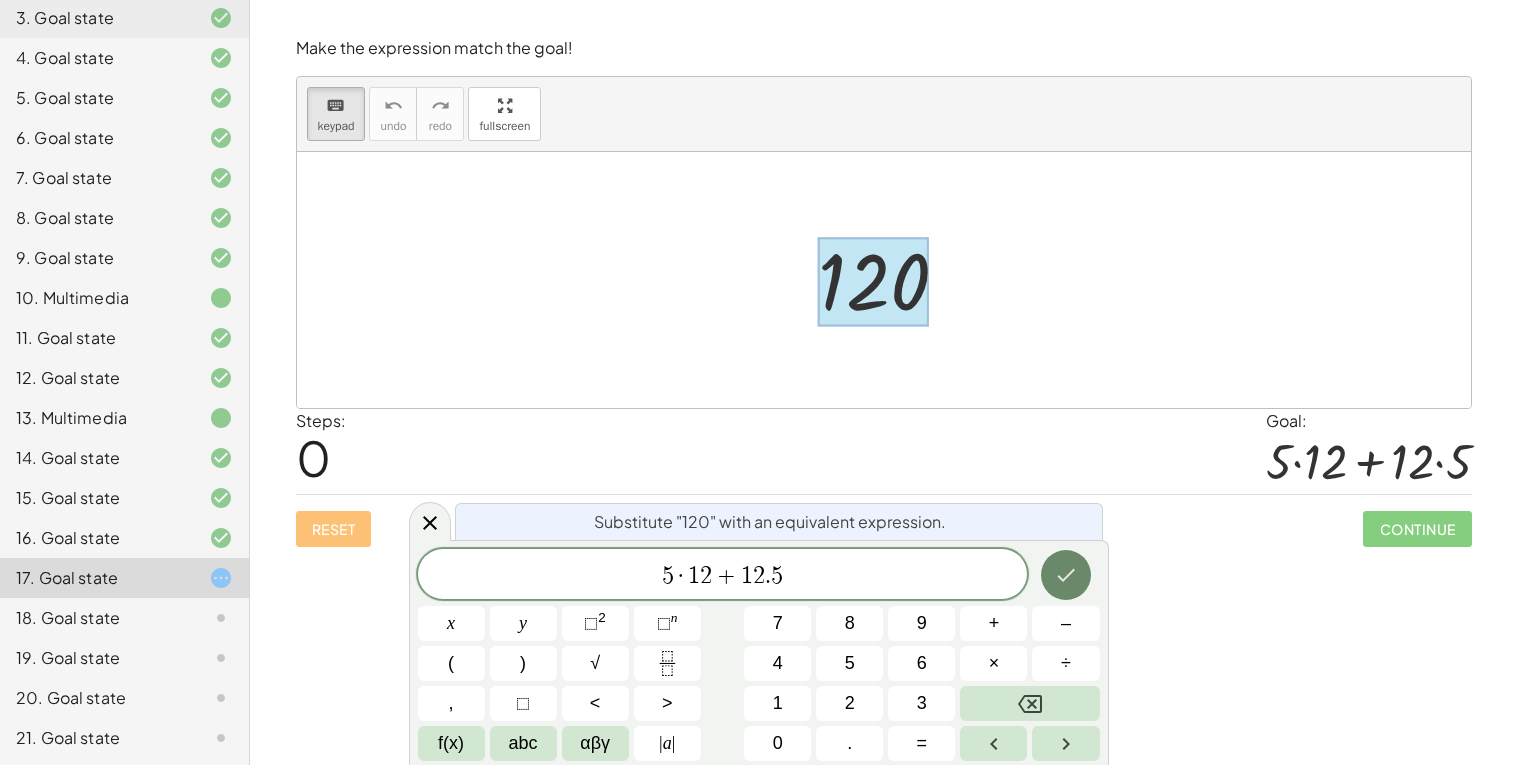 click 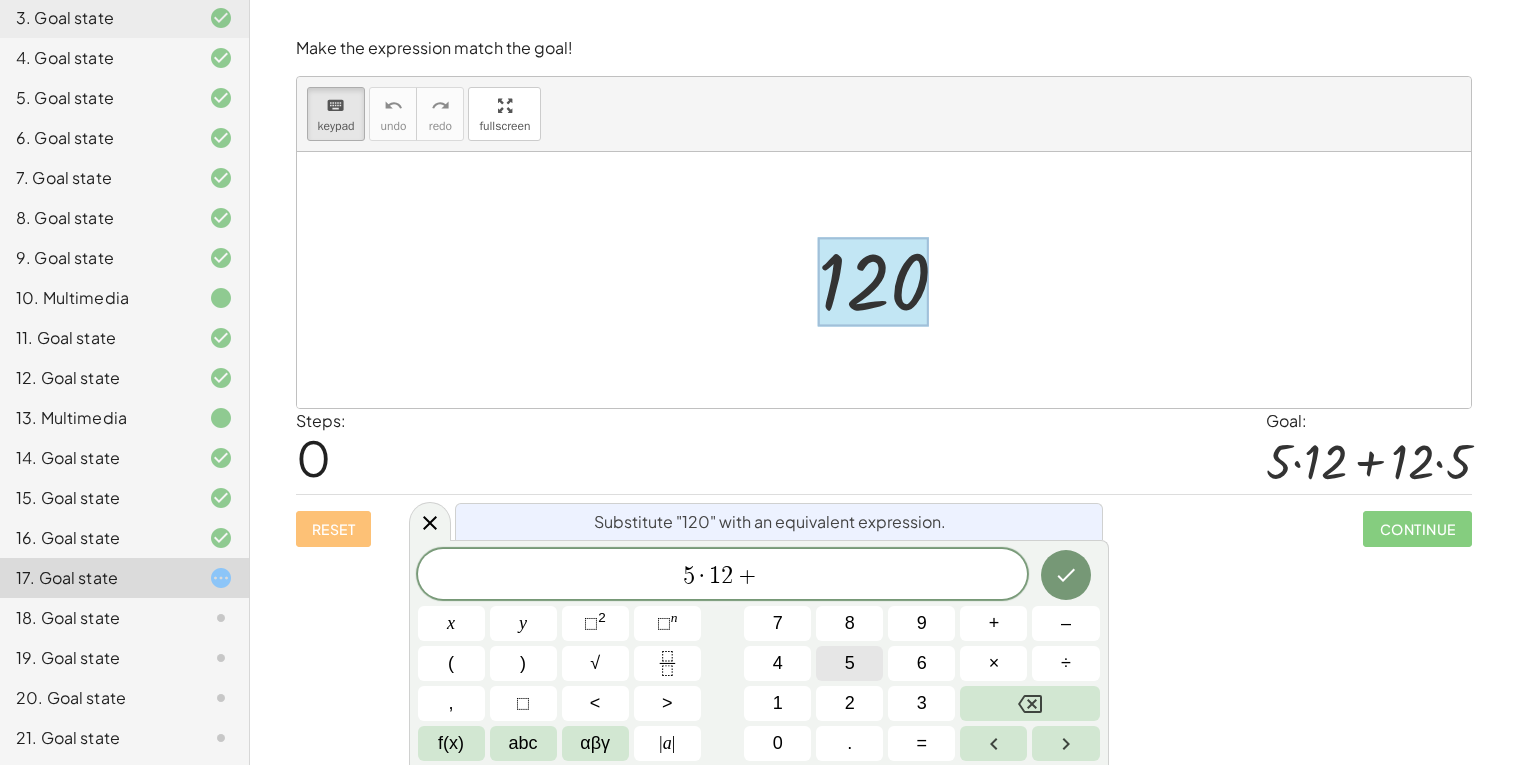 click on "5" at bounding box center [849, 663] 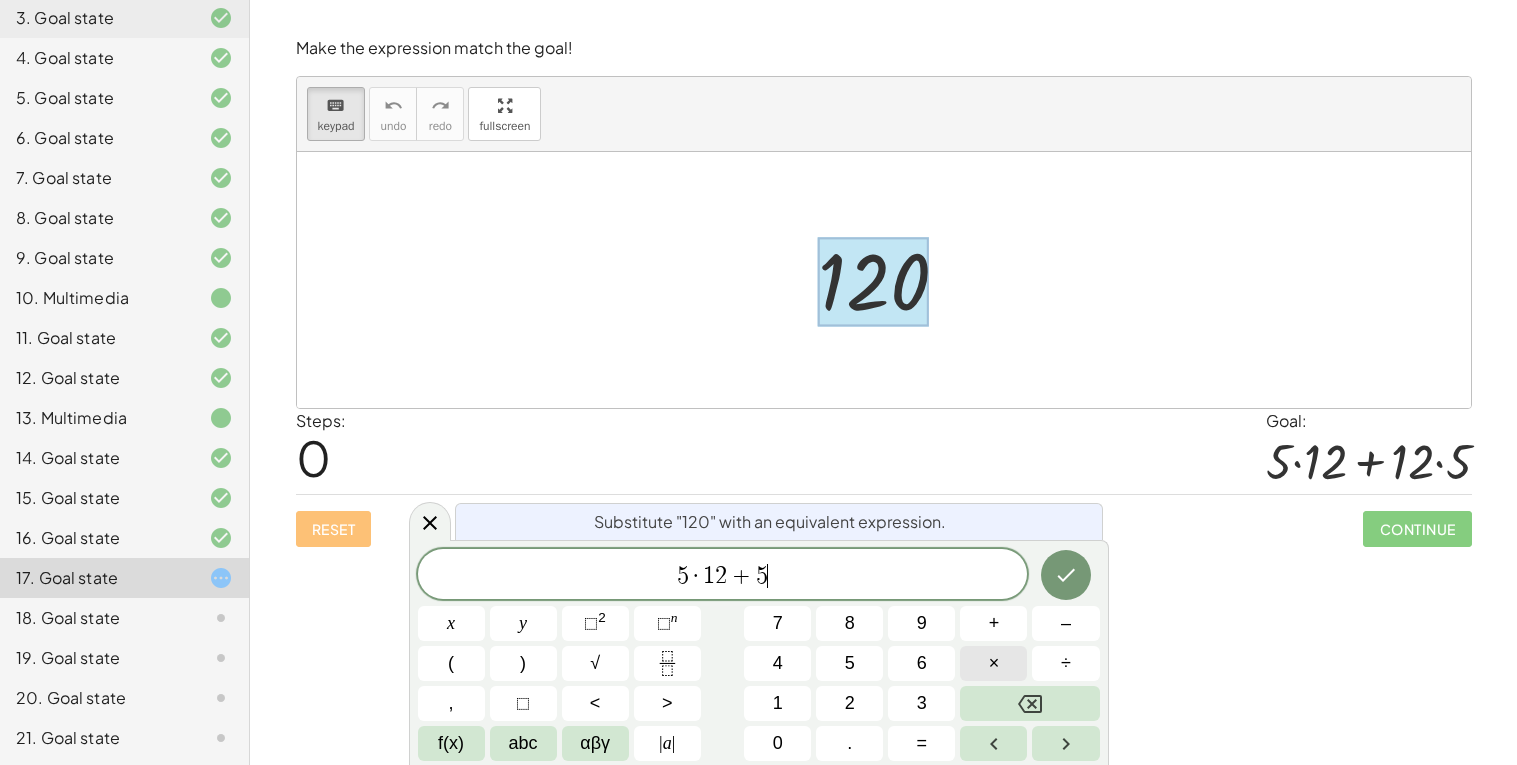 click on "×" at bounding box center (993, 663) 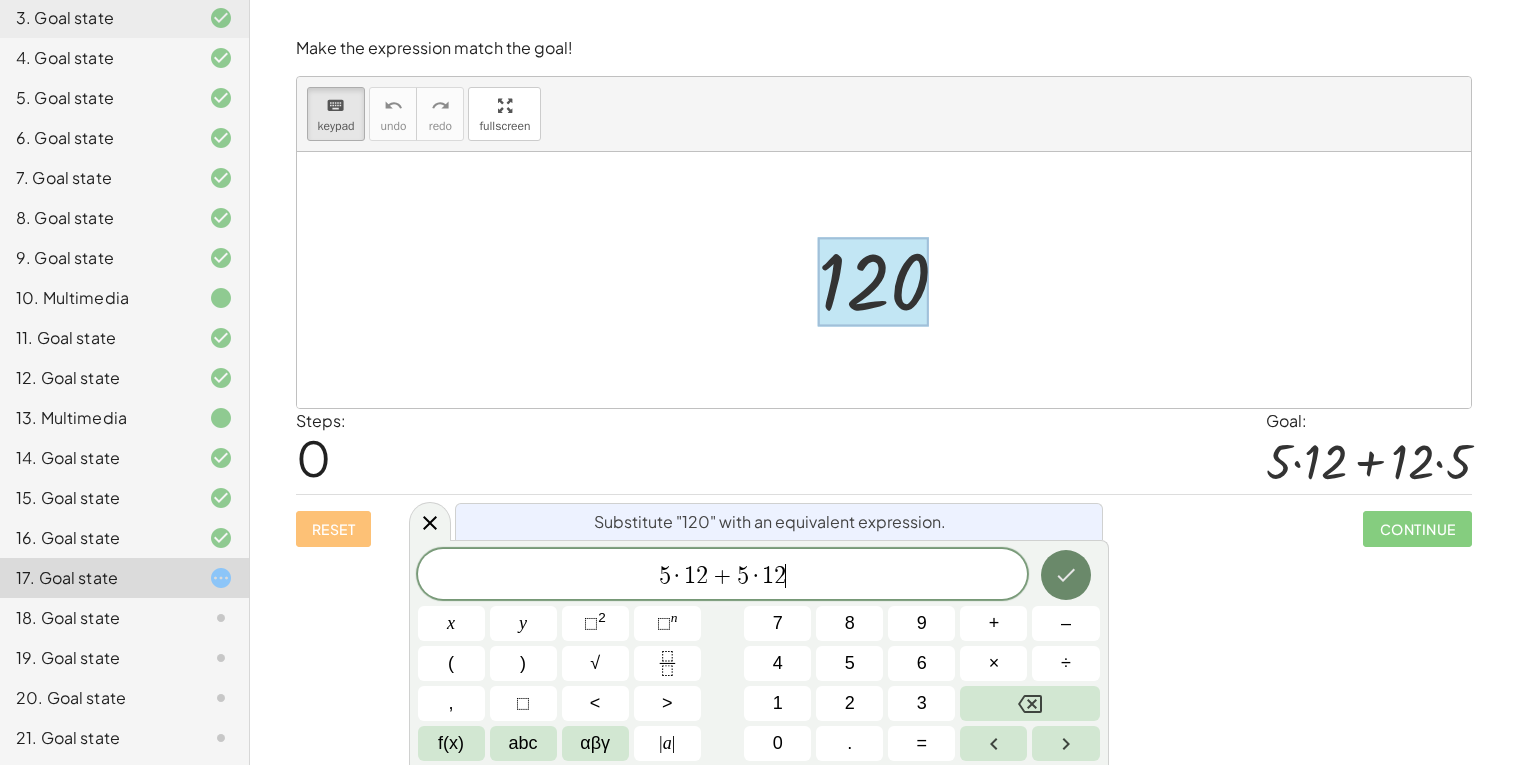 click at bounding box center (1066, 575) 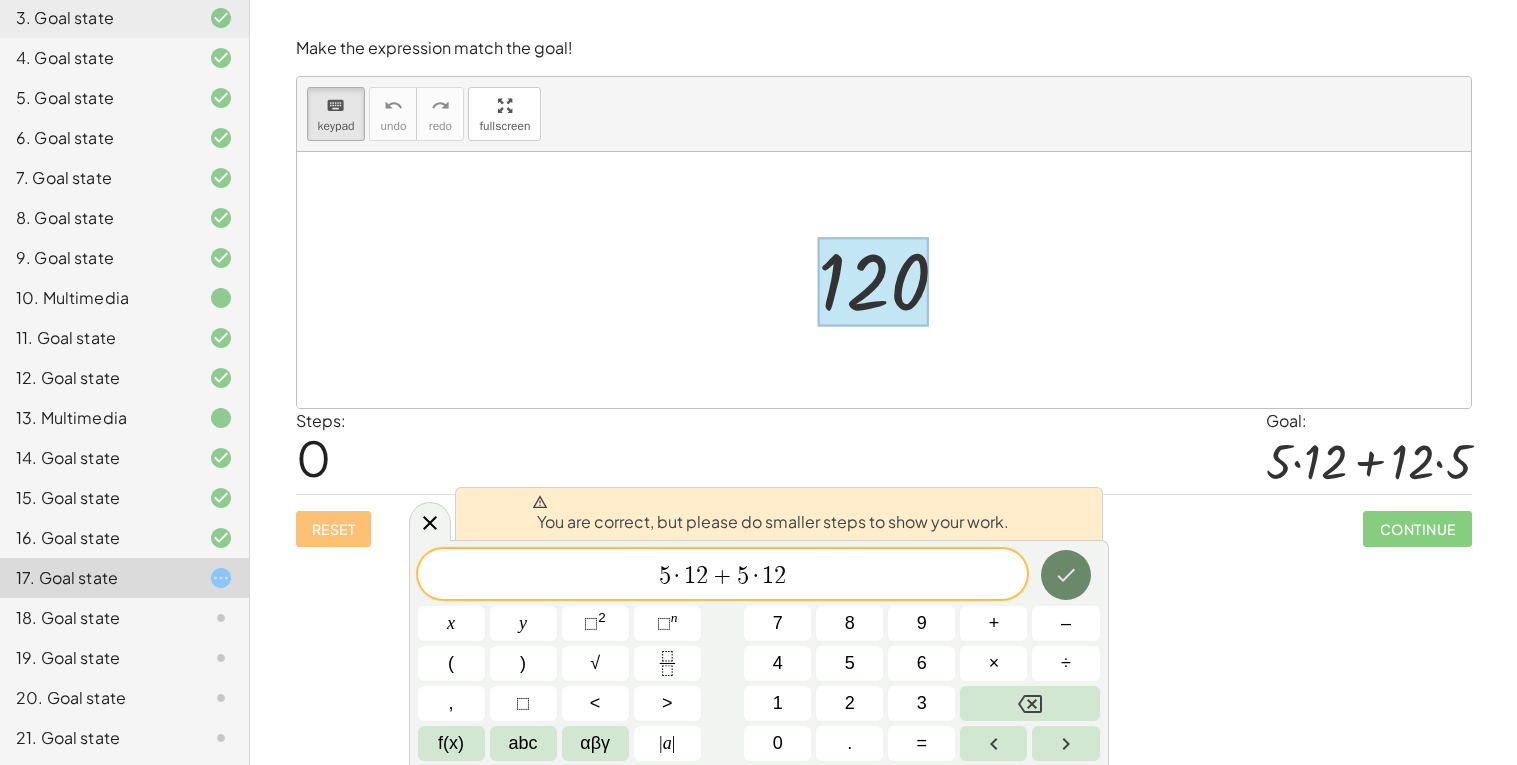 click at bounding box center (1066, 575) 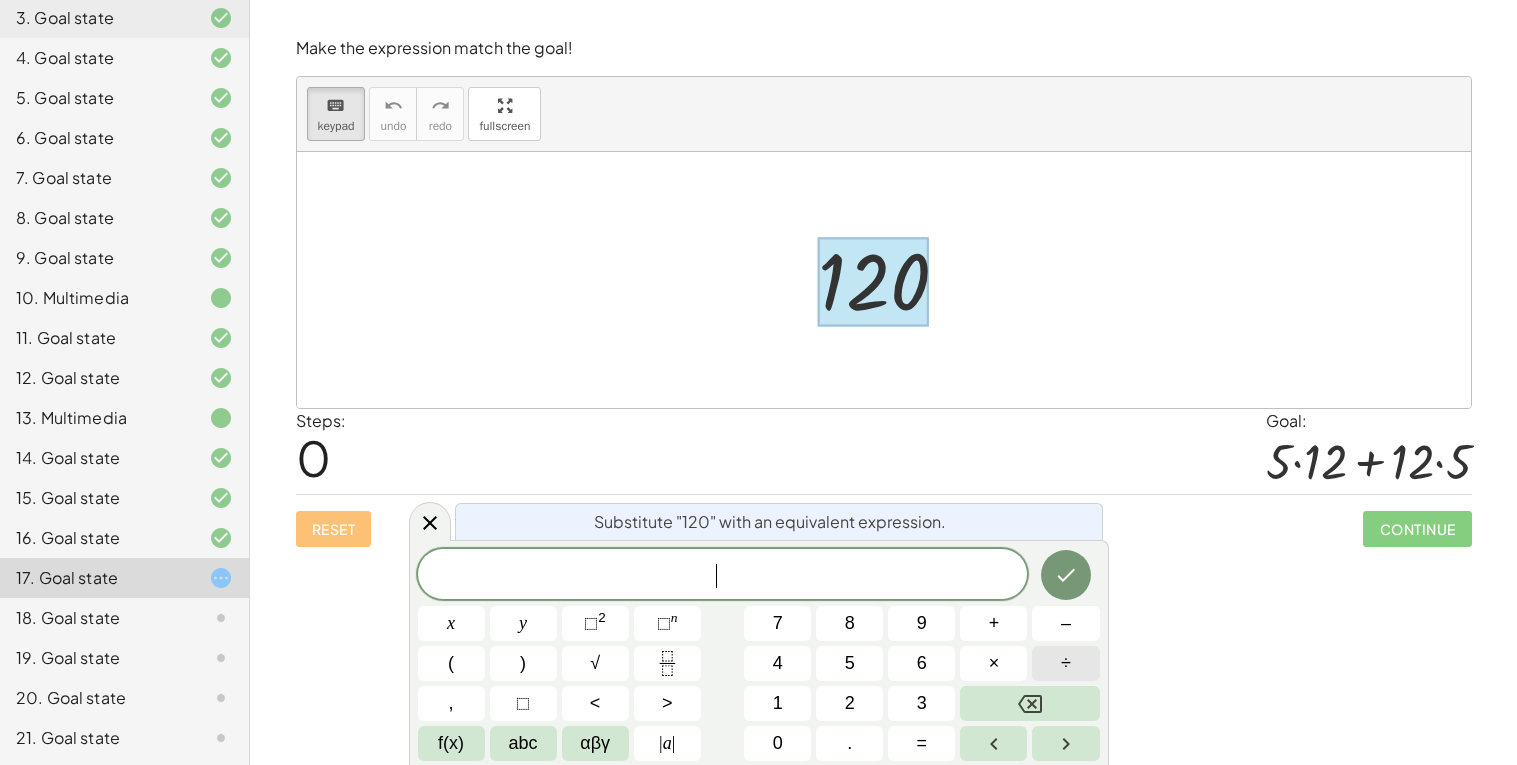 click on "÷" at bounding box center (1065, 663) 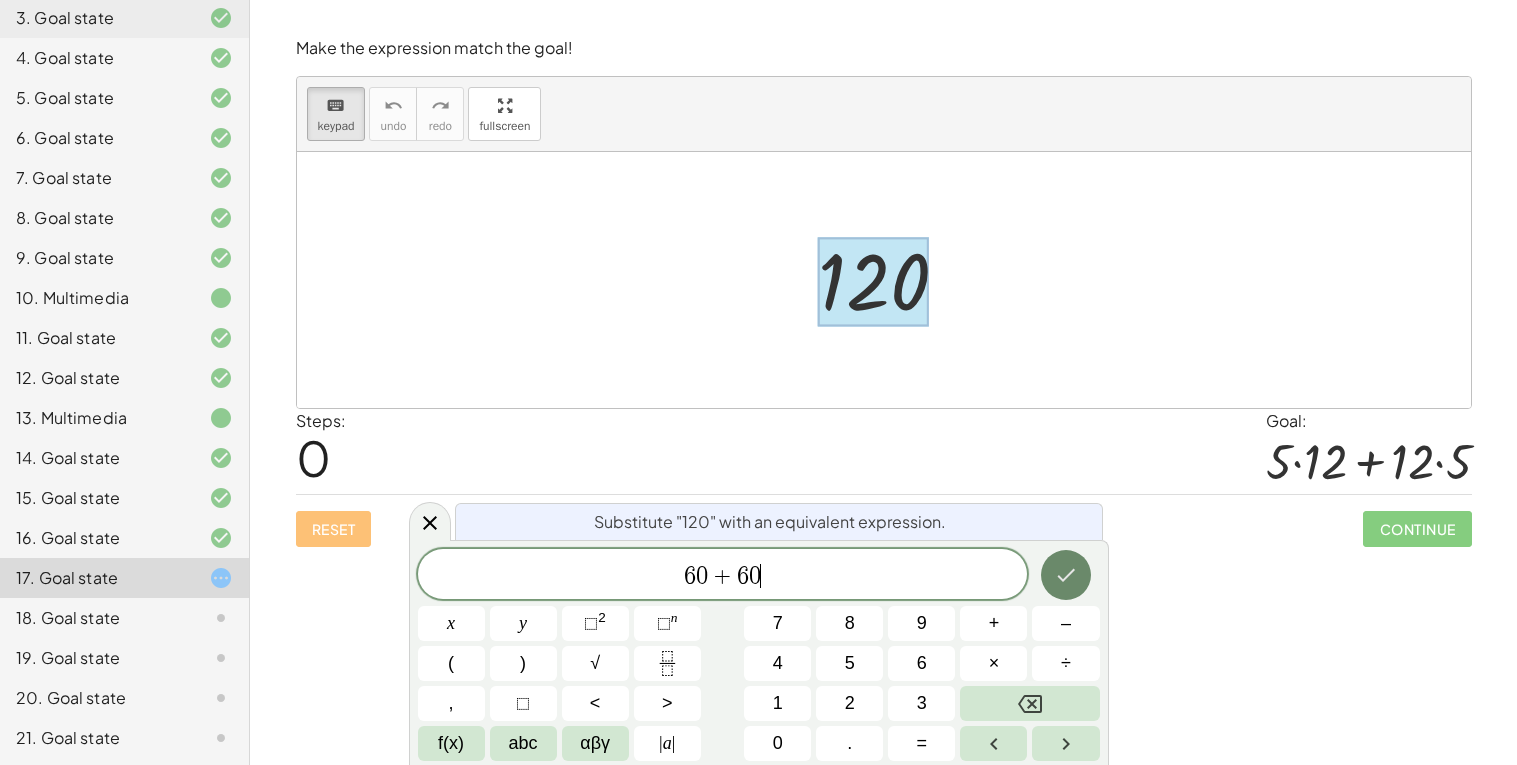 click at bounding box center [1066, 575] 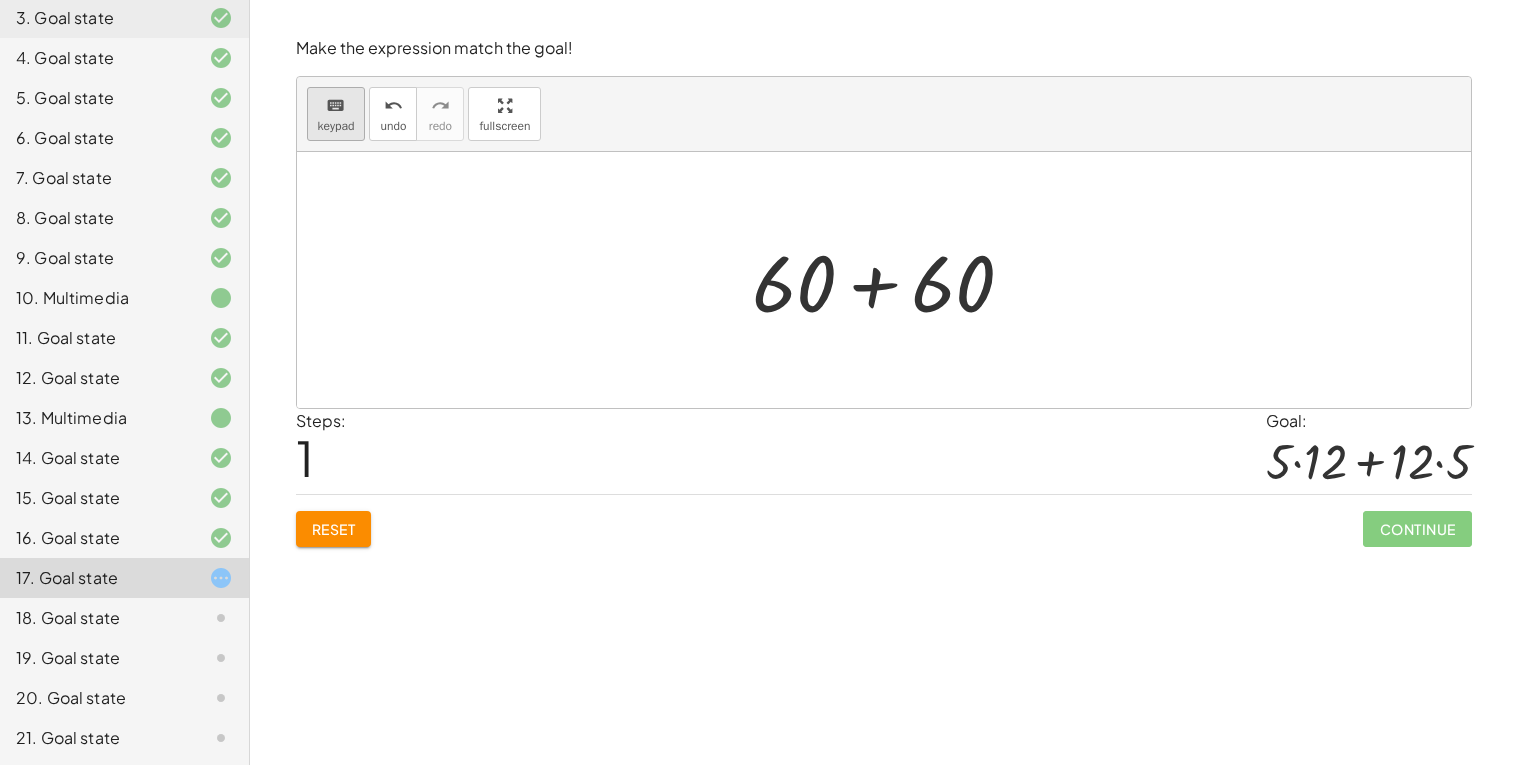 click on "keyboard keypad" at bounding box center (336, 114) 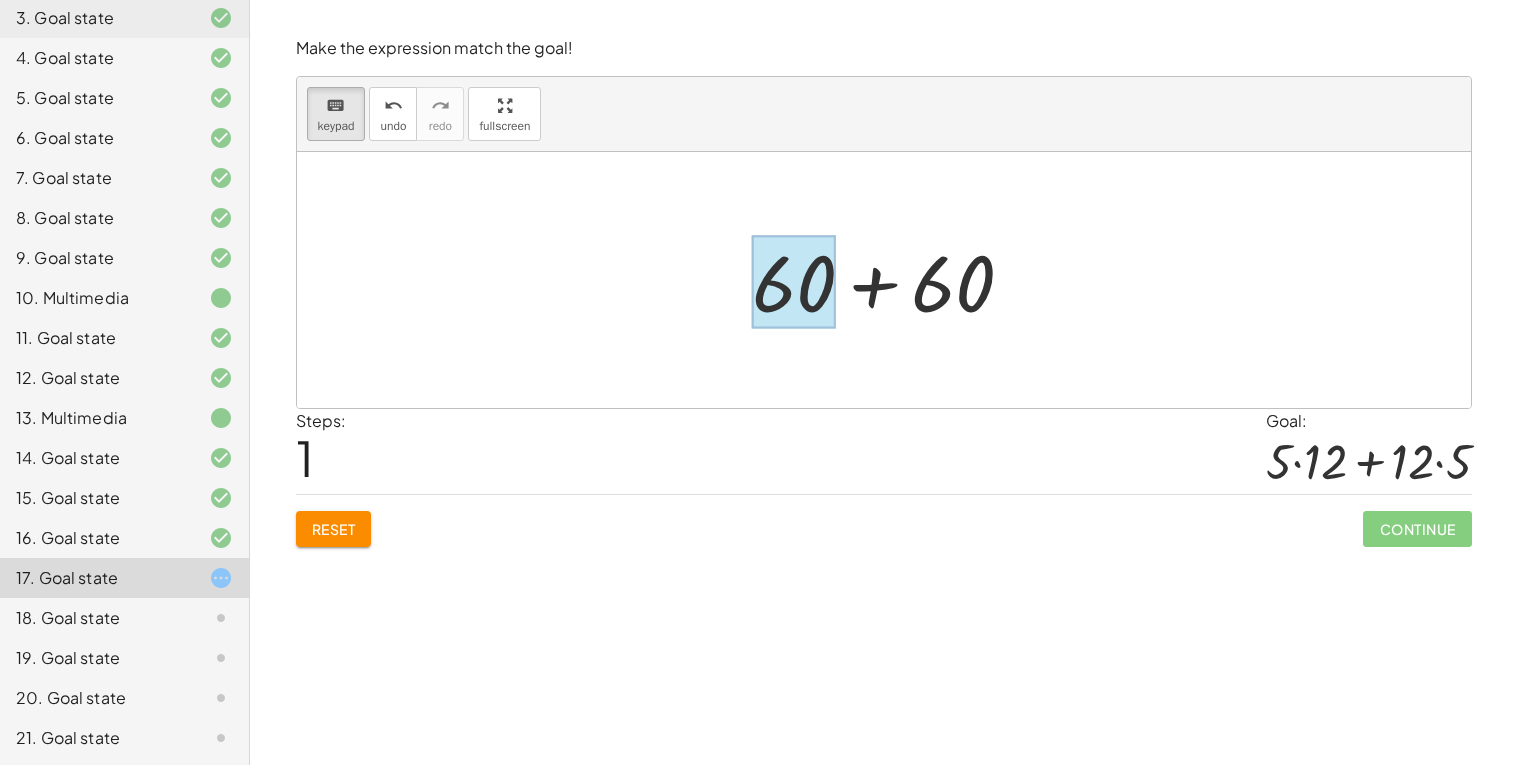 click at bounding box center [794, 282] 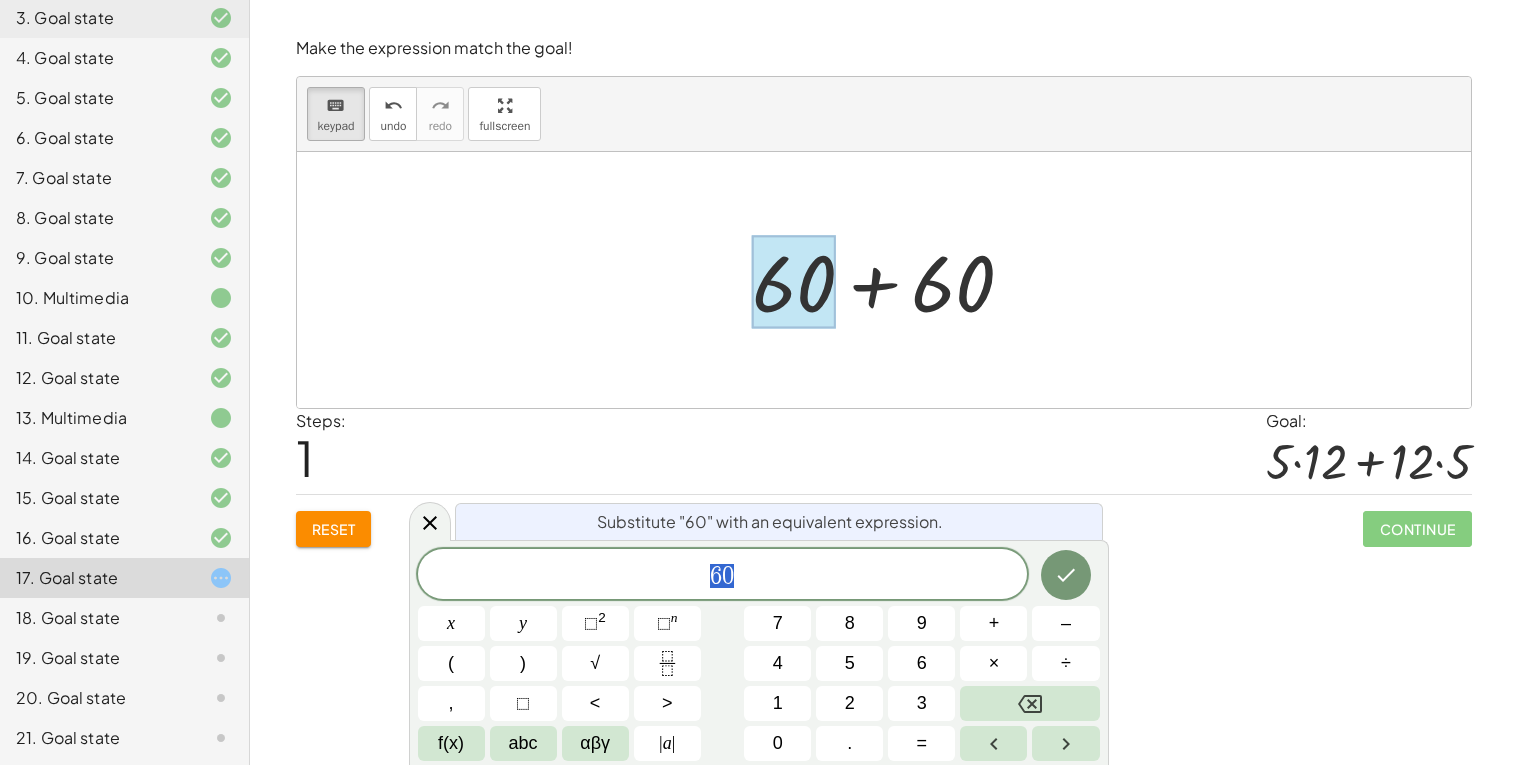 click at bounding box center [794, 282] 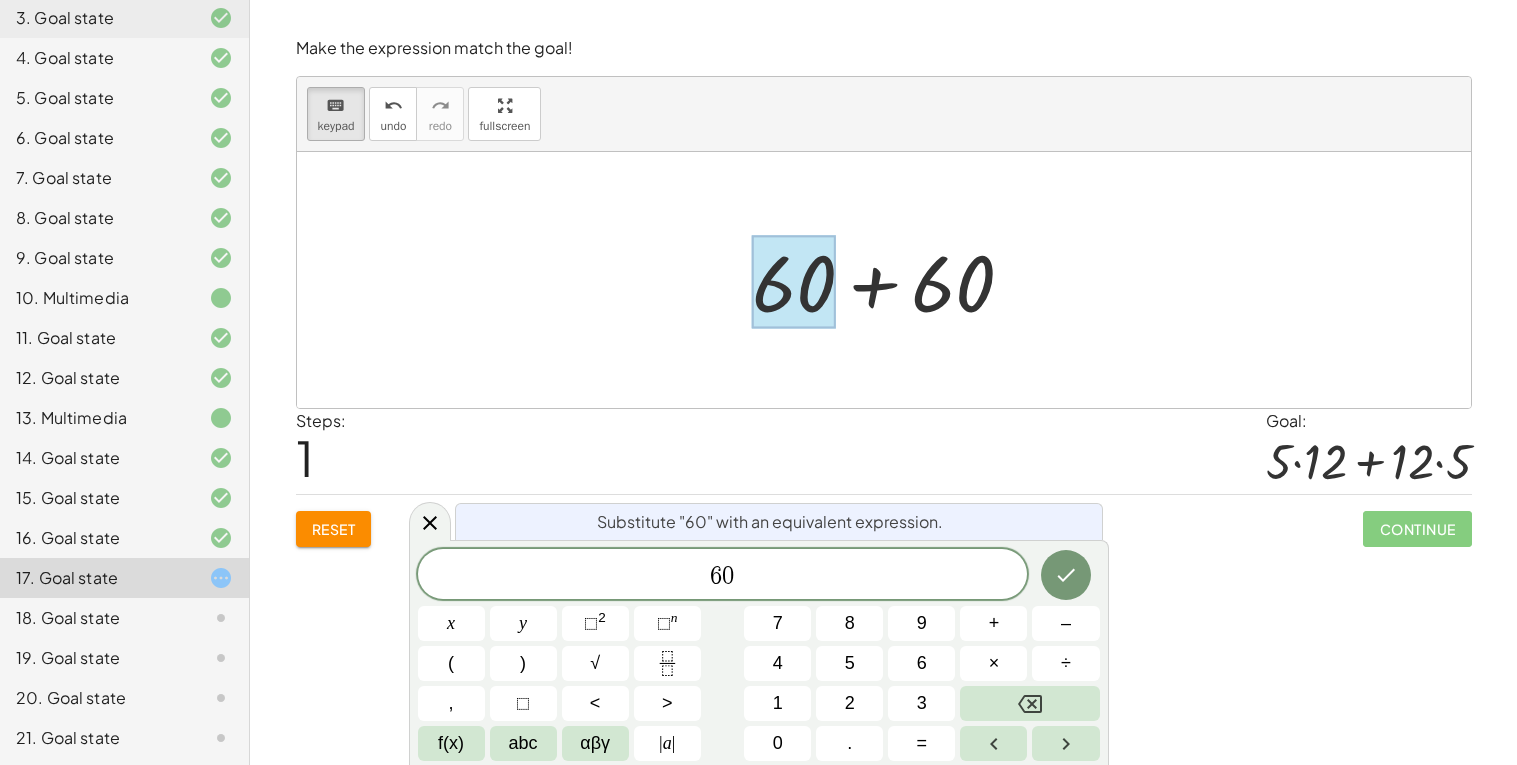 click on "6 0" at bounding box center [723, 576] 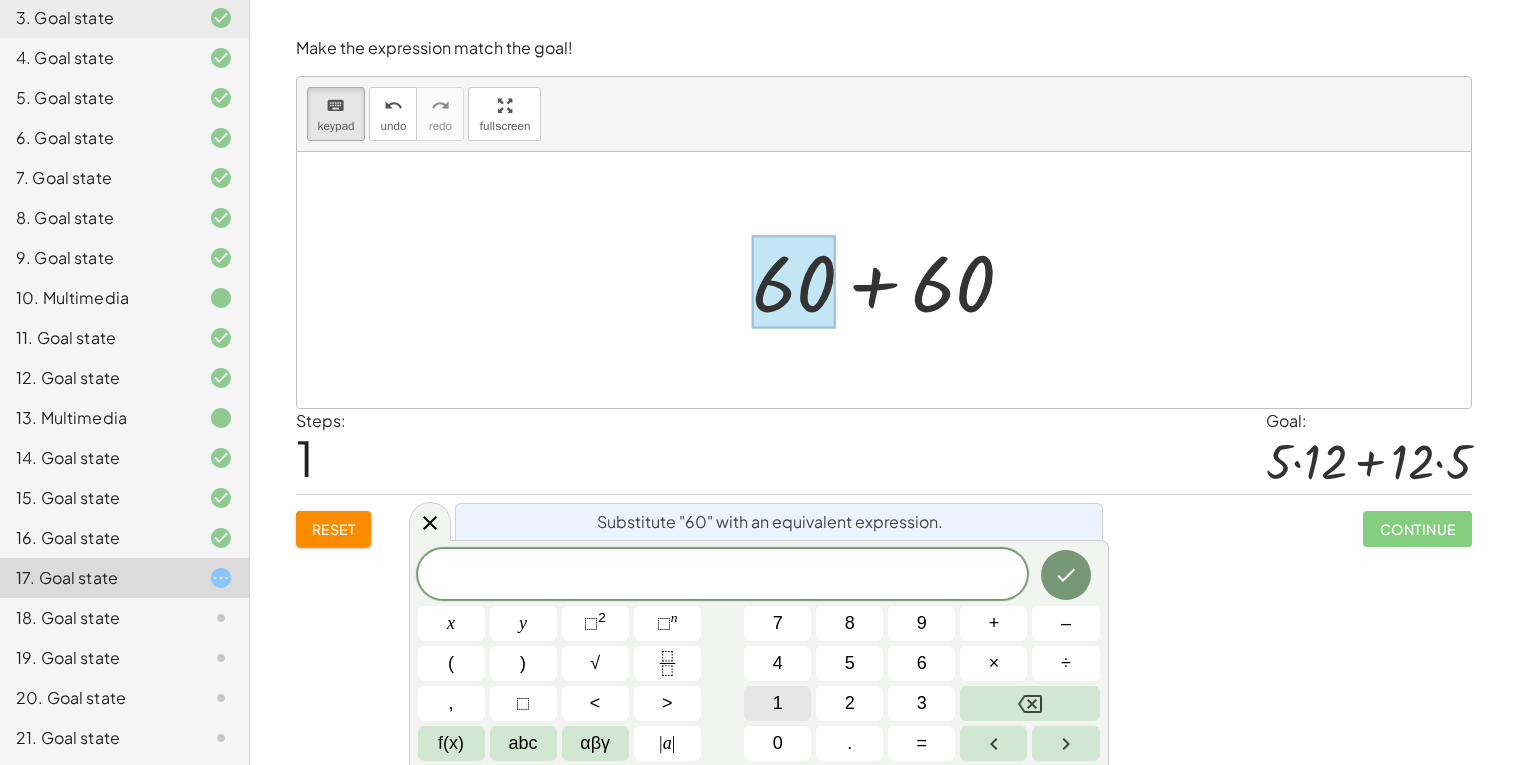 click on "1" at bounding box center (778, 703) 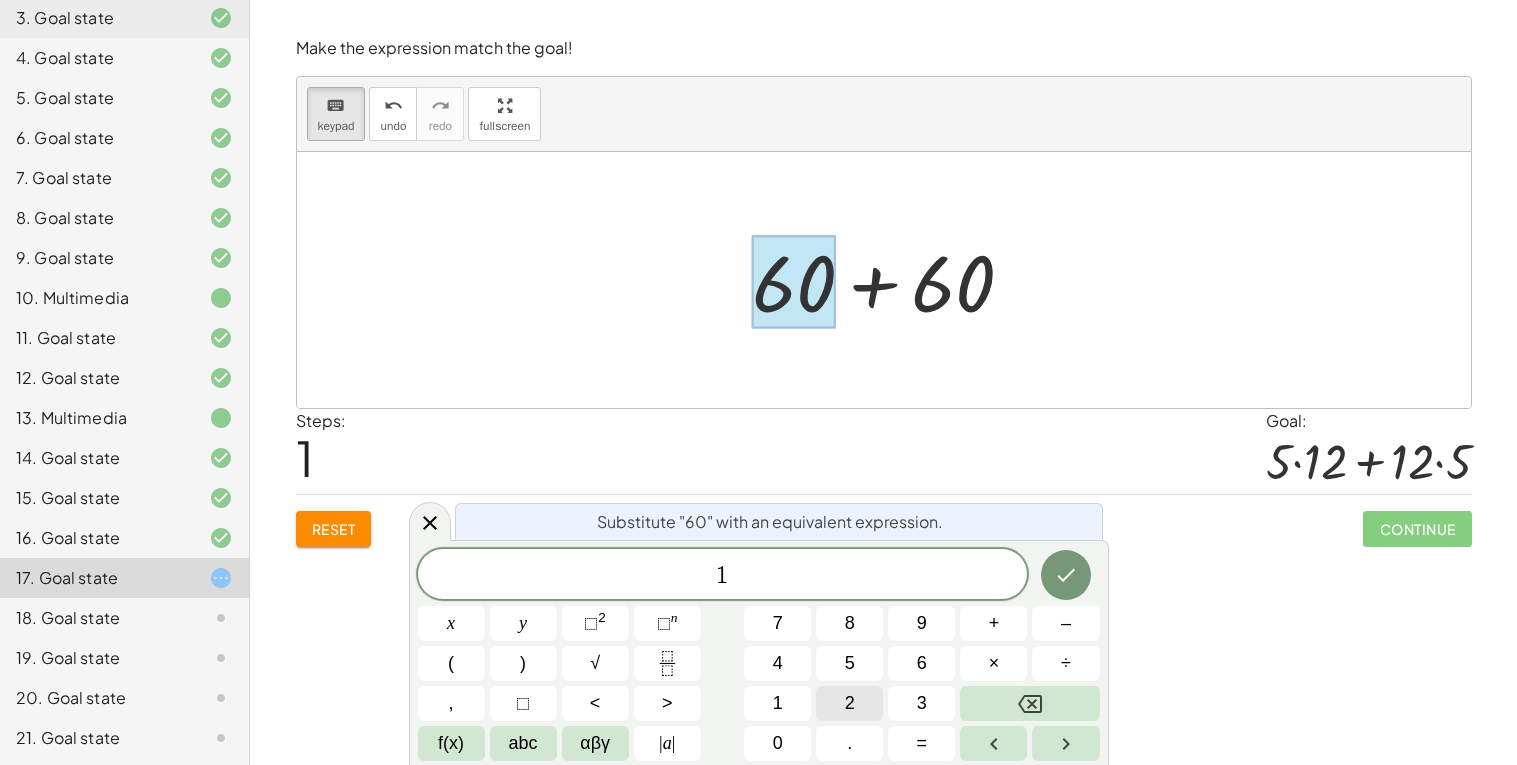 click on "2" at bounding box center [849, 703] 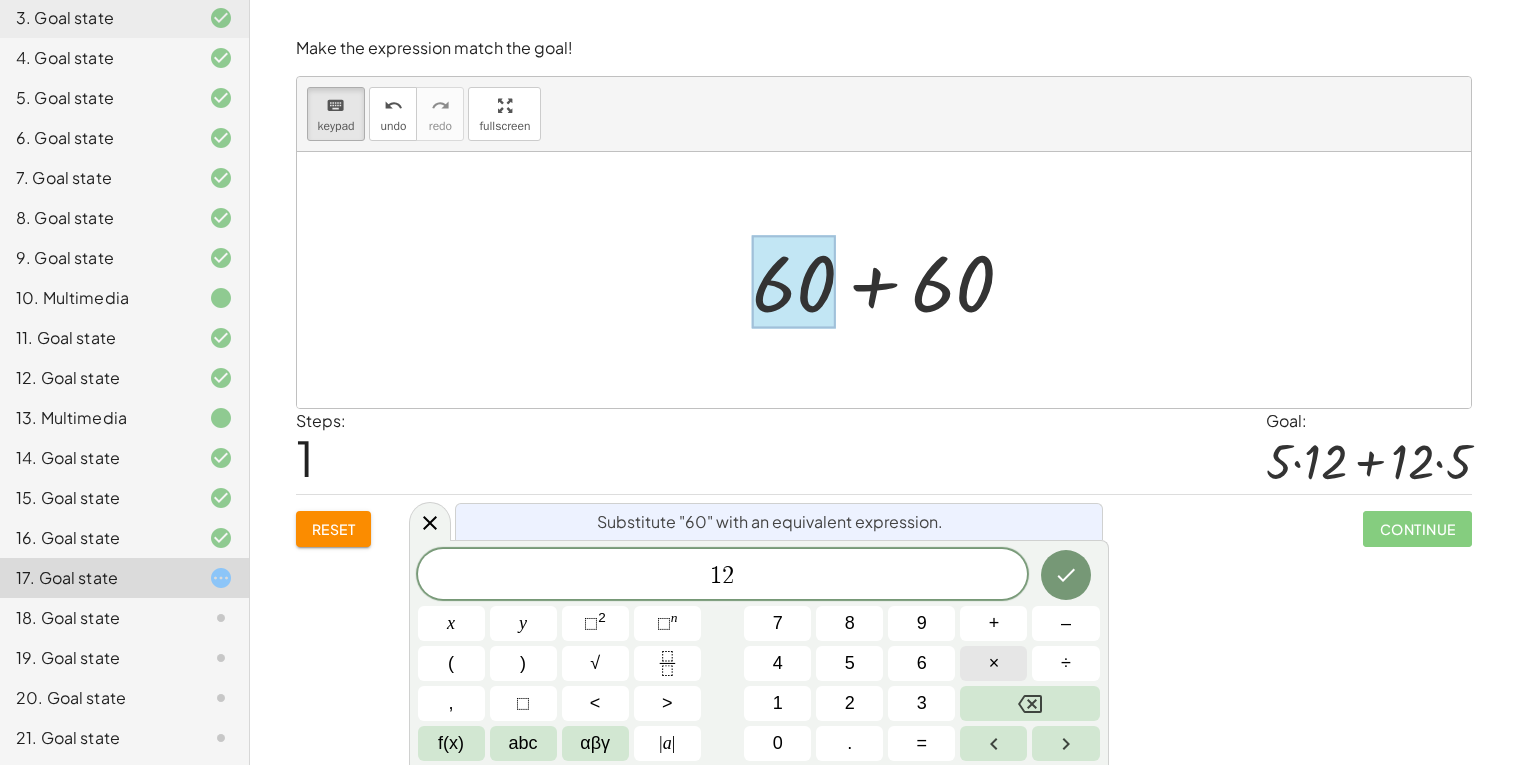click on "×" at bounding box center [993, 663] 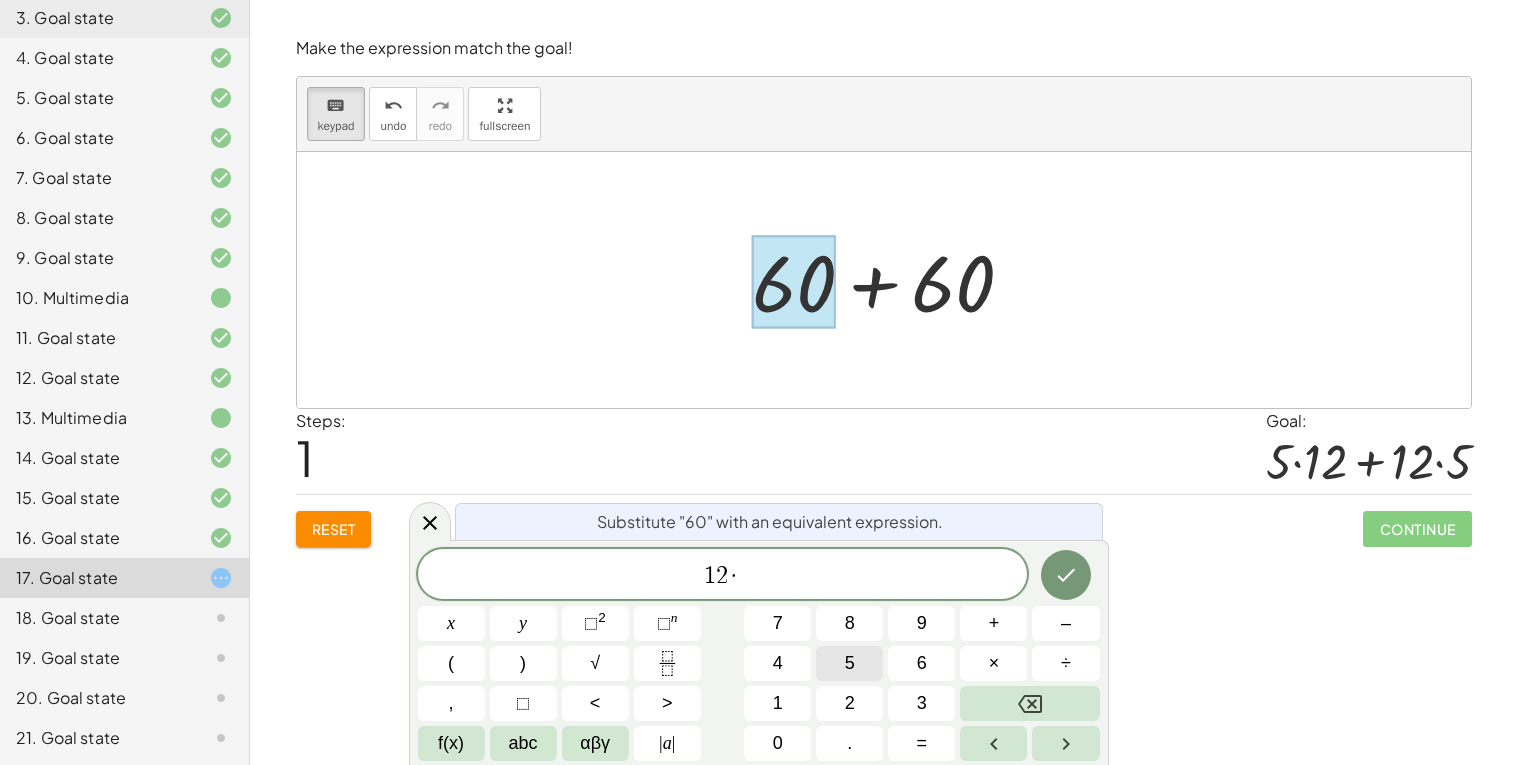 click on "5" at bounding box center (849, 663) 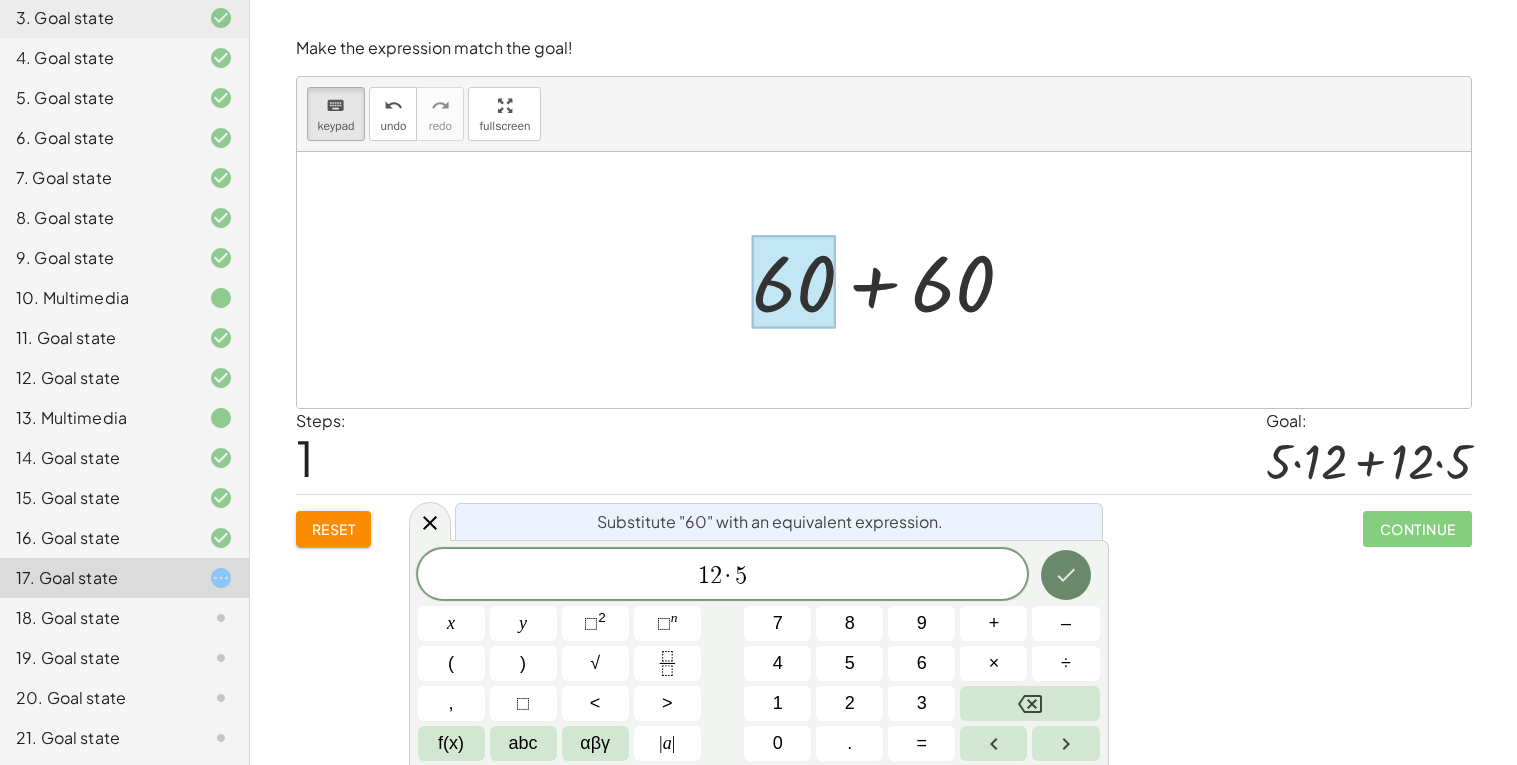 click at bounding box center [1066, 575] 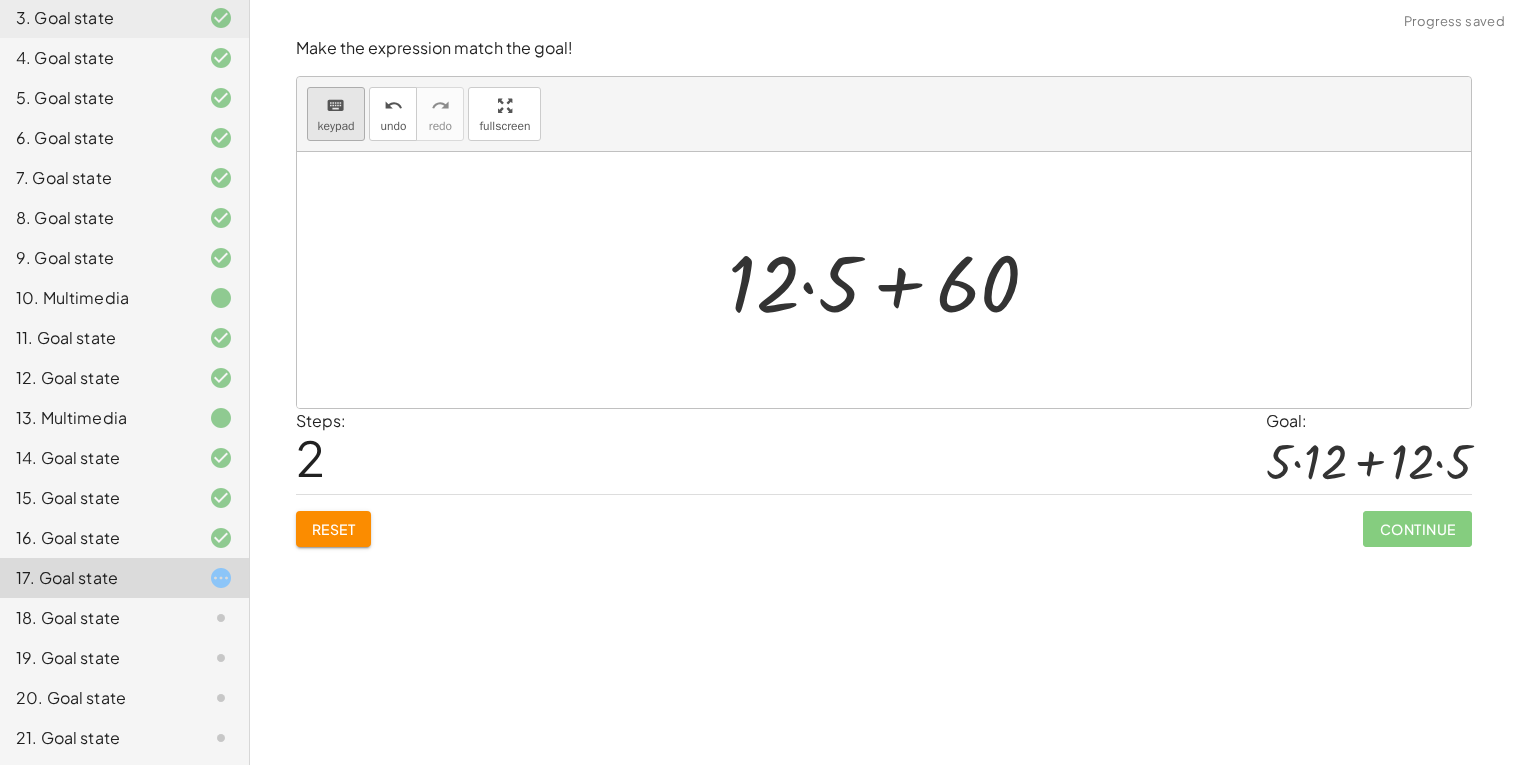 click on "keyboard keypad" at bounding box center [336, 114] 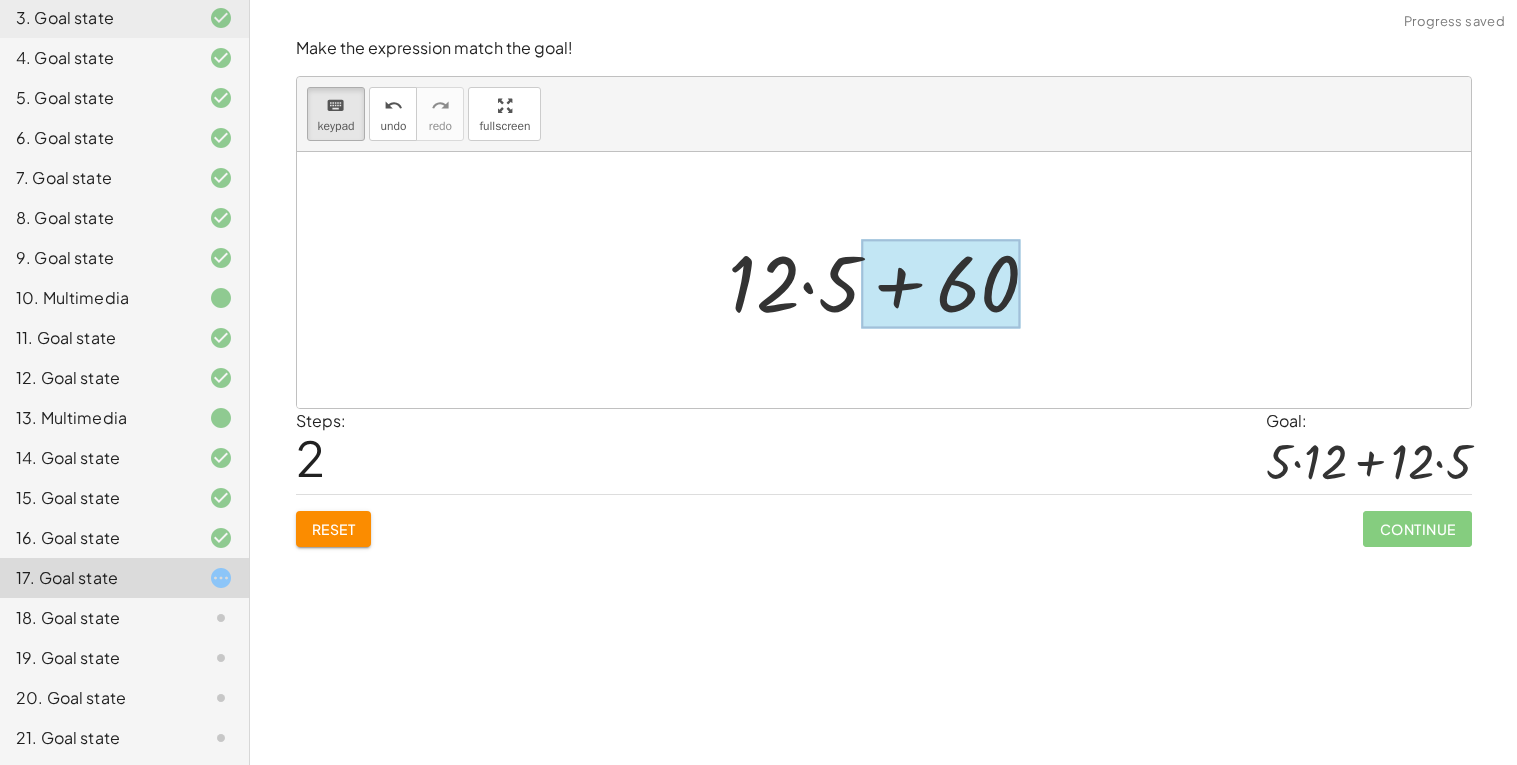 click at bounding box center (940, 284) 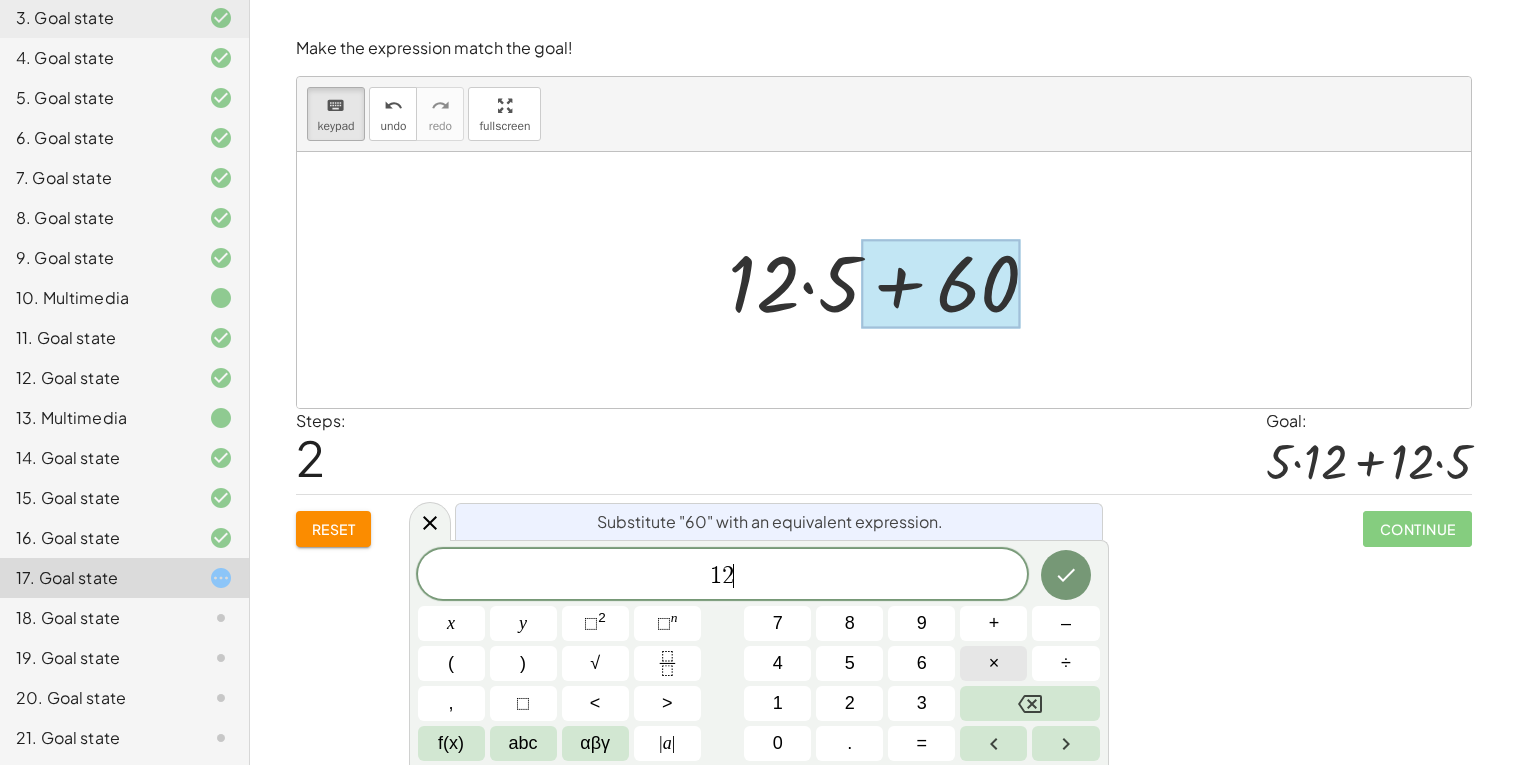 click on "×" at bounding box center (993, 663) 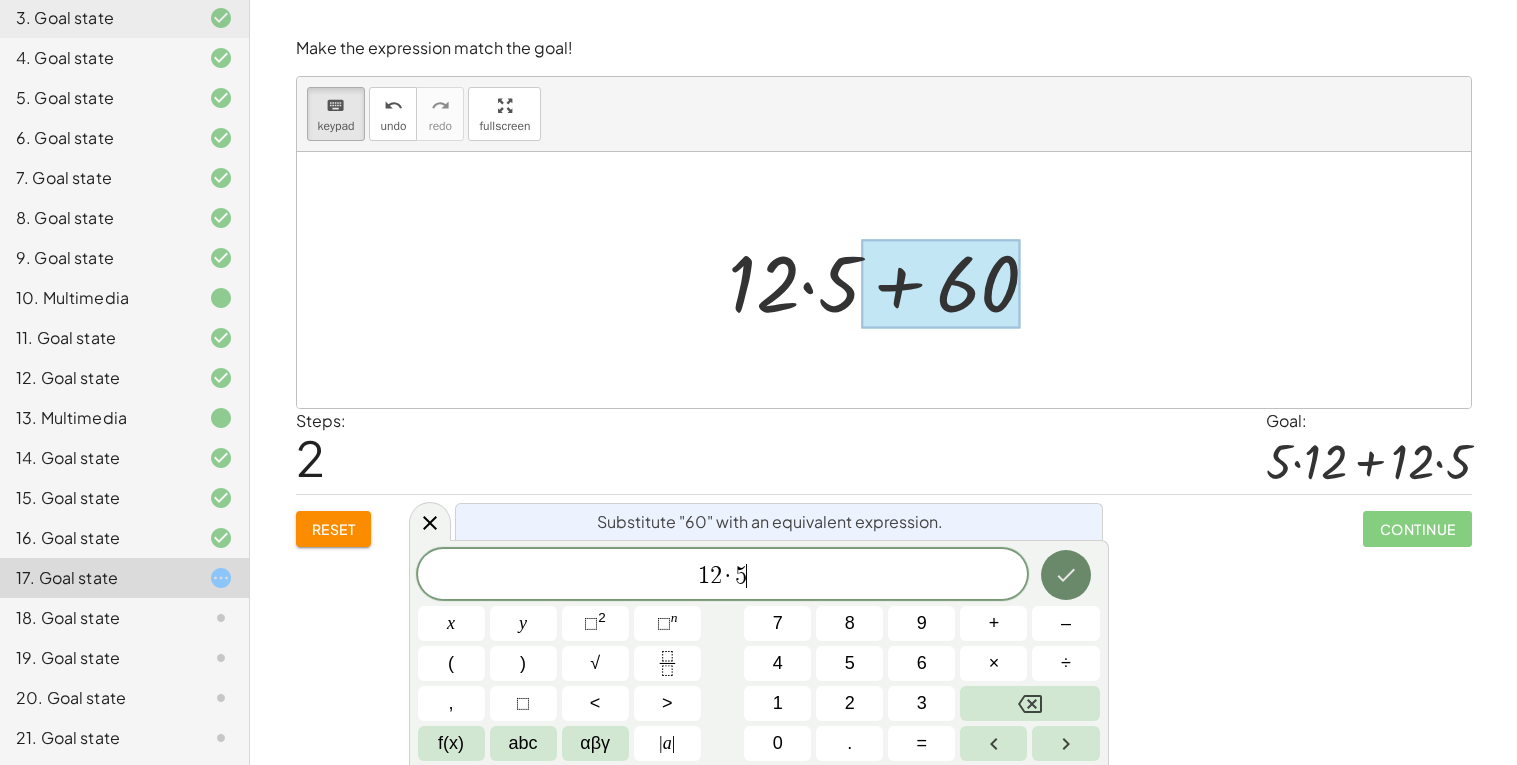 click at bounding box center [1066, 575] 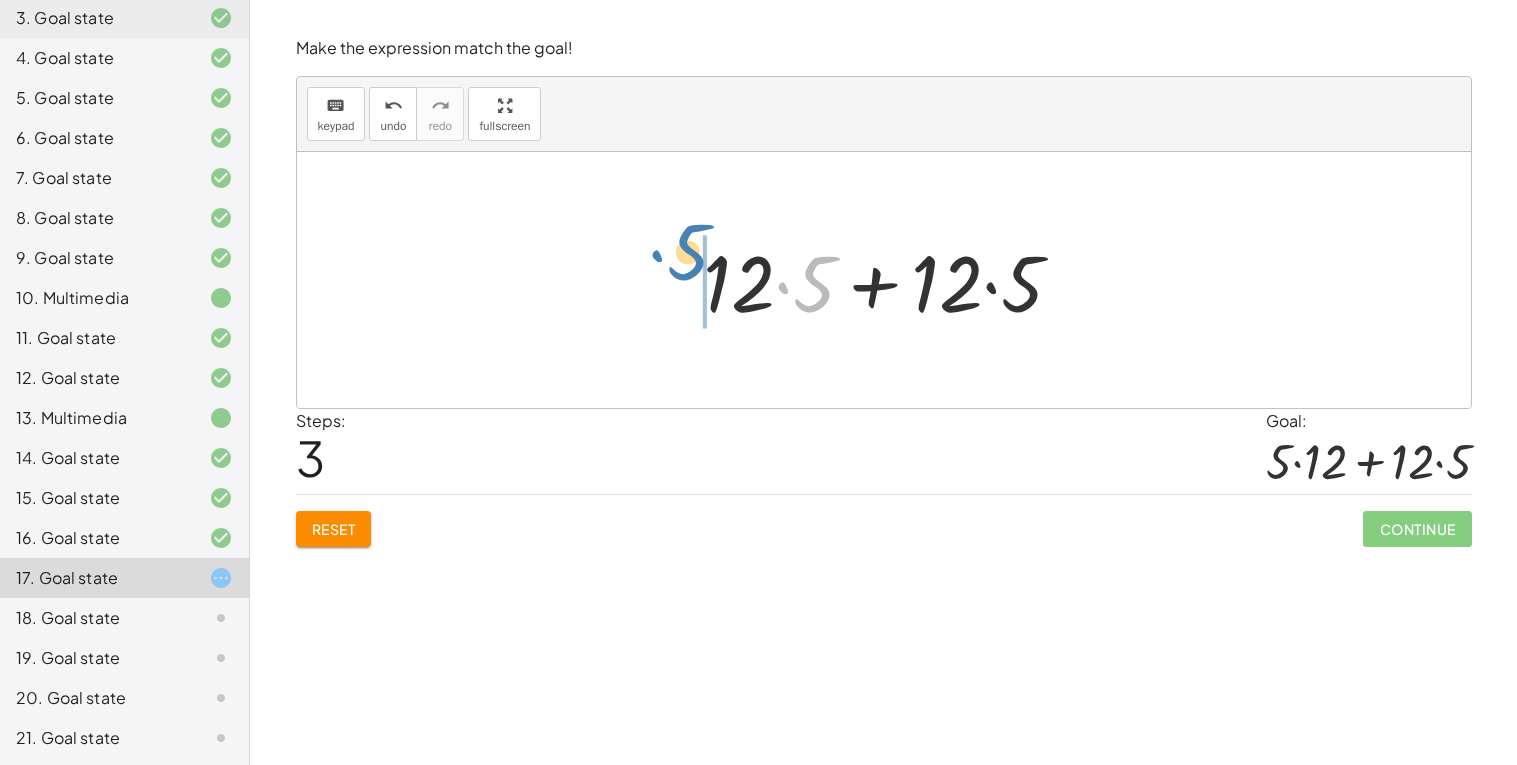 drag, startPoint x: 817, startPoint y: 285, endPoint x: 688, endPoint y: 254, distance: 132.67253 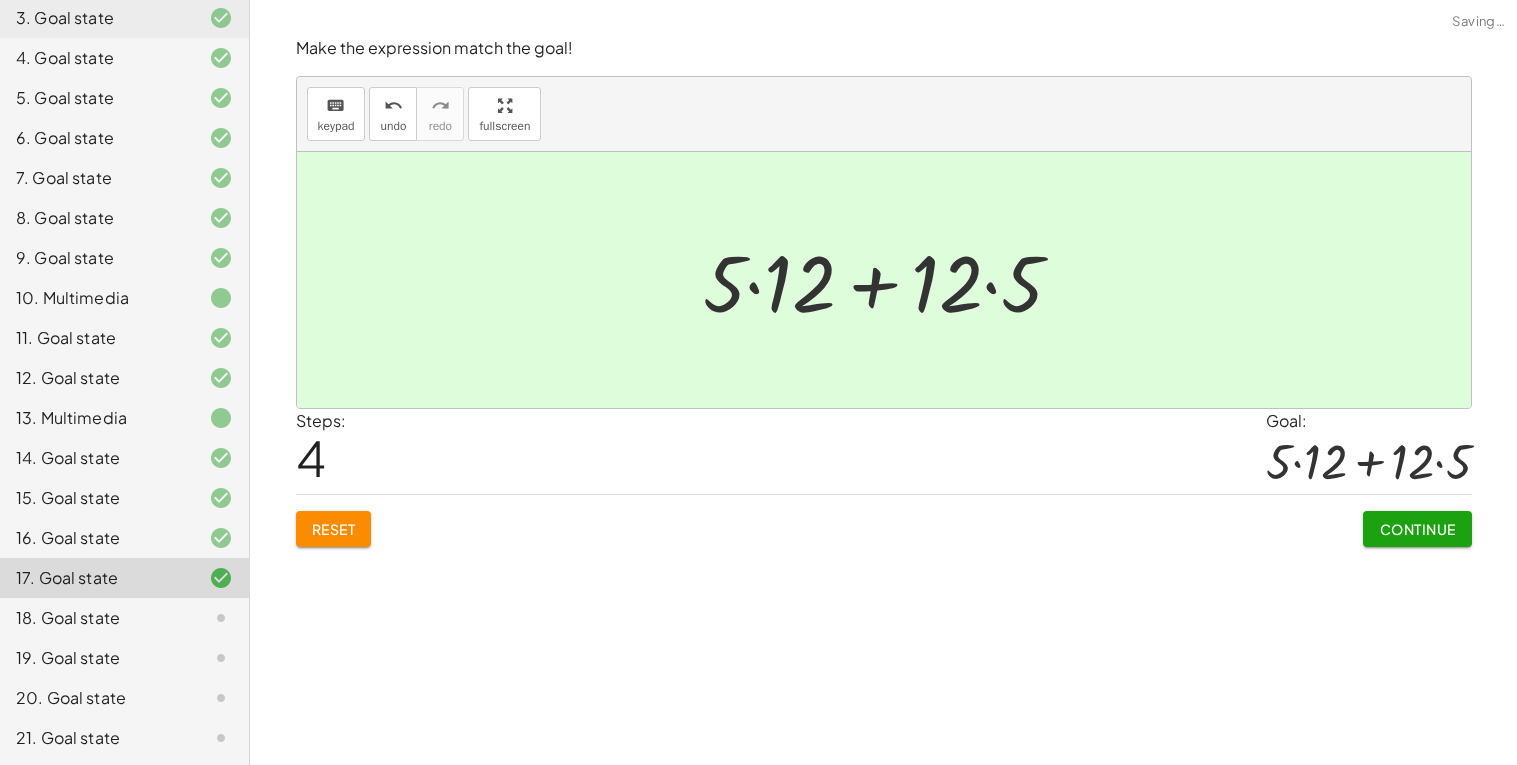 click on "Continue" 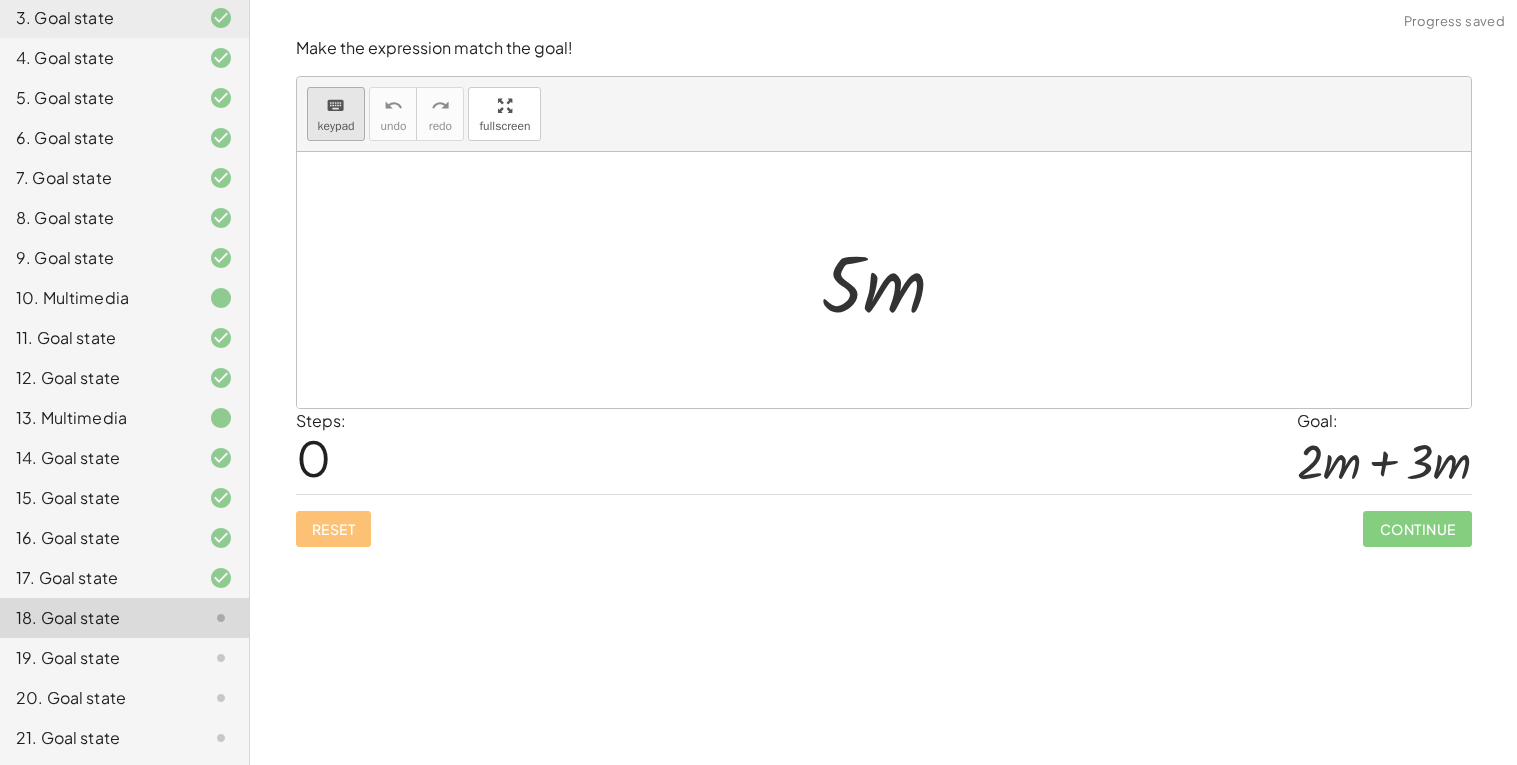 click on "keyboard keypad" at bounding box center [336, 114] 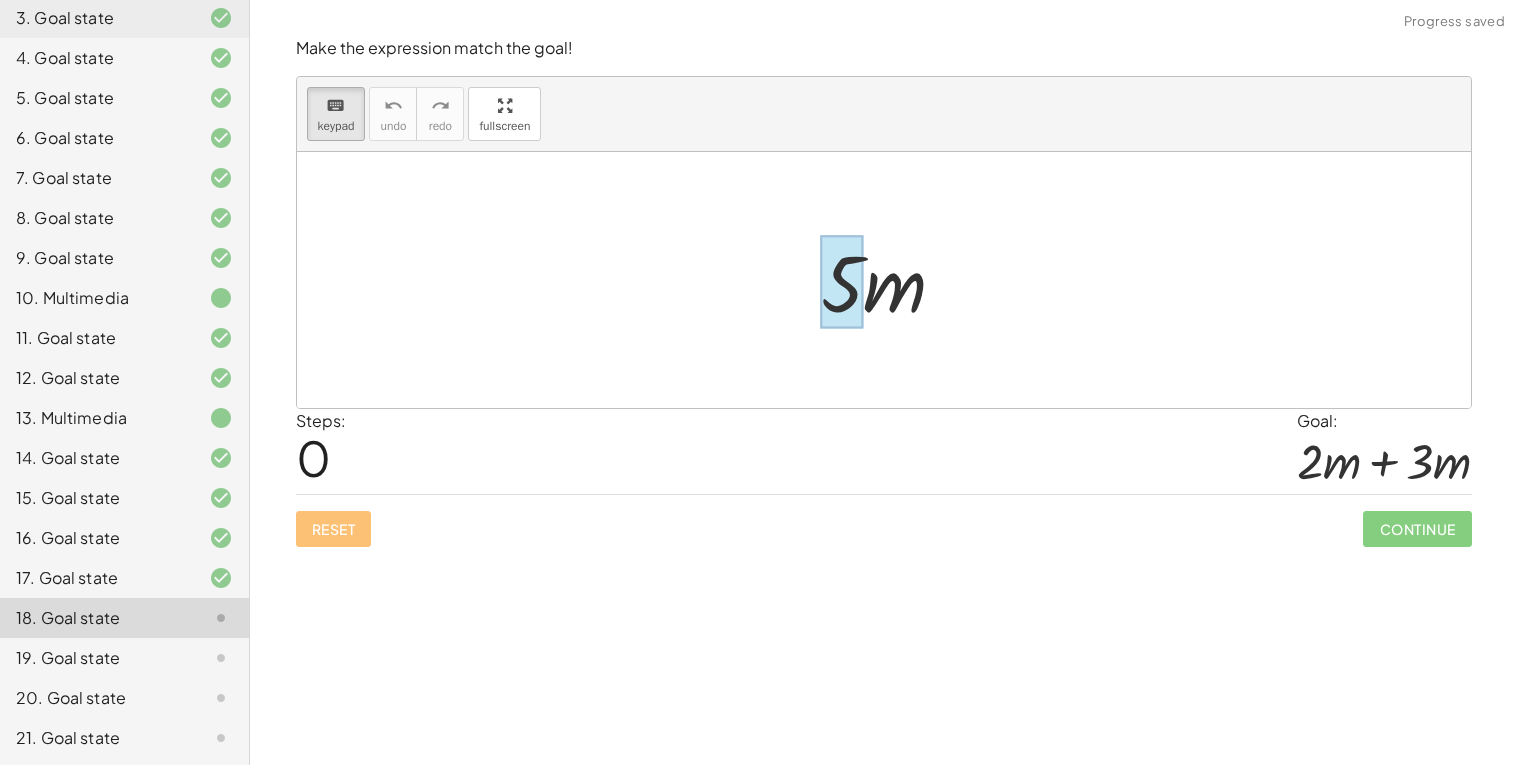 click at bounding box center [842, 282] 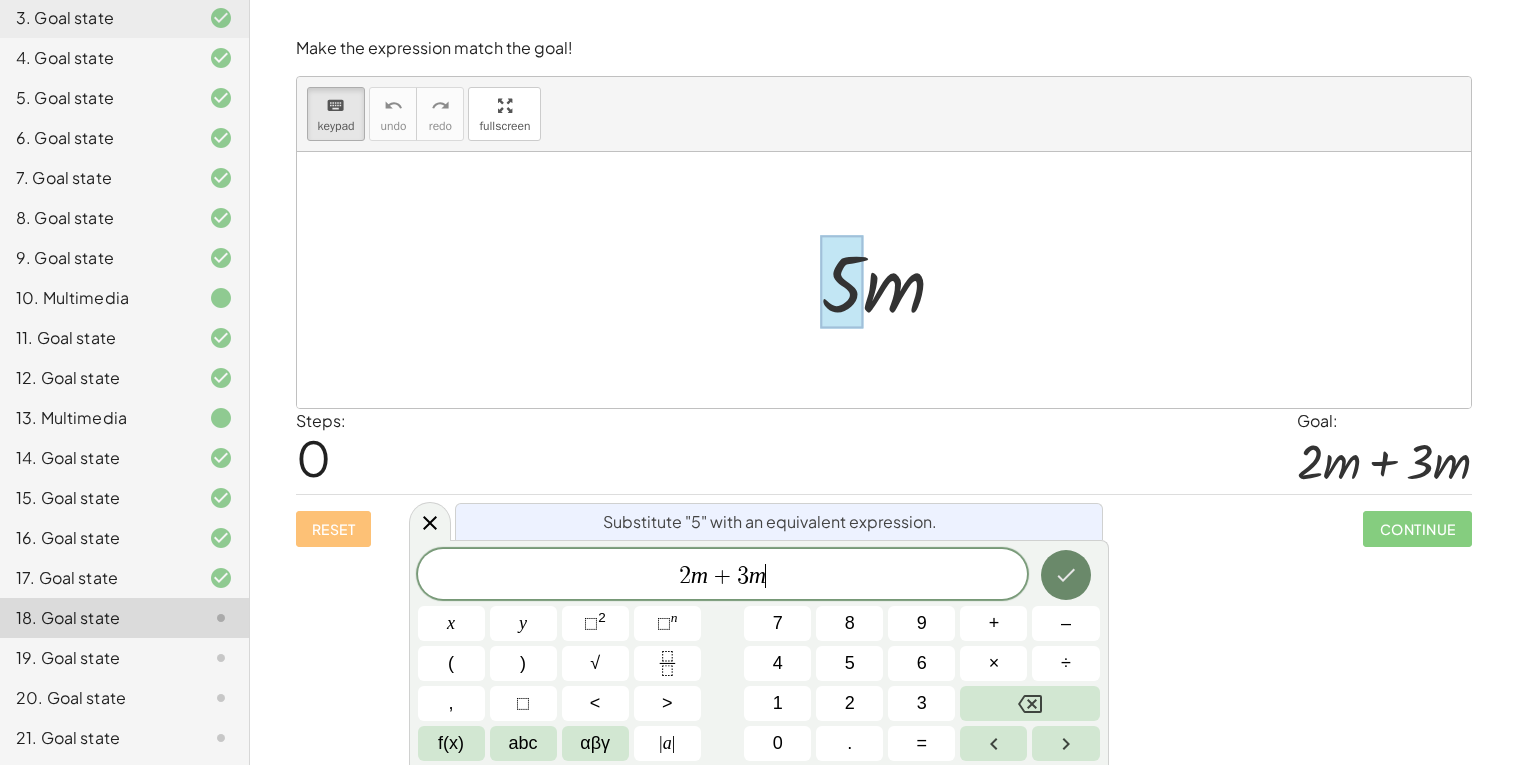 click at bounding box center (1066, 575) 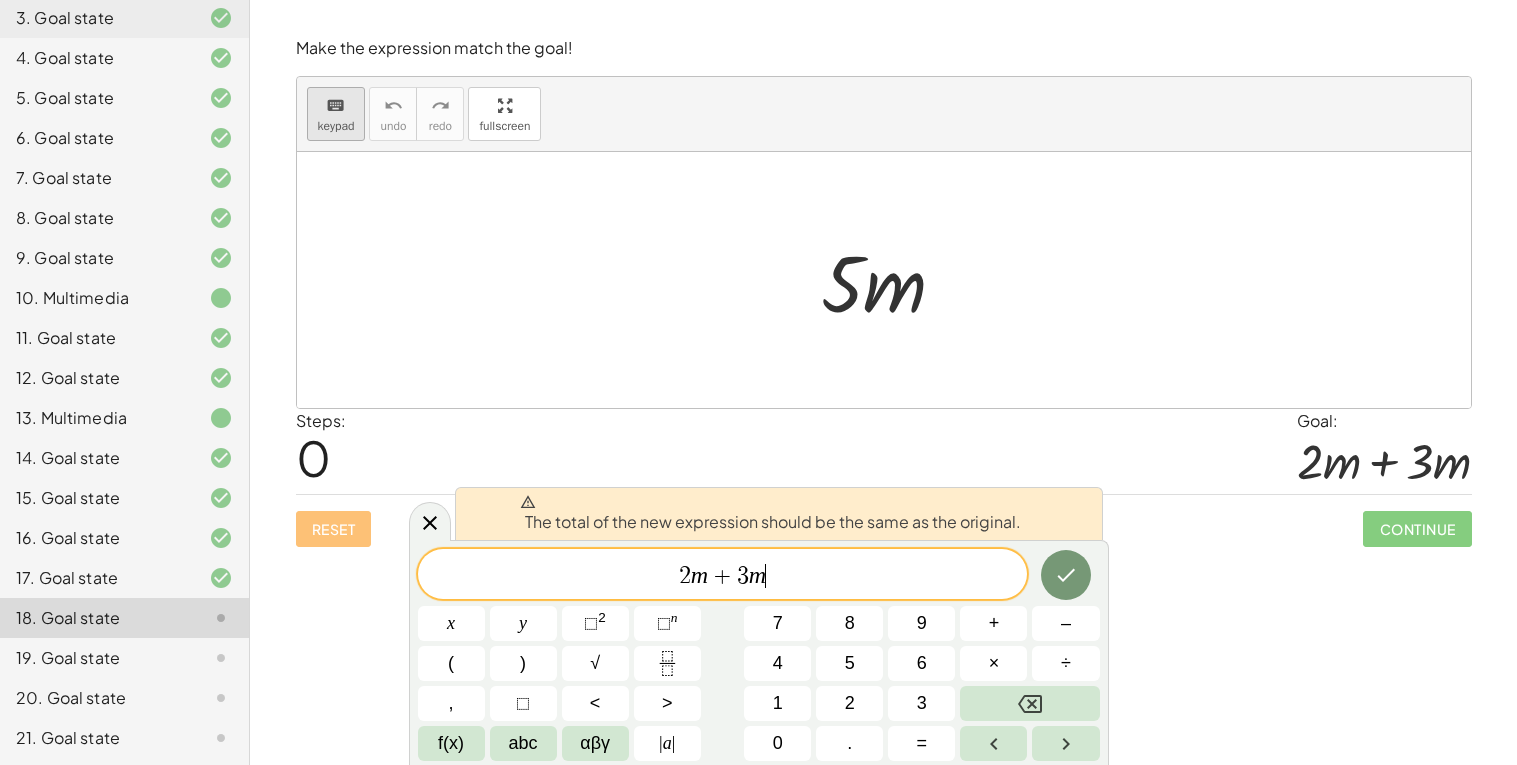 click on "keypad" at bounding box center [336, 126] 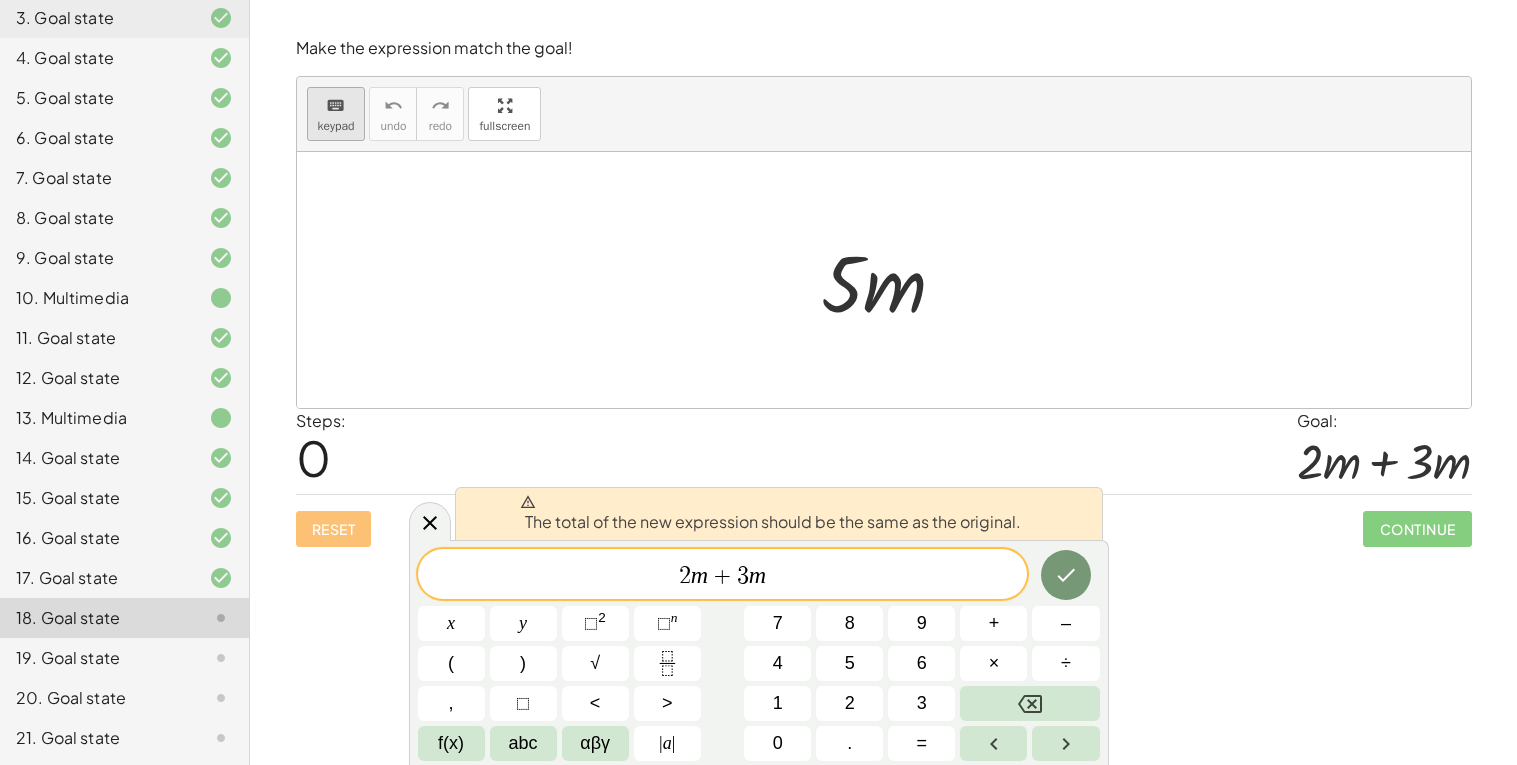 click on "keypad" at bounding box center (336, 126) 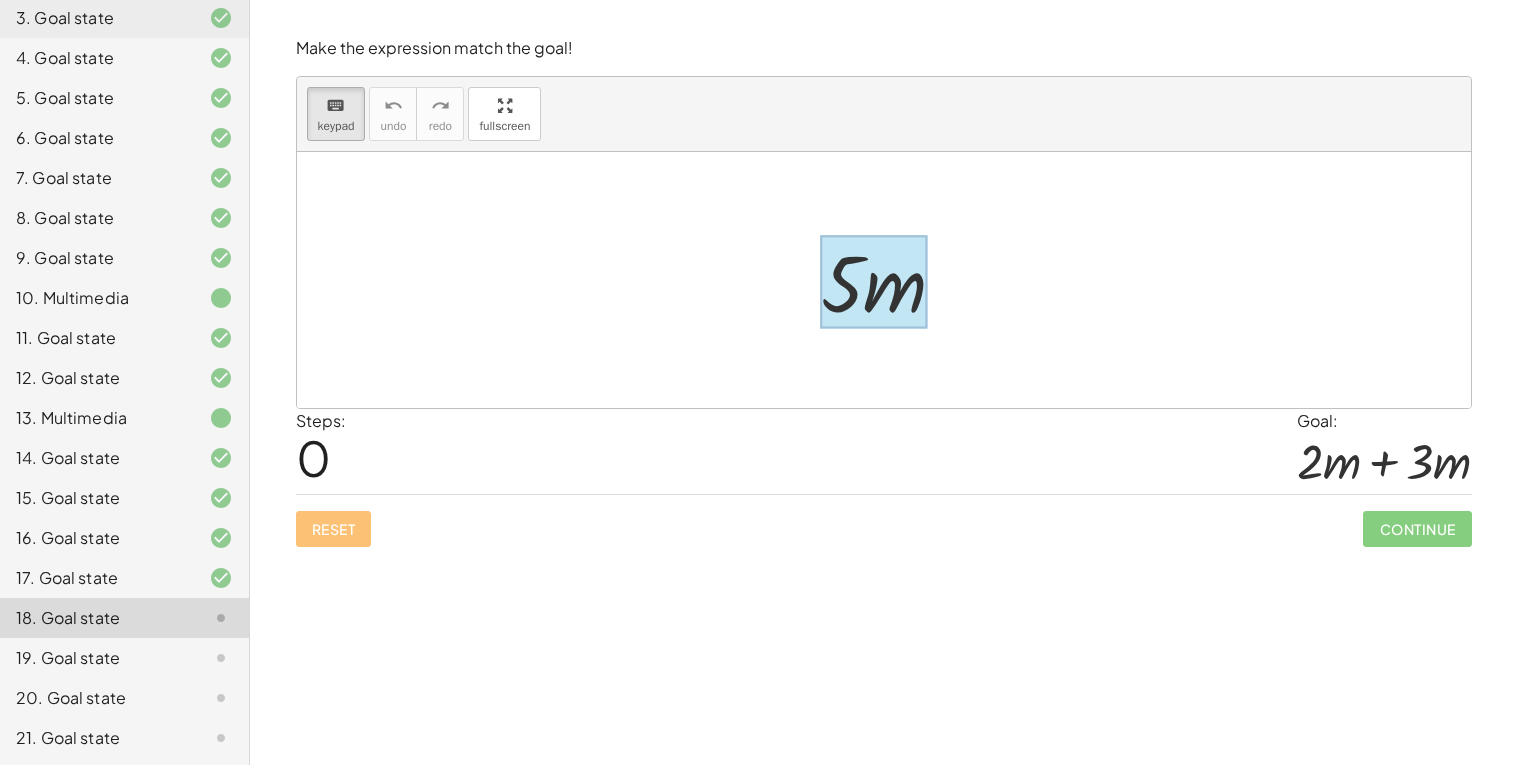 click at bounding box center (874, 282) 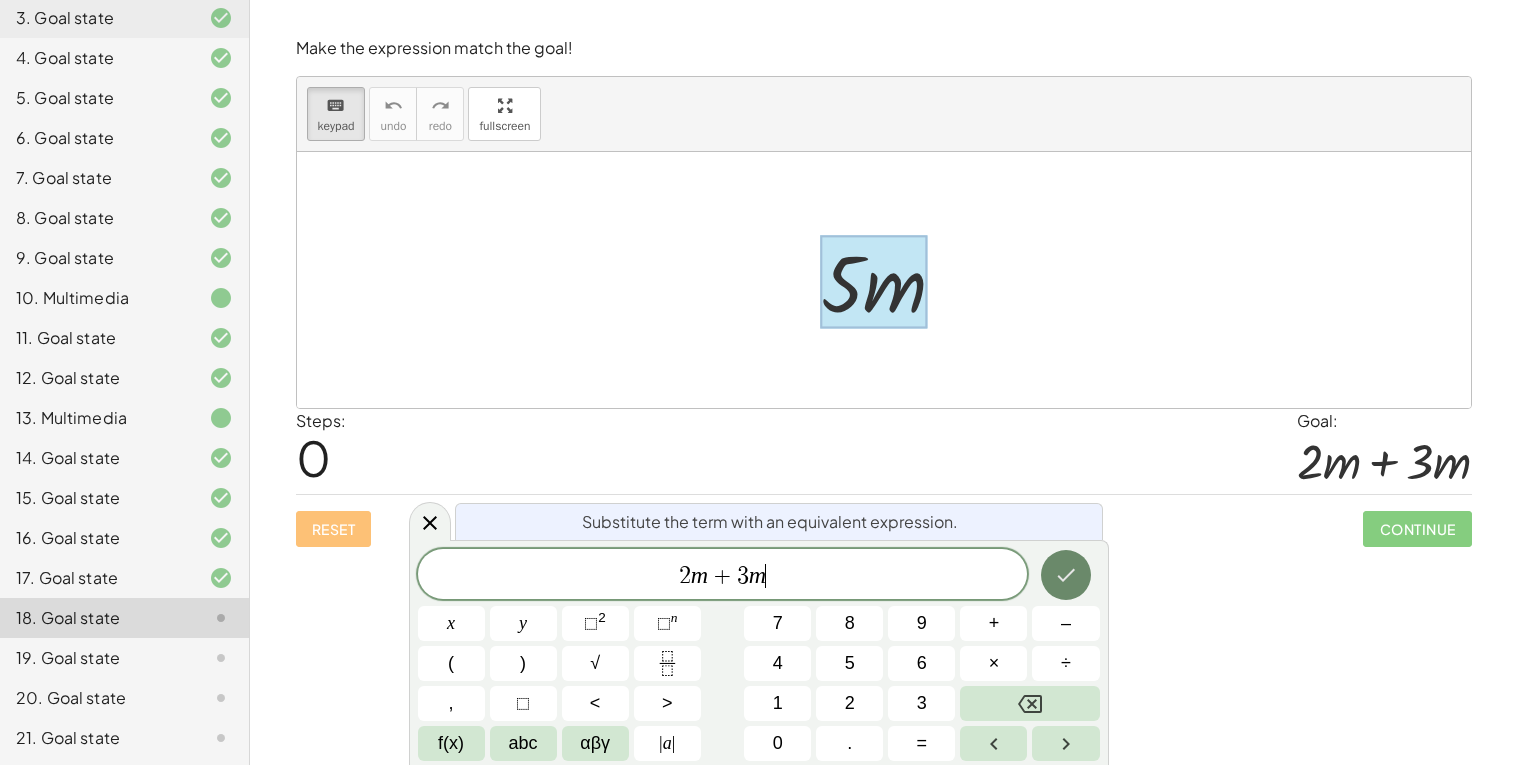 click 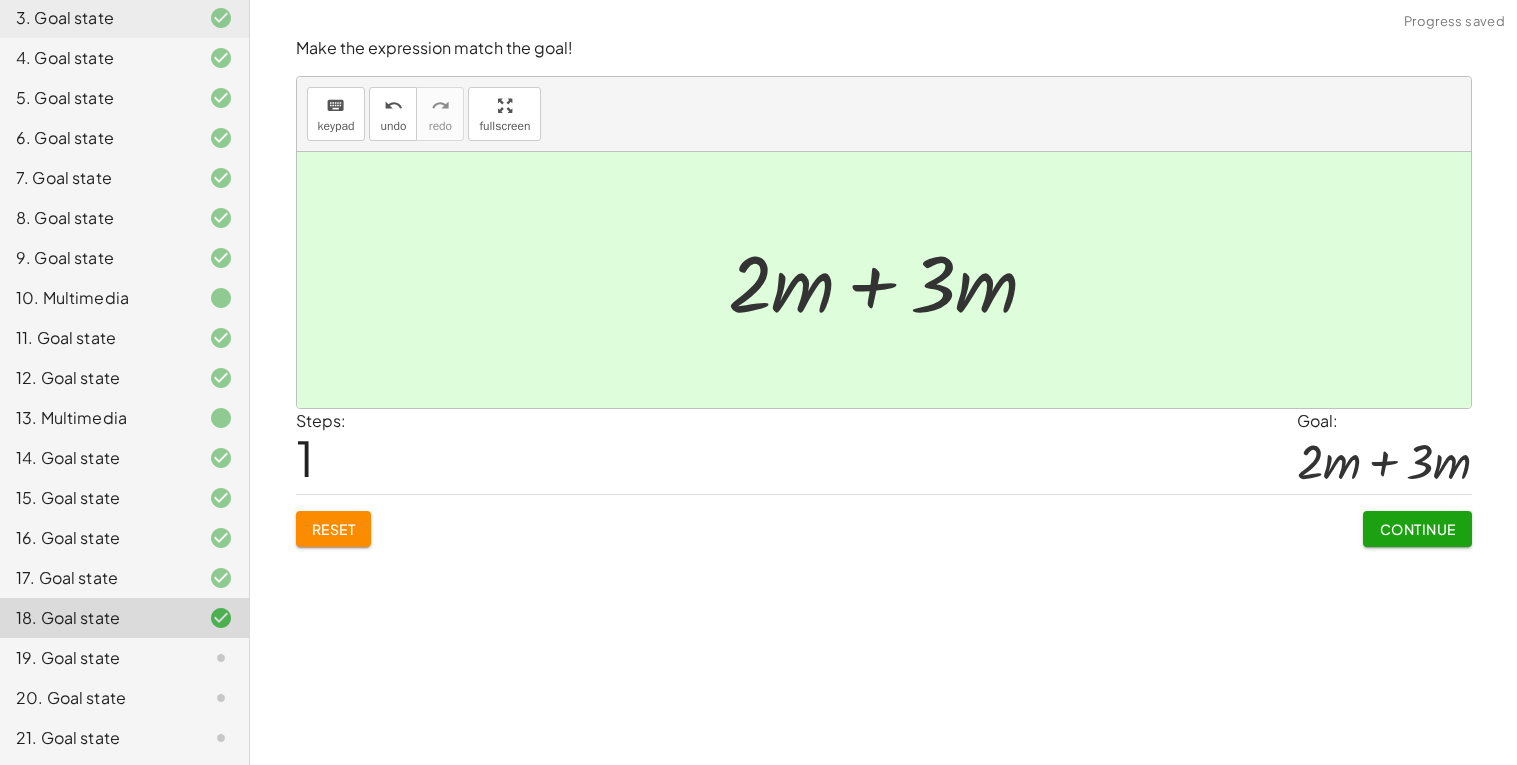 click on "Continue" at bounding box center [1417, 529] 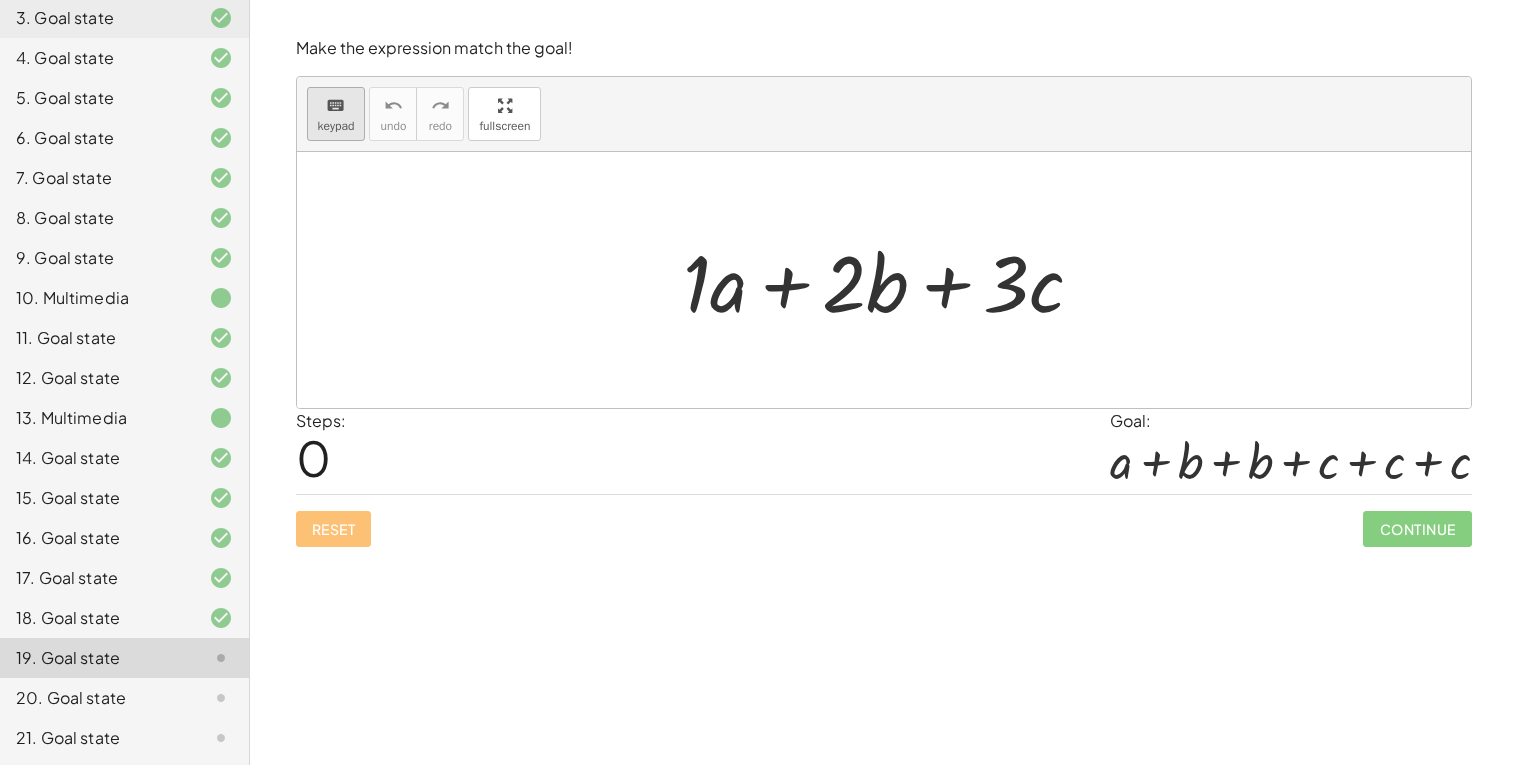 click on "keyboard" at bounding box center [336, 105] 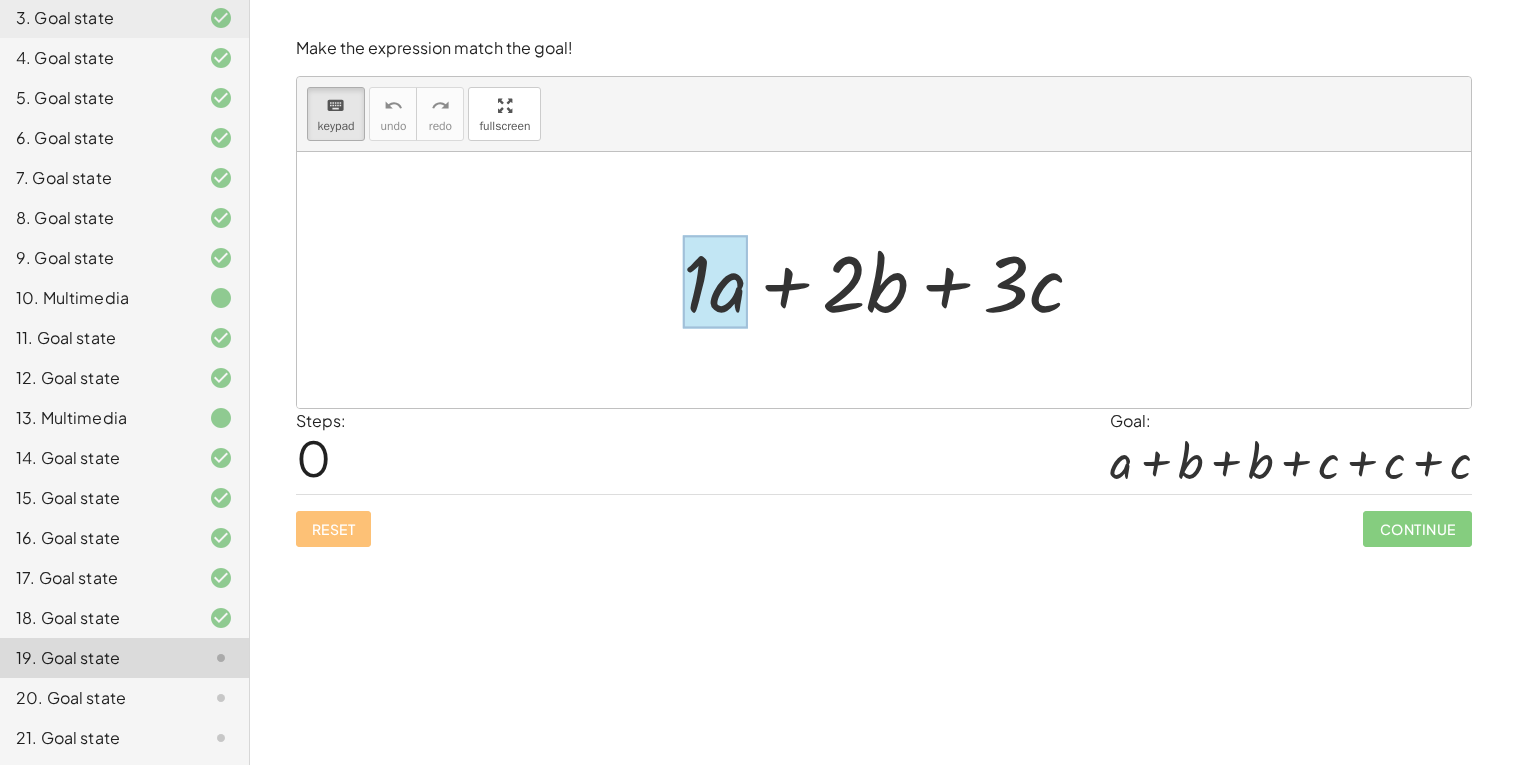 click at bounding box center [715, 282] 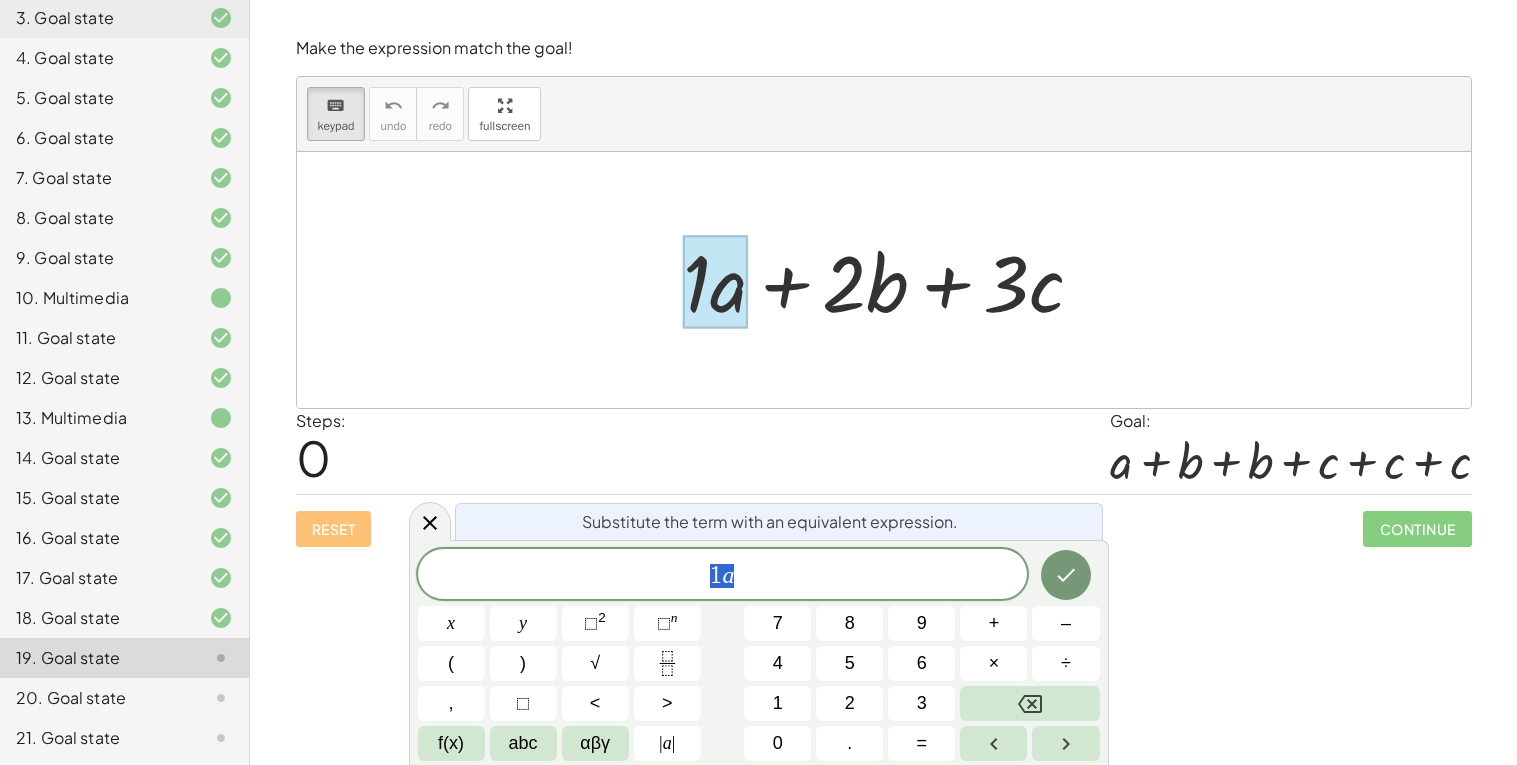 click on "Steps:  0 Goal: + a + b + b + c + c + c" at bounding box center (884, 452) 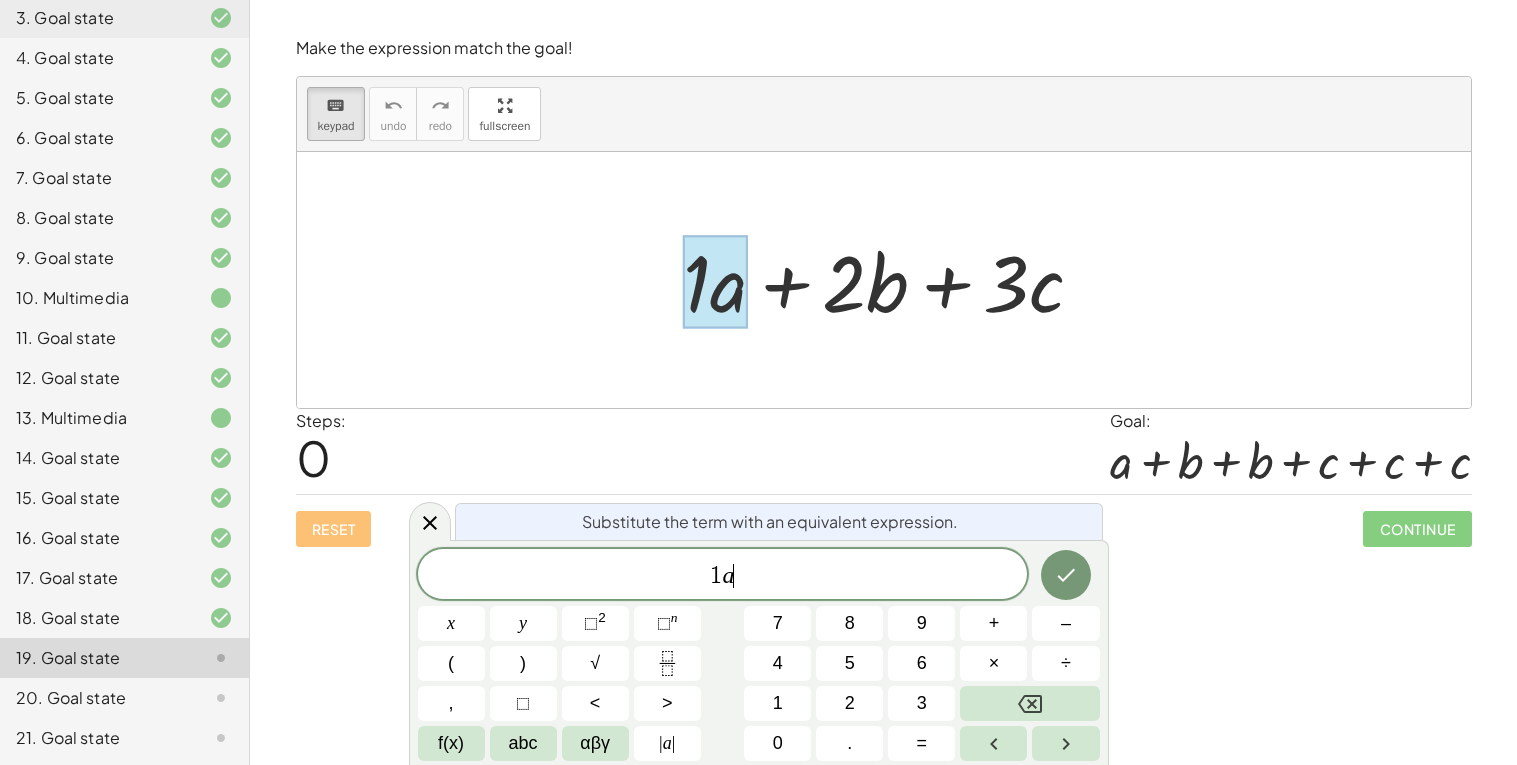 click on "1 a ​" at bounding box center (723, 576) 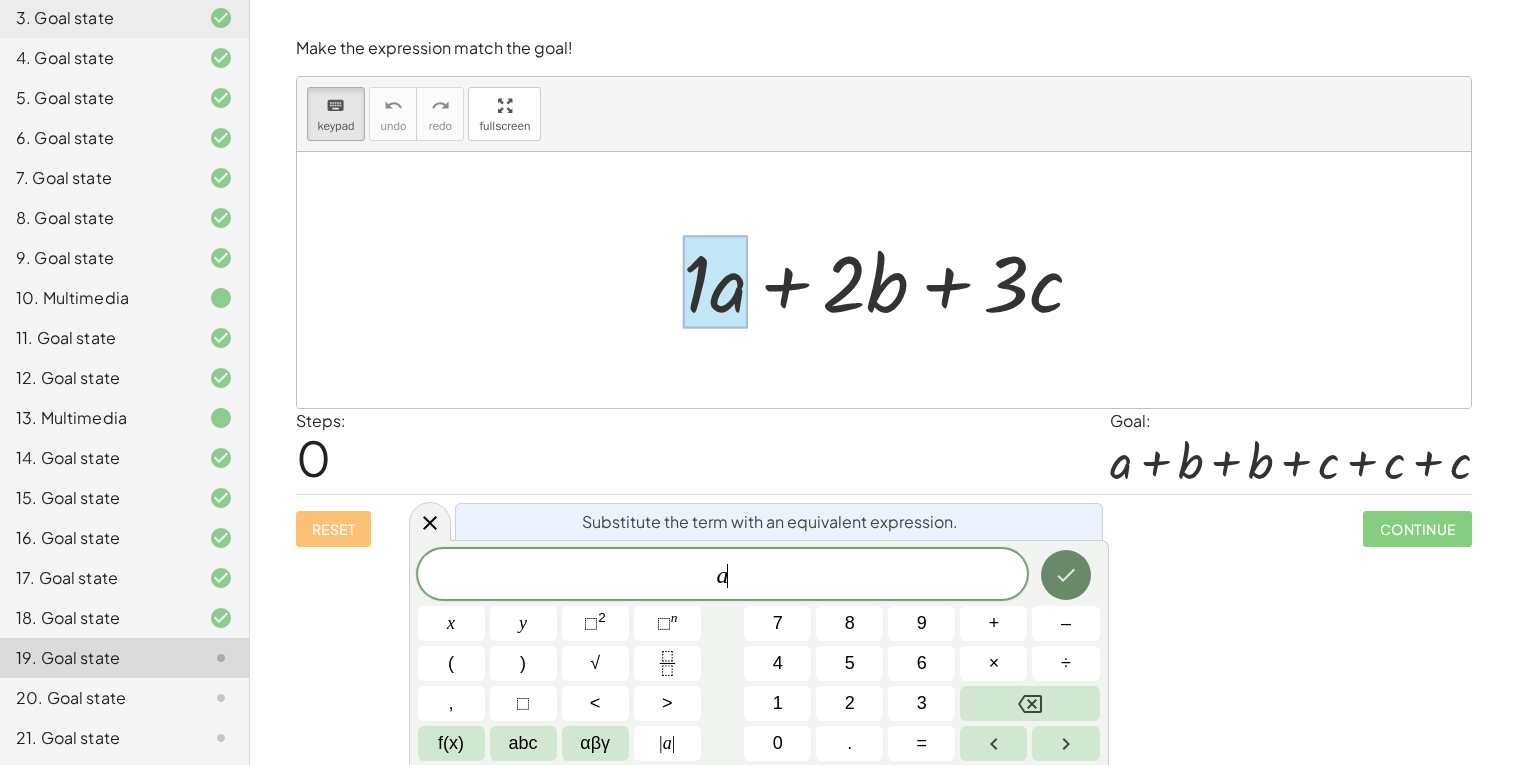 click 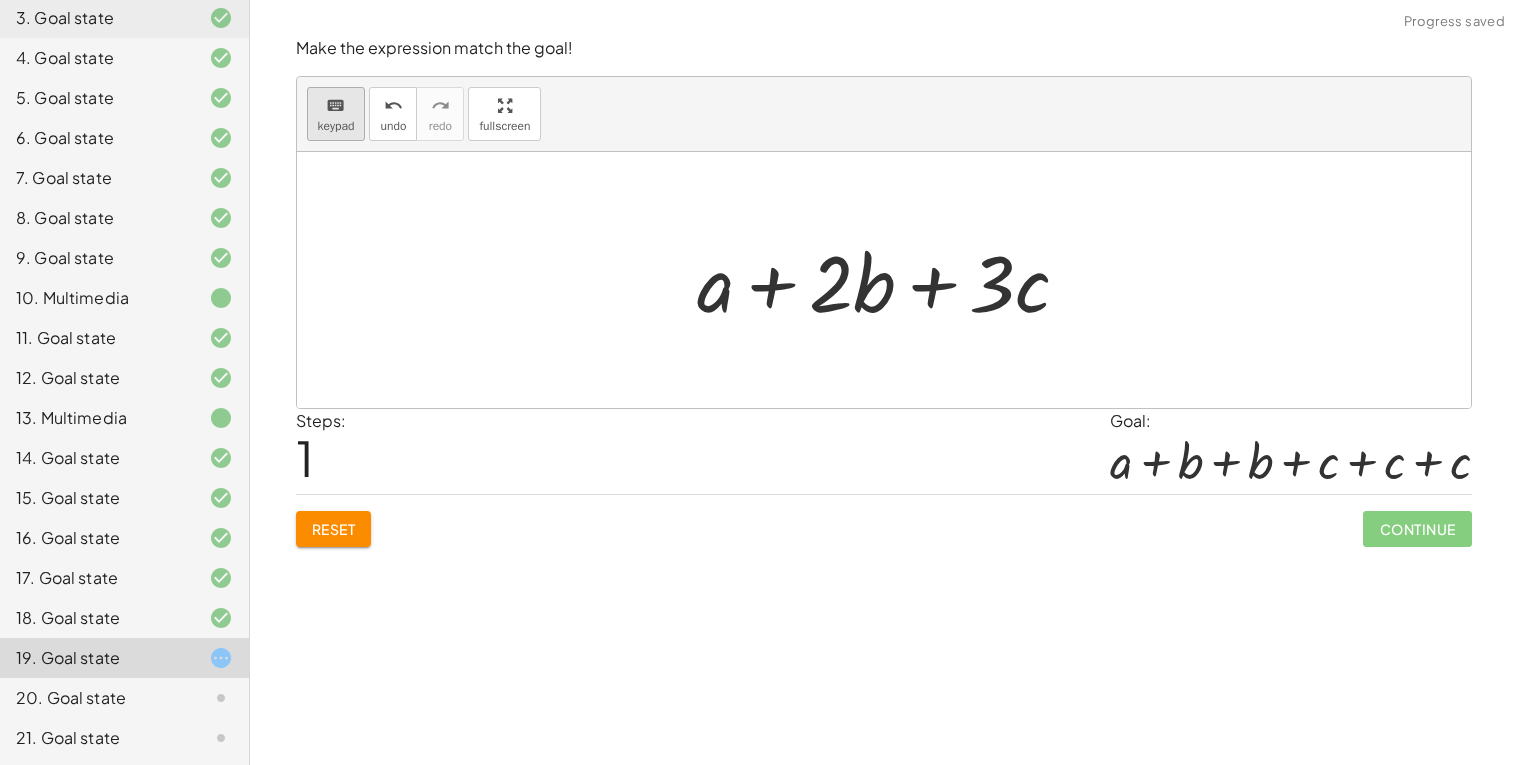 click on "keyboard" at bounding box center [335, 106] 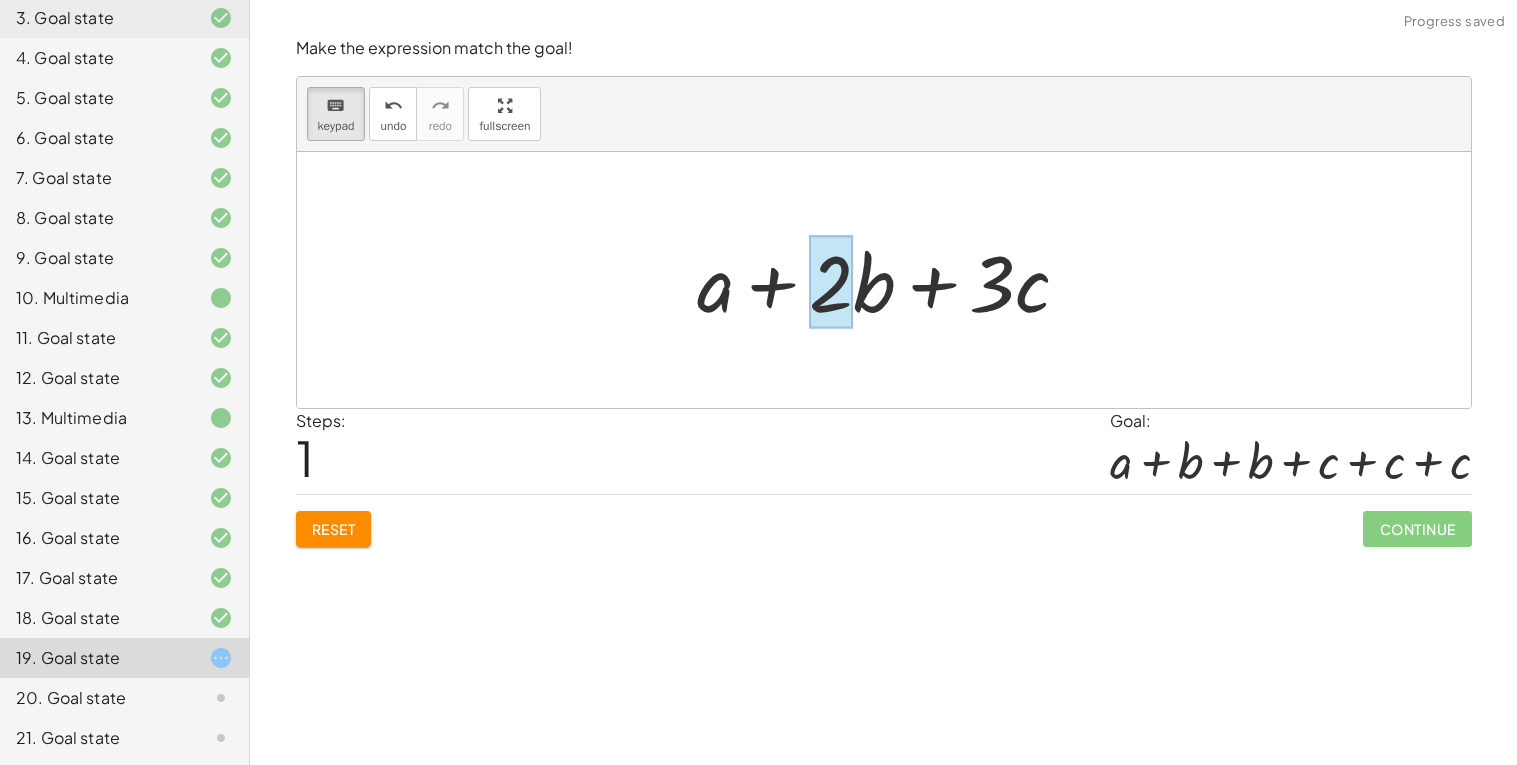 click at bounding box center [831, 282] 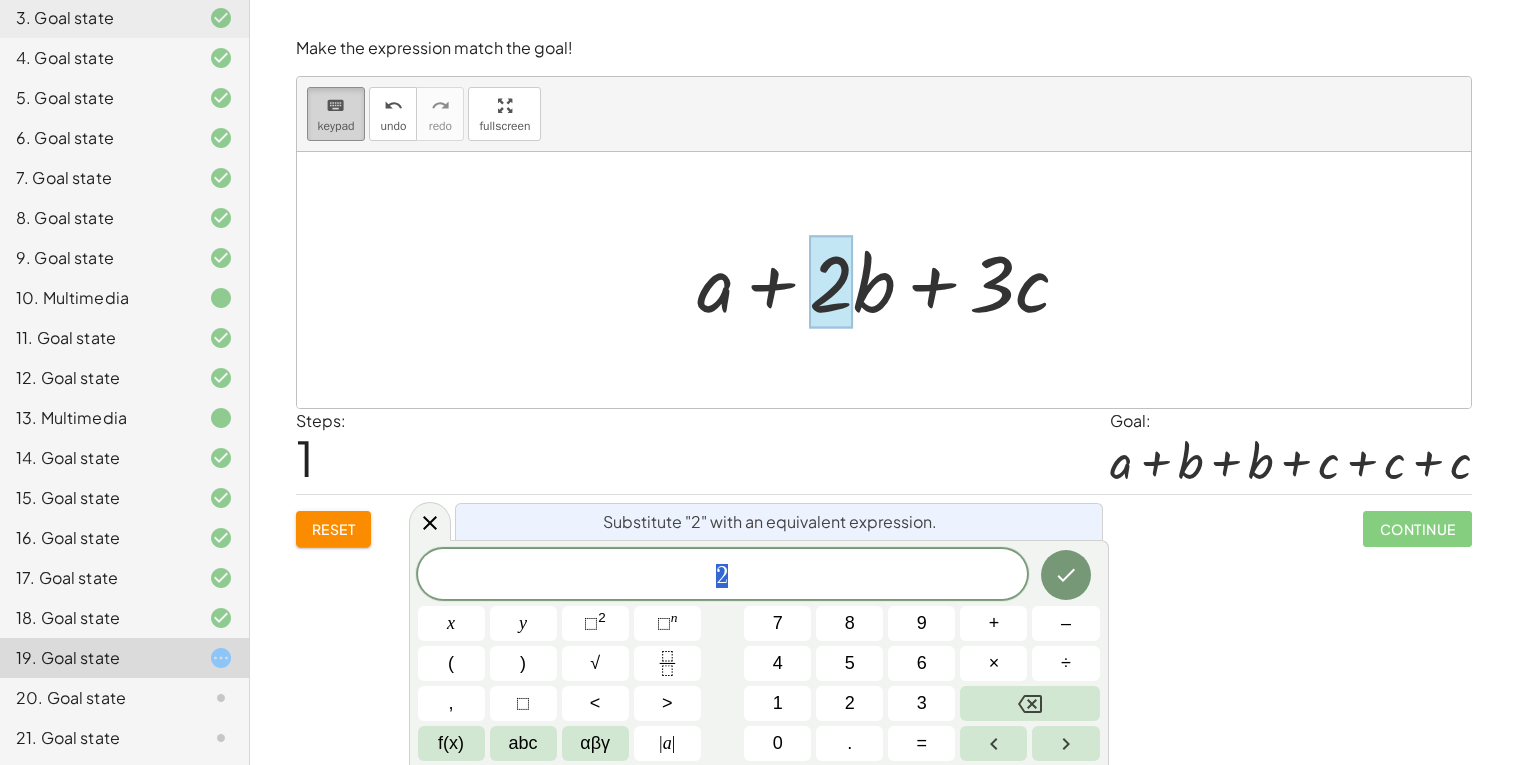click on "keypad" at bounding box center [336, 126] 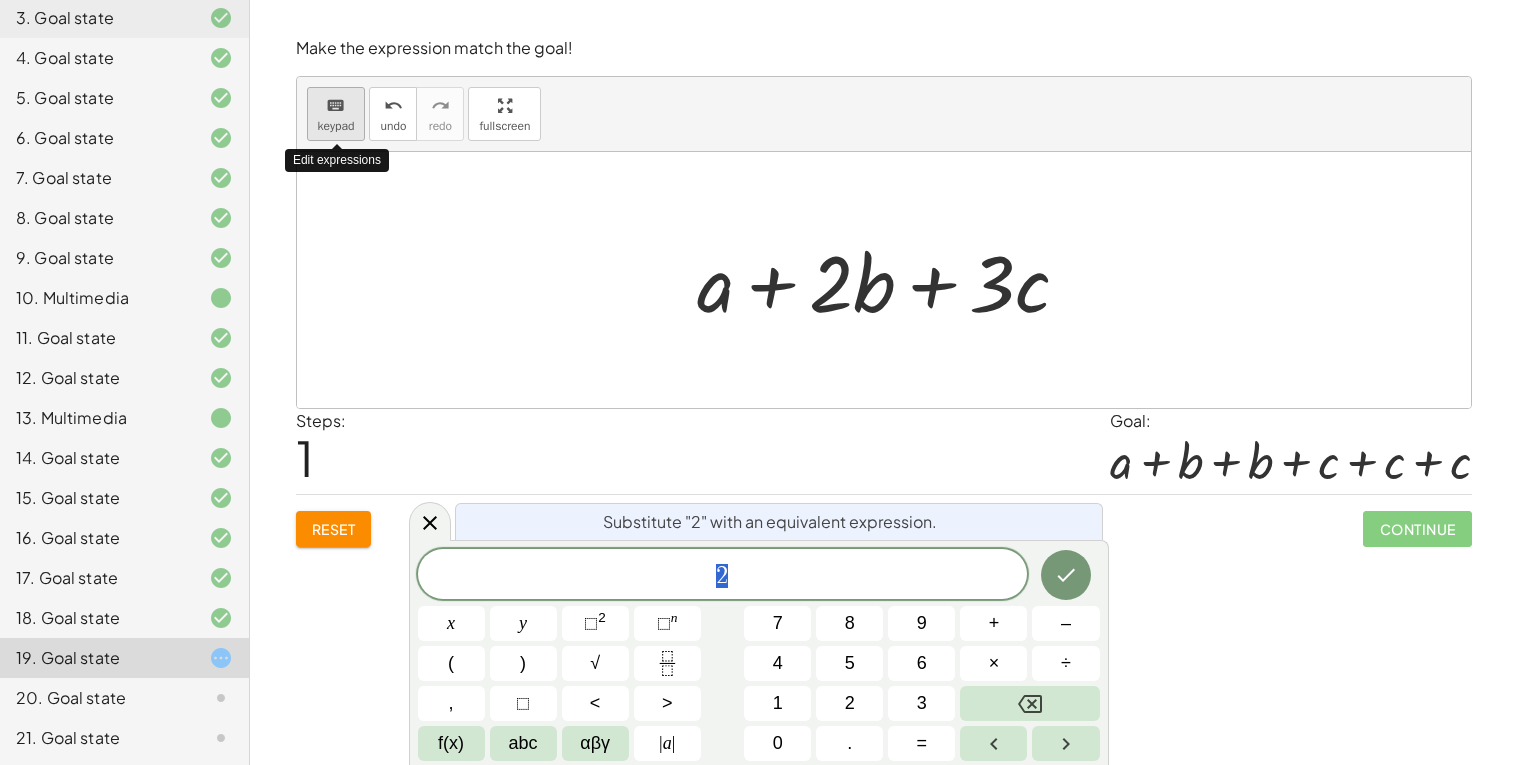 click on "keypad" at bounding box center (336, 126) 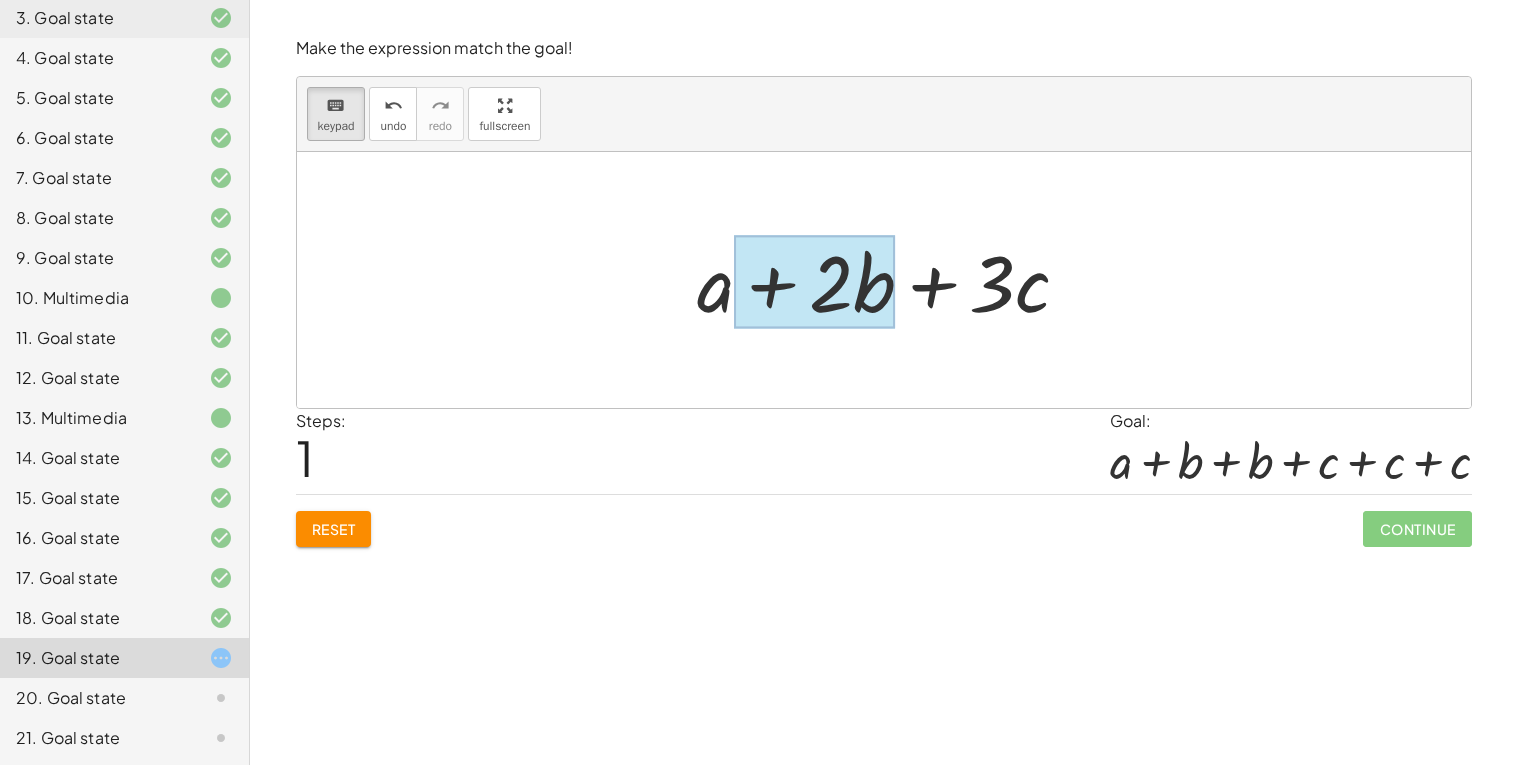 click at bounding box center (814, 282) 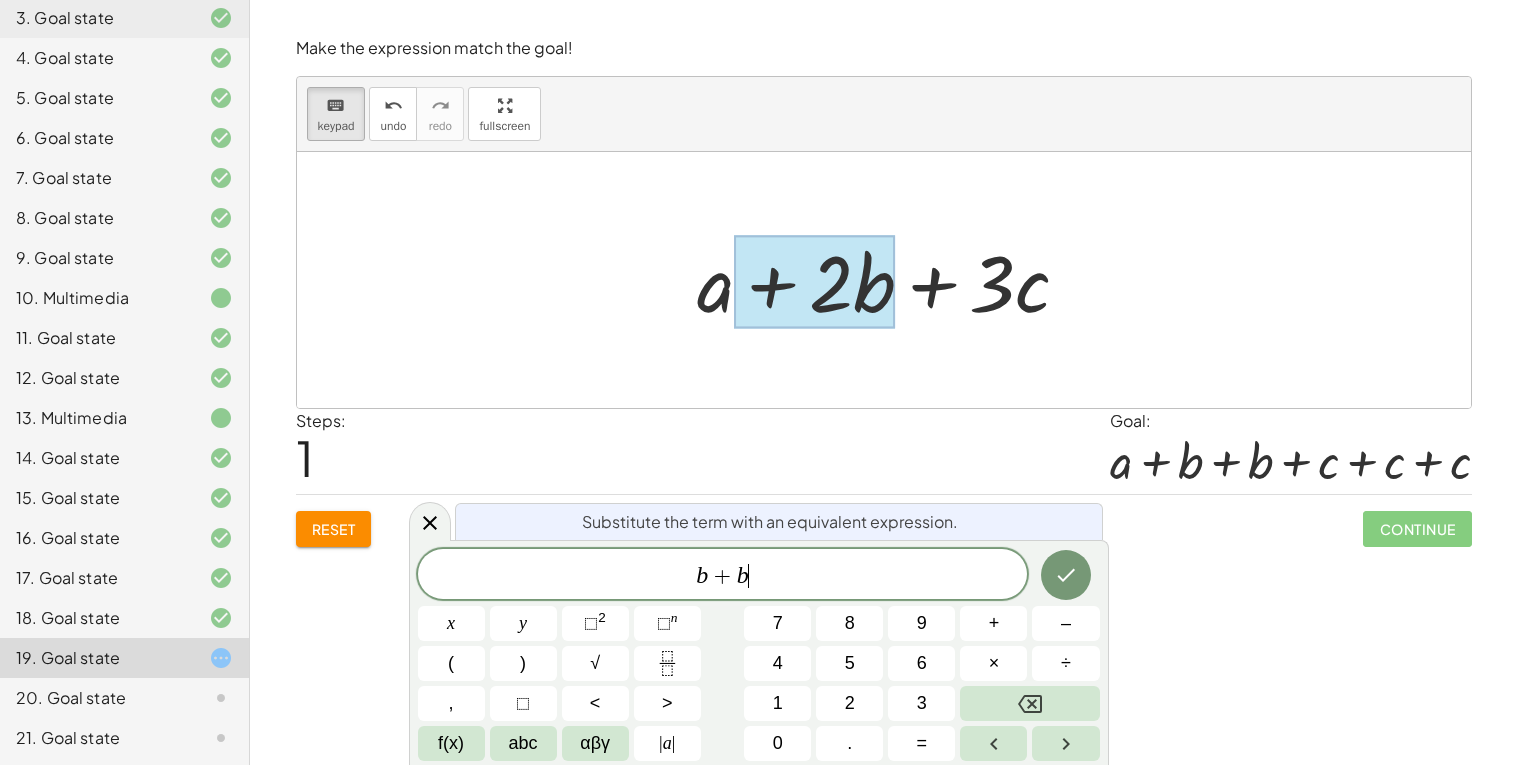 click on "Substitute the term with an equivalent expression. b + b ​ x y ⬚ 2 ⬚ n 7 8 9 + – ( ) √ 4 5 6 × ÷ , ⬚ < > 1 2 3 f(x) abc αβγ | a | 0 . =" at bounding box center (759, 652) 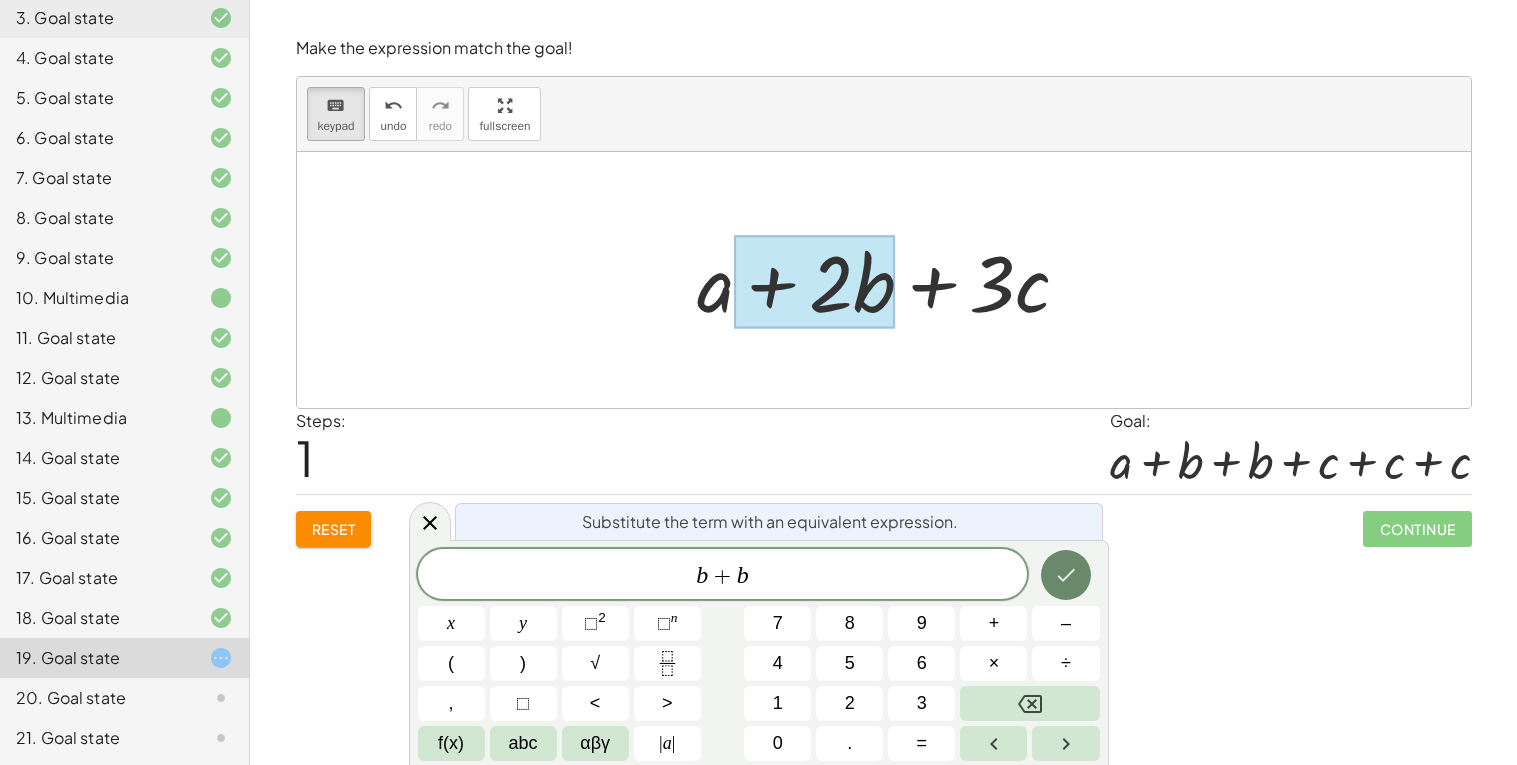 click 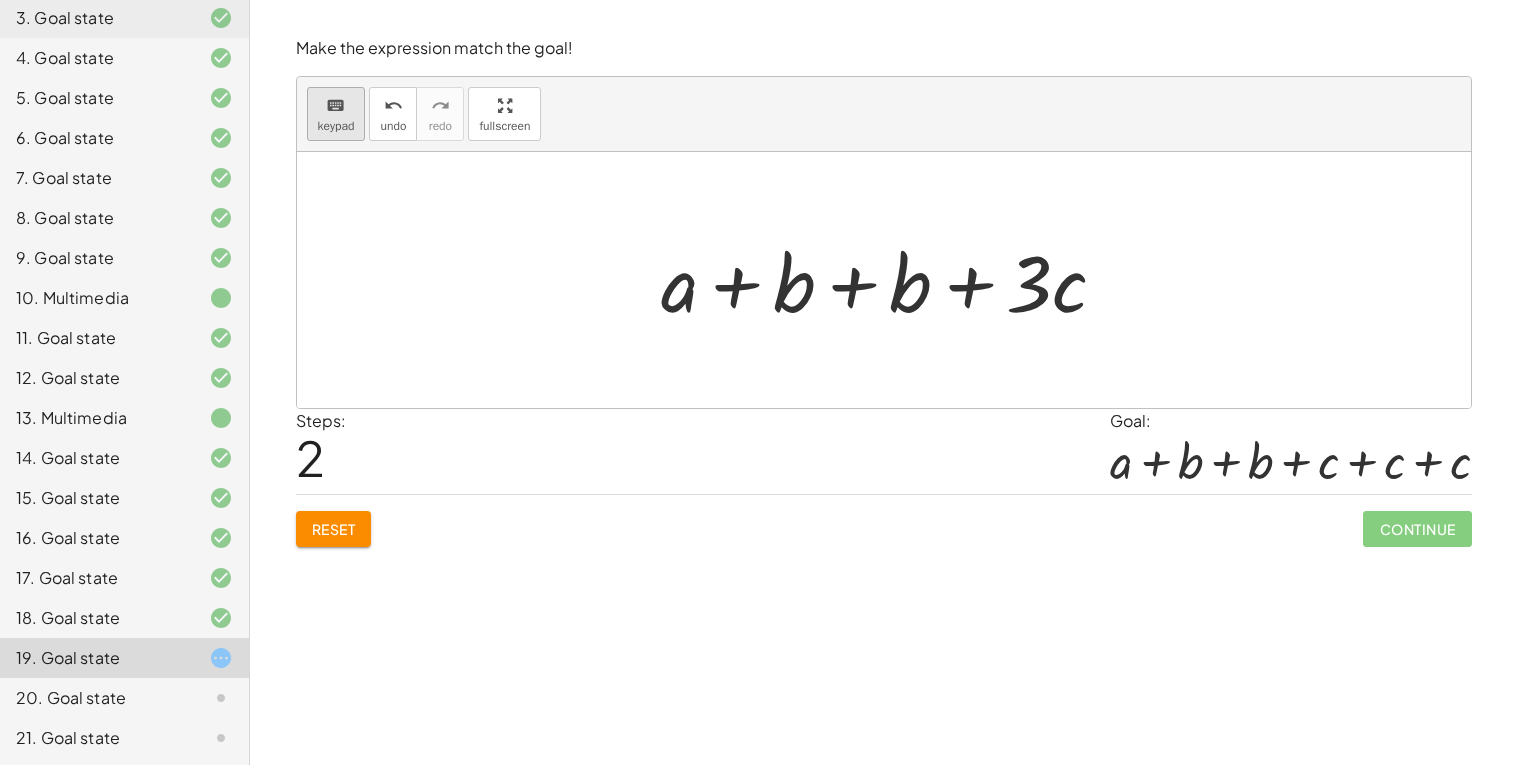 click on "keyboard keypad" at bounding box center [336, 114] 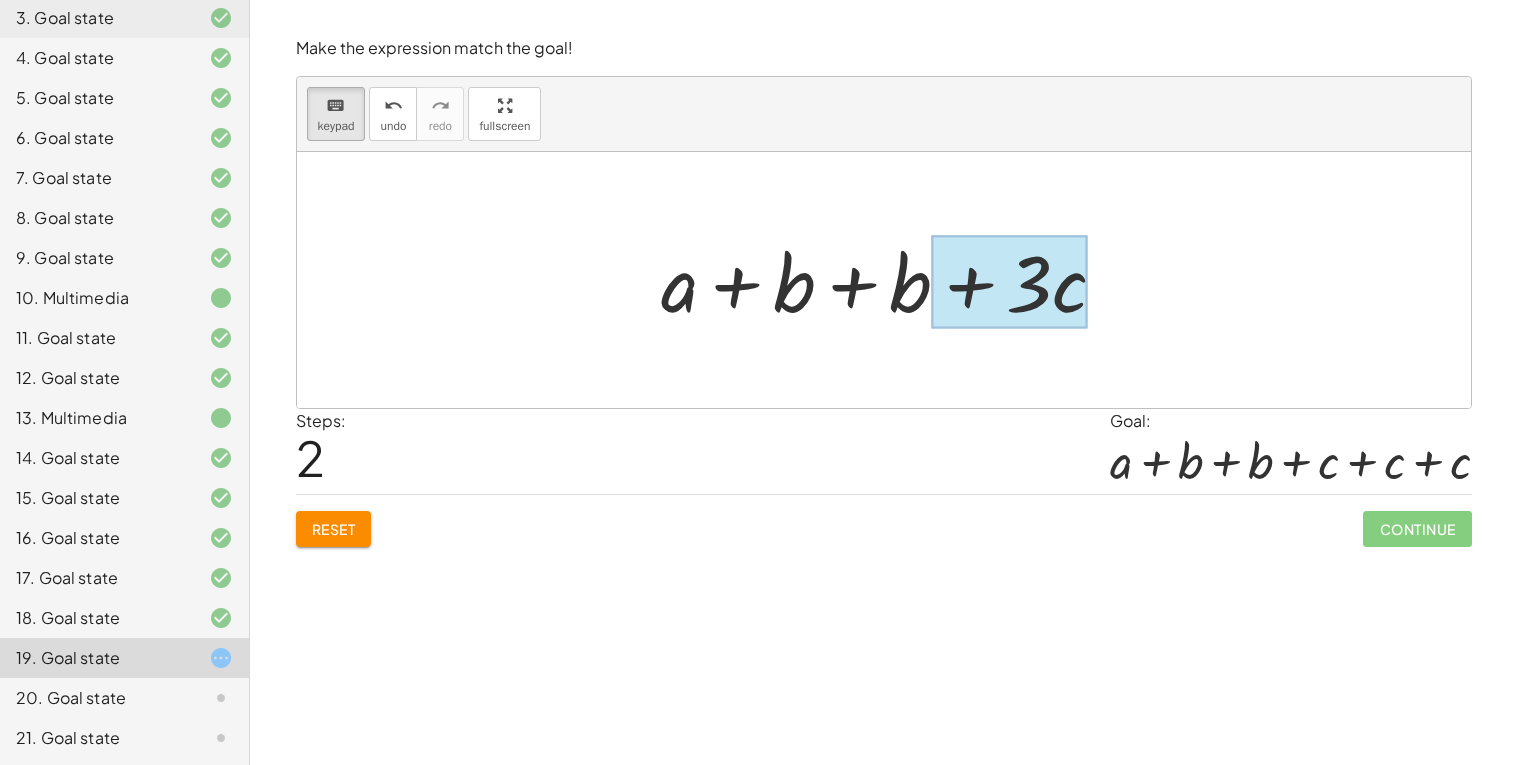 click at bounding box center [1009, 282] 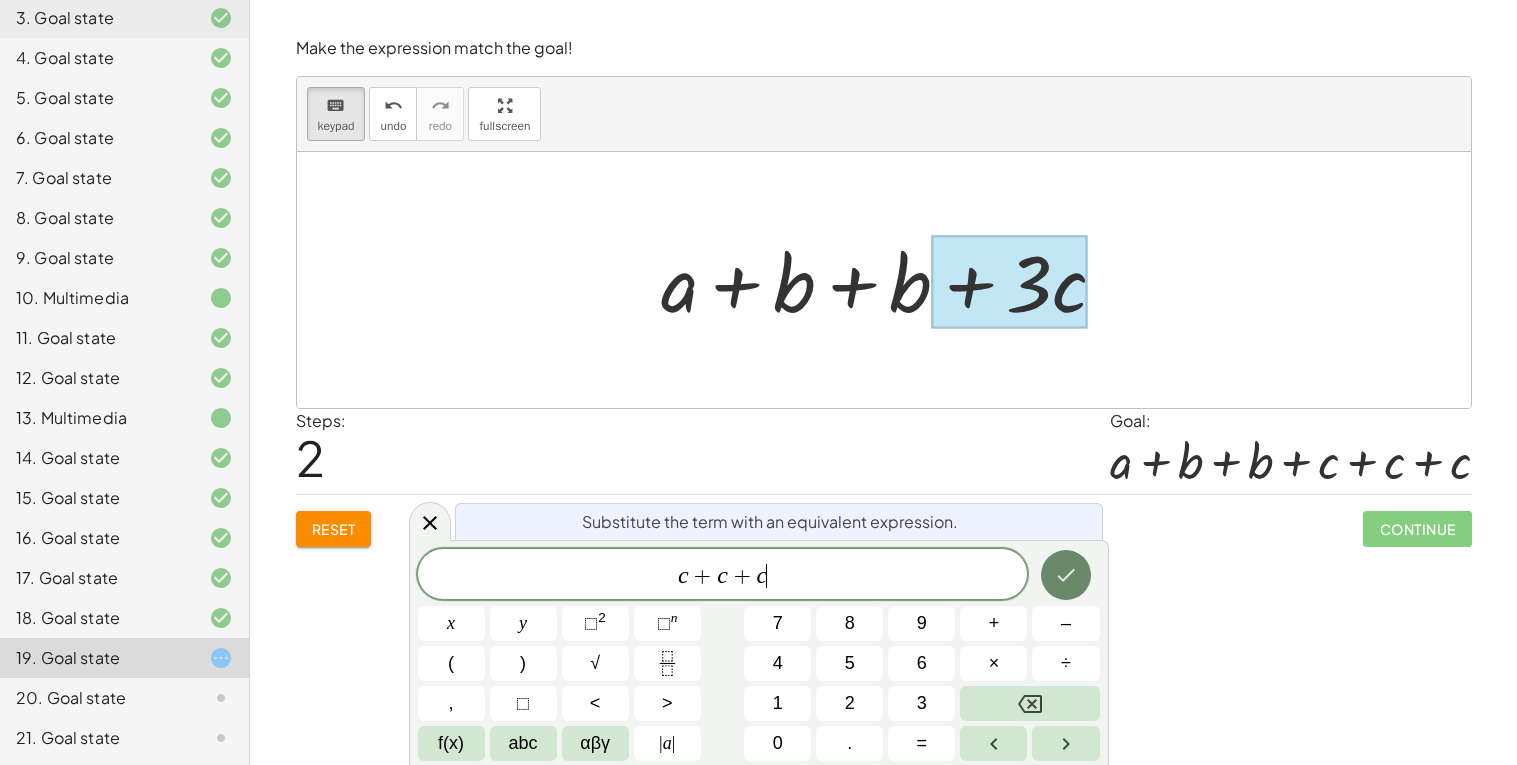 click 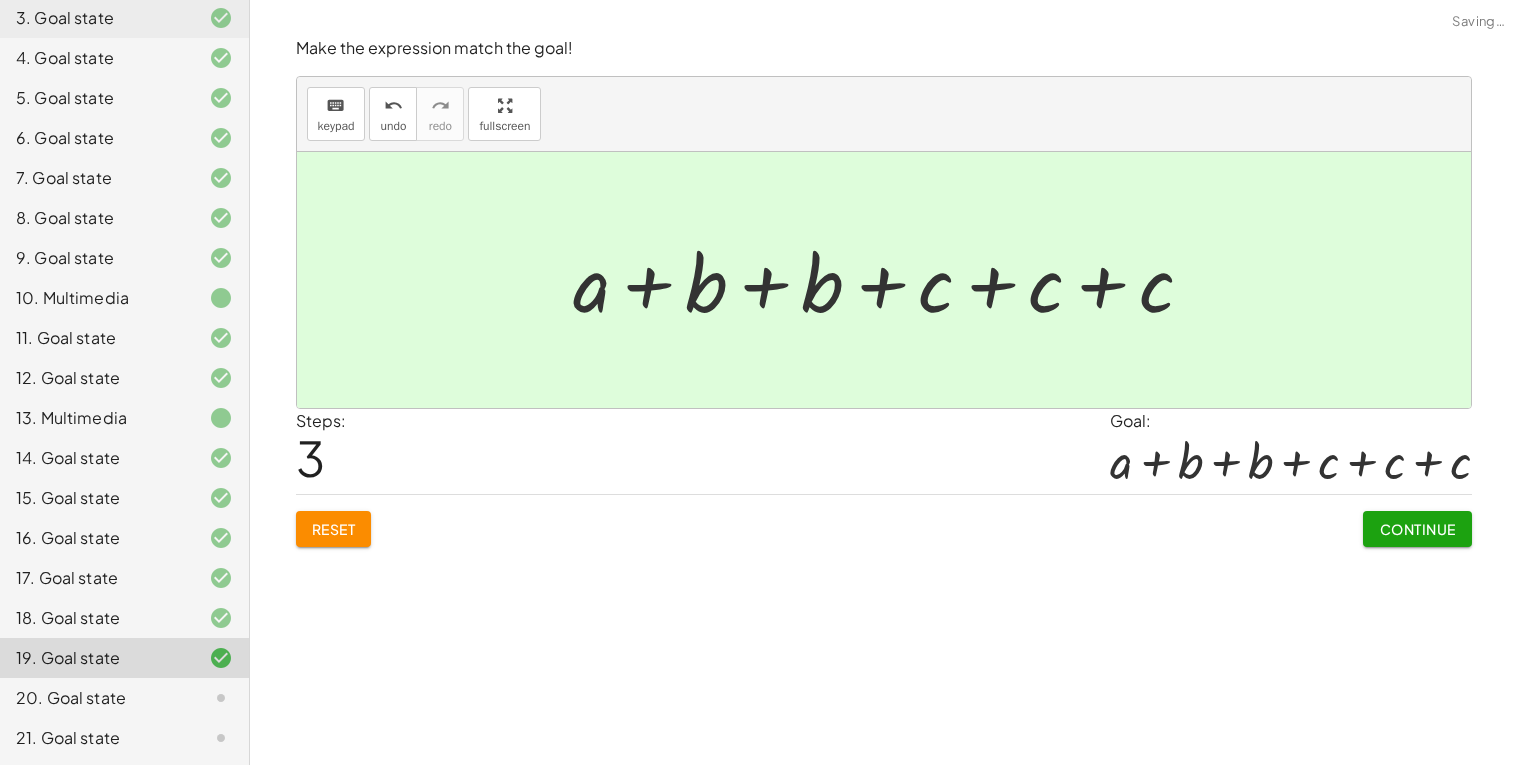 click on "Continue" at bounding box center (1417, 529) 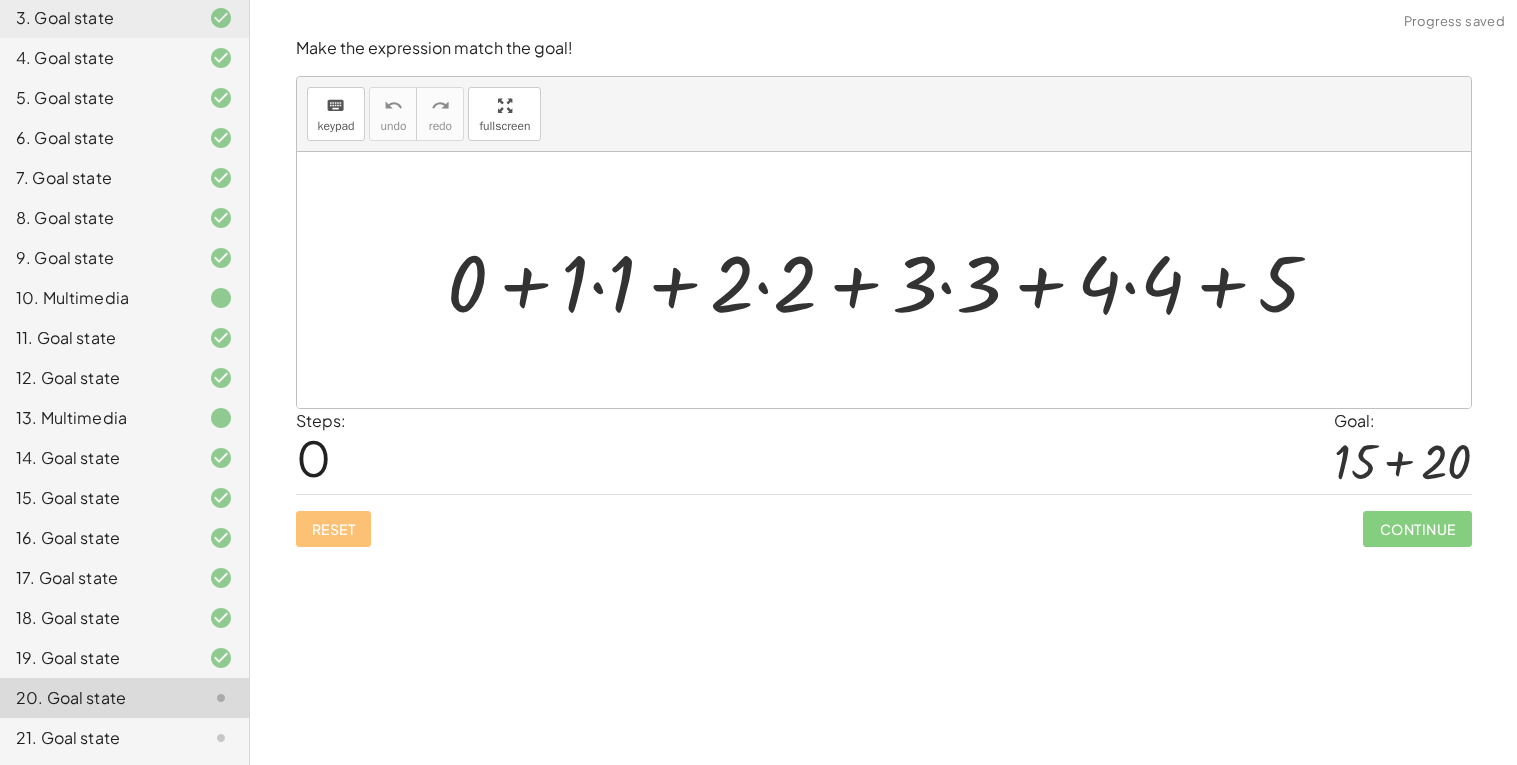 click at bounding box center (892, 280) 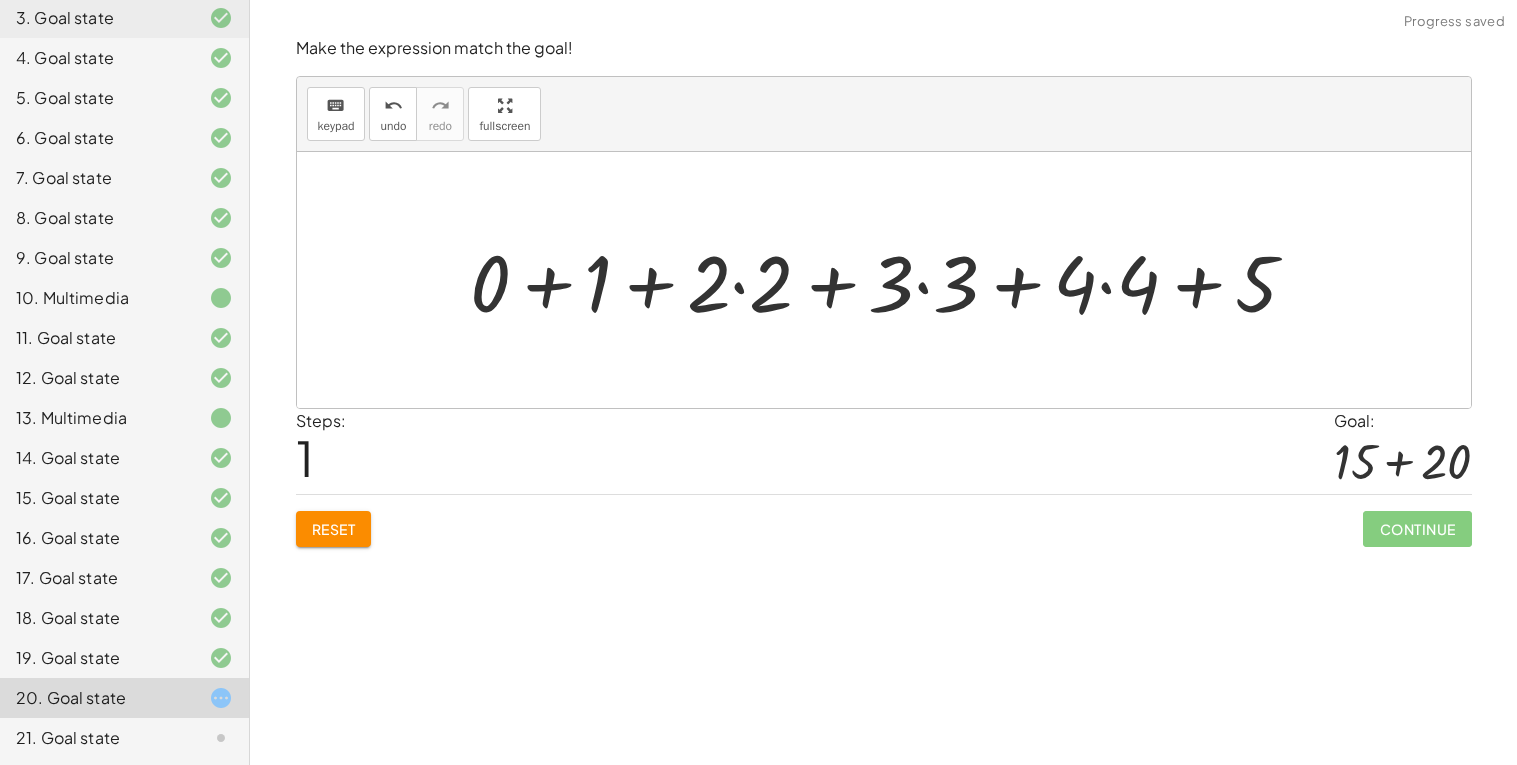 click at bounding box center (891, 280) 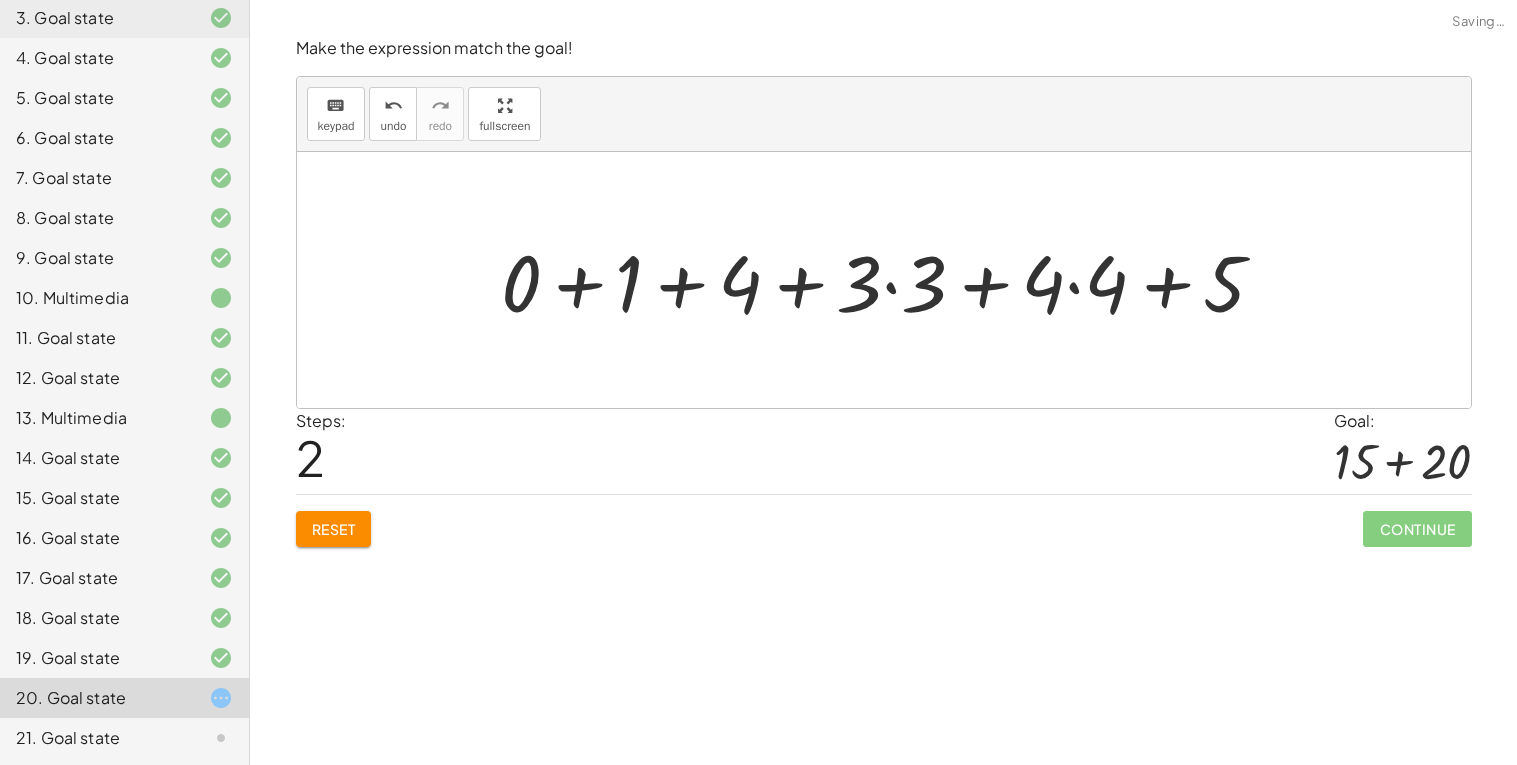click at bounding box center [891, 280] 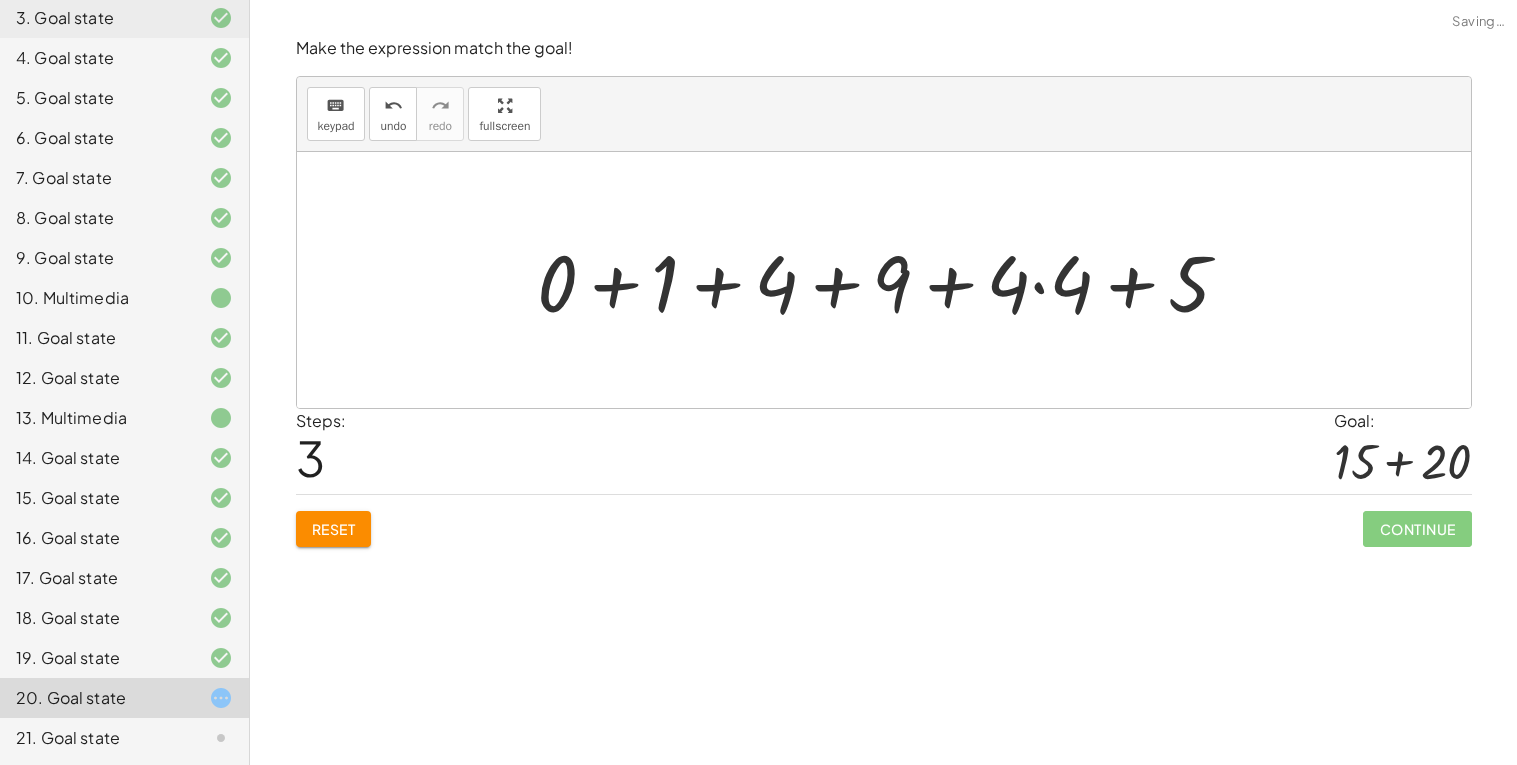 click at bounding box center [891, 280] 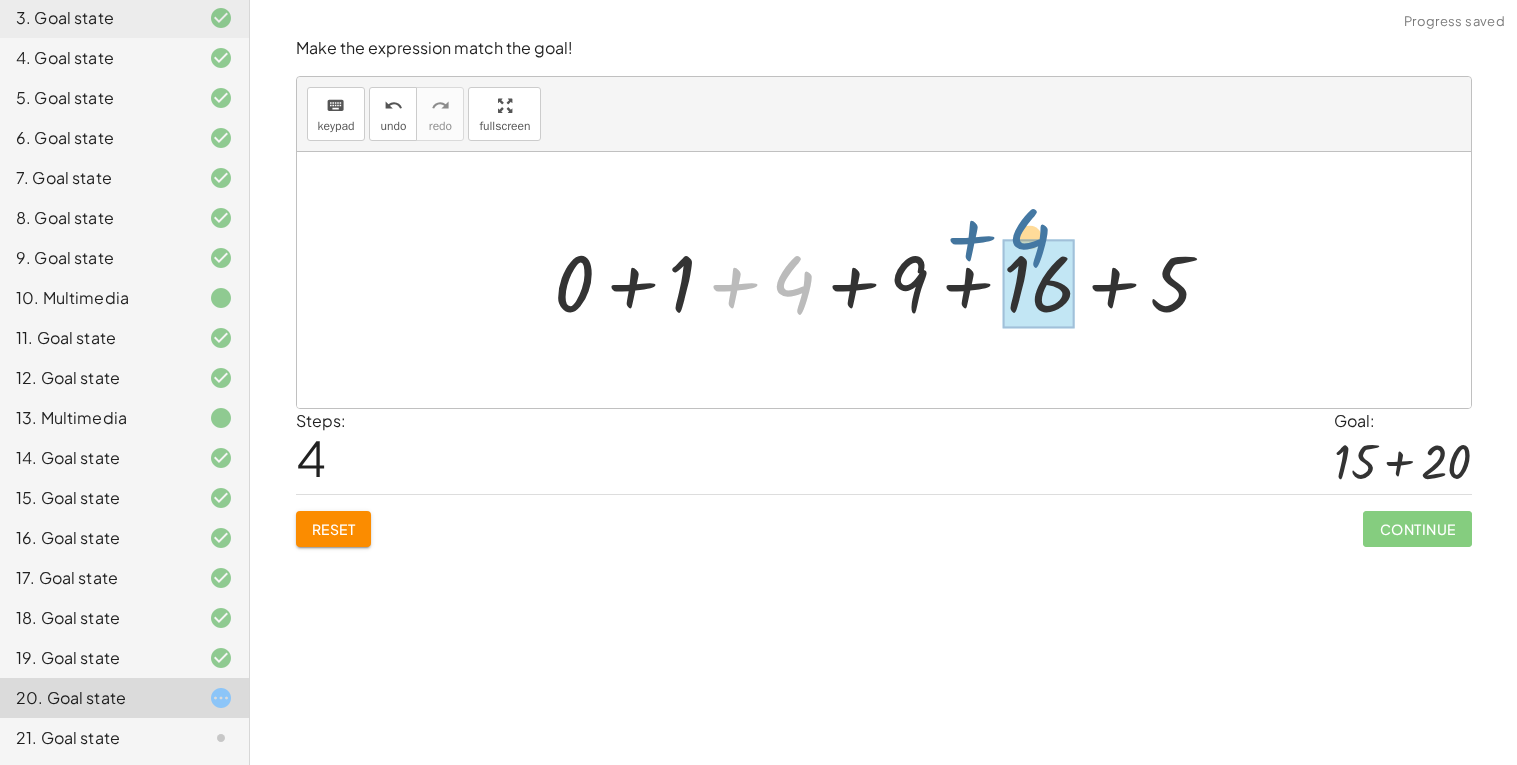 drag, startPoint x: 795, startPoint y: 302, endPoint x: 1055, endPoint y: 305, distance: 260.0173 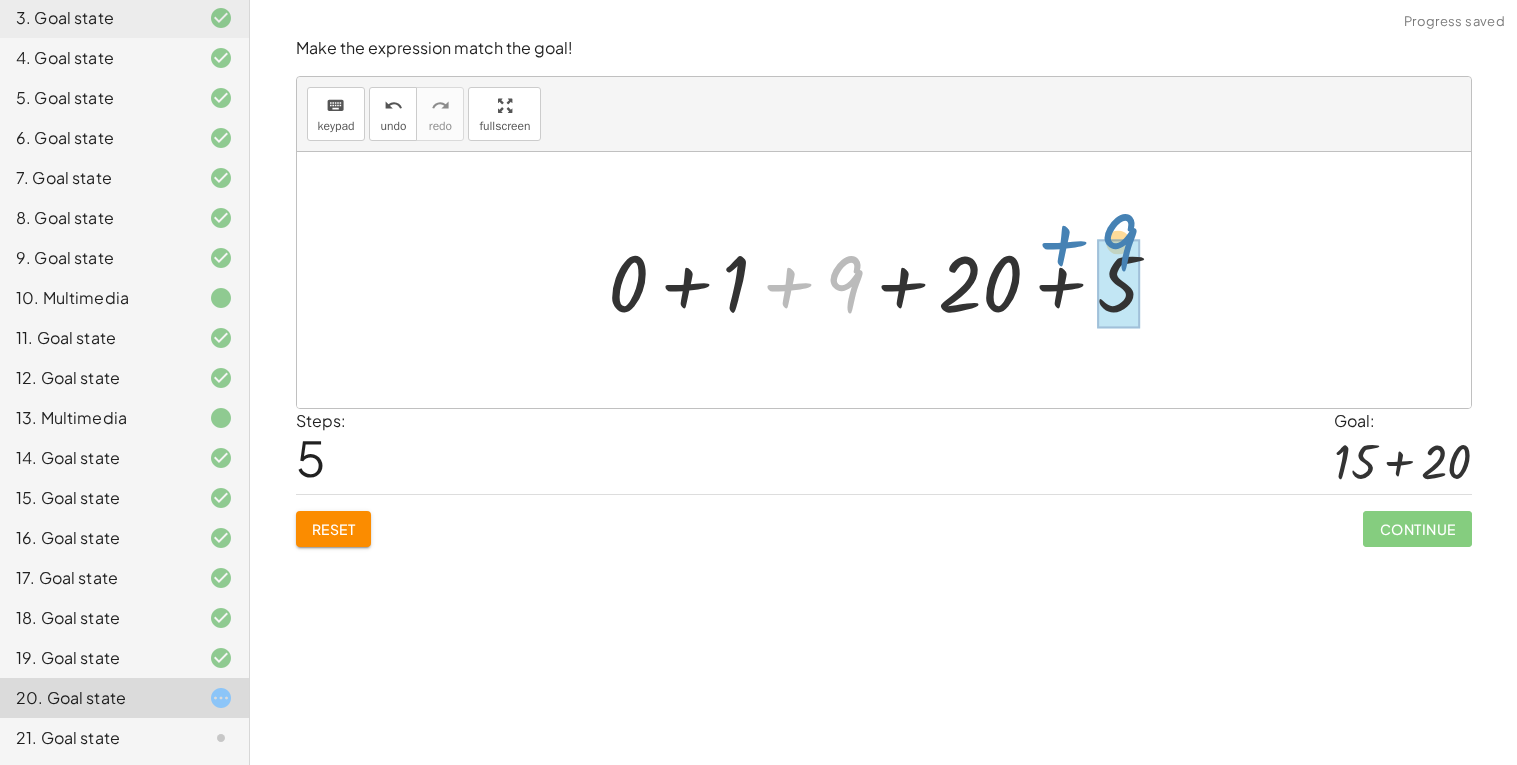 drag, startPoint x: 838, startPoint y: 278, endPoint x: 1144, endPoint y: 240, distance: 308.35046 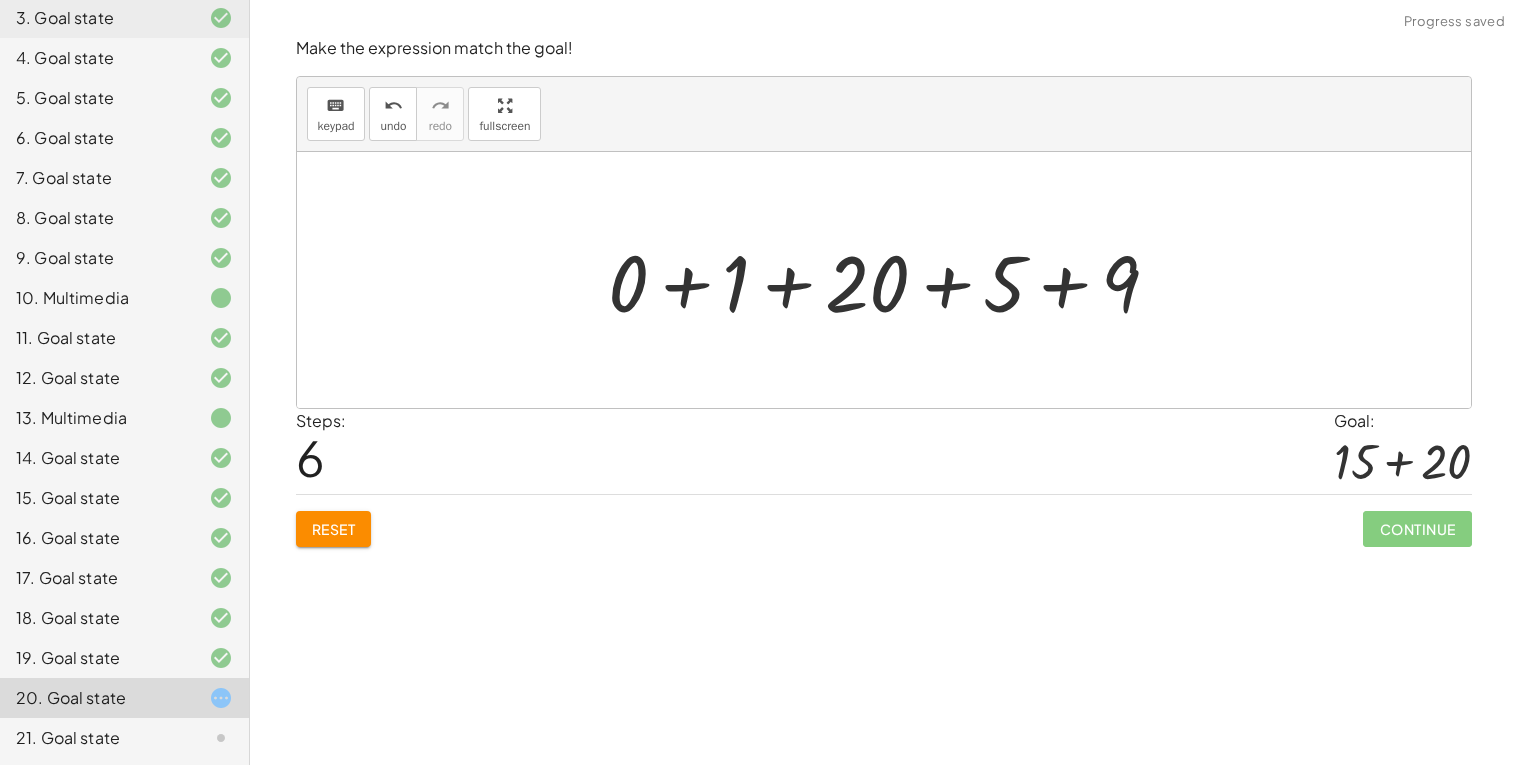 click on "Reset" 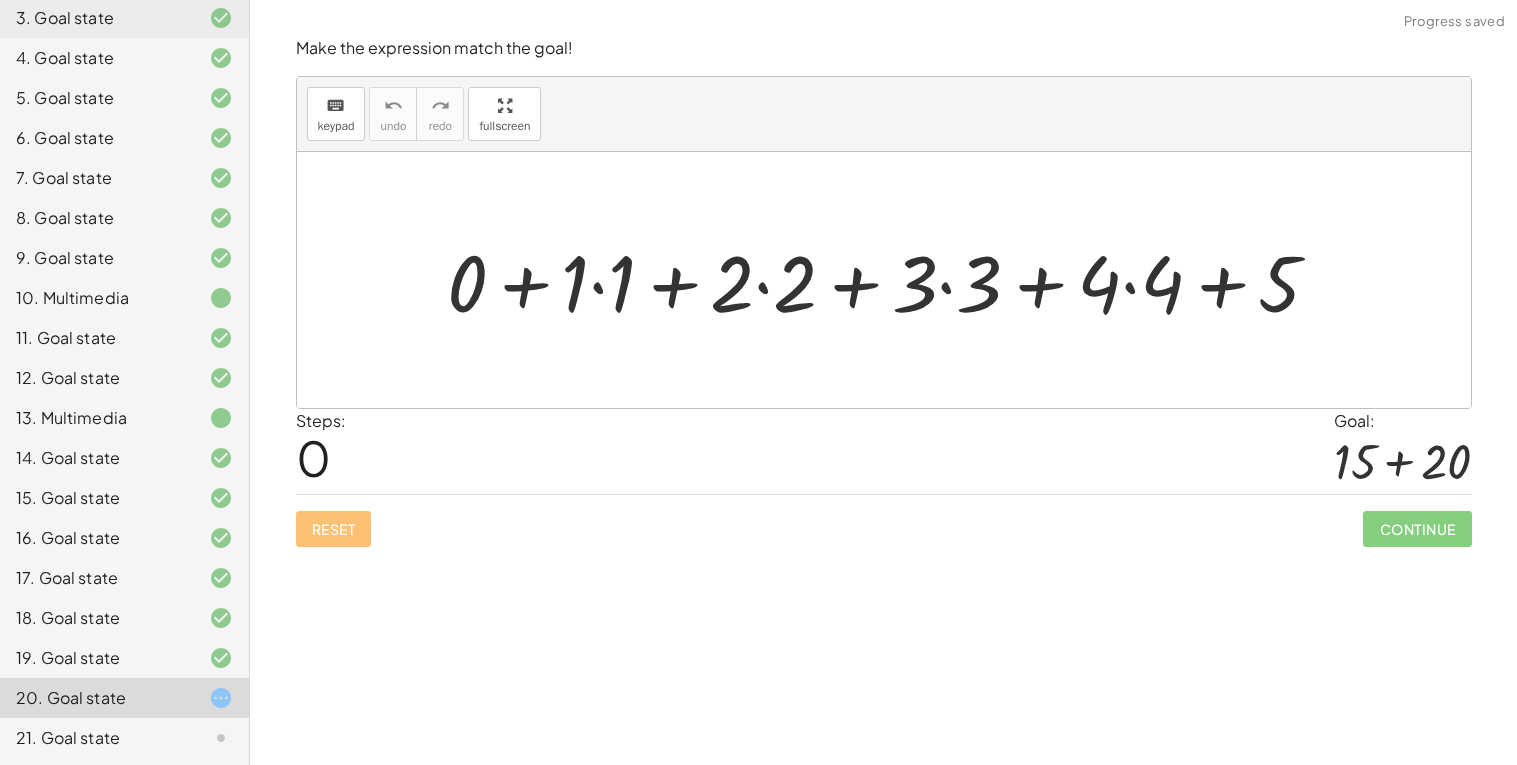click at bounding box center (892, 280) 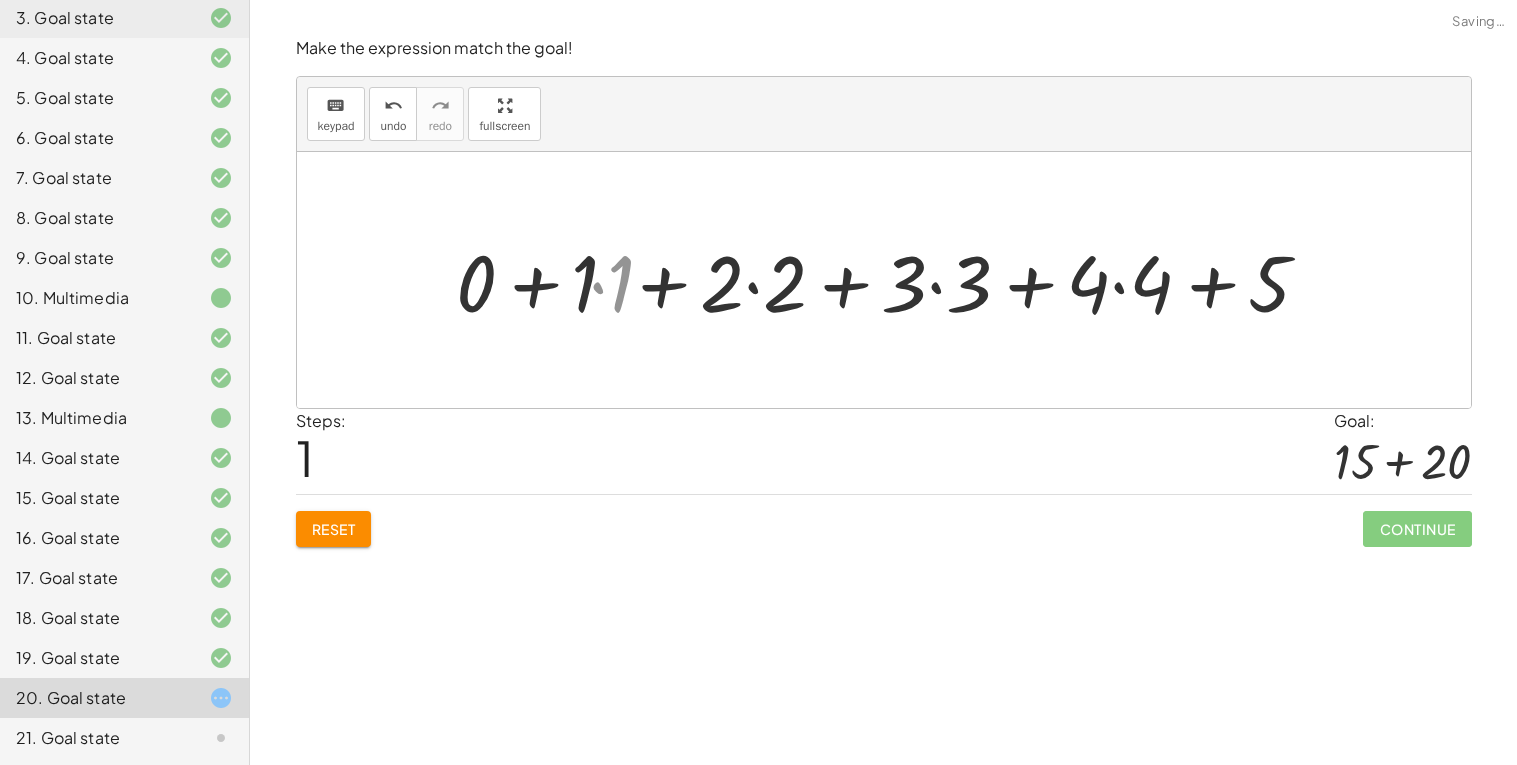 click at bounding box center [891, 280] 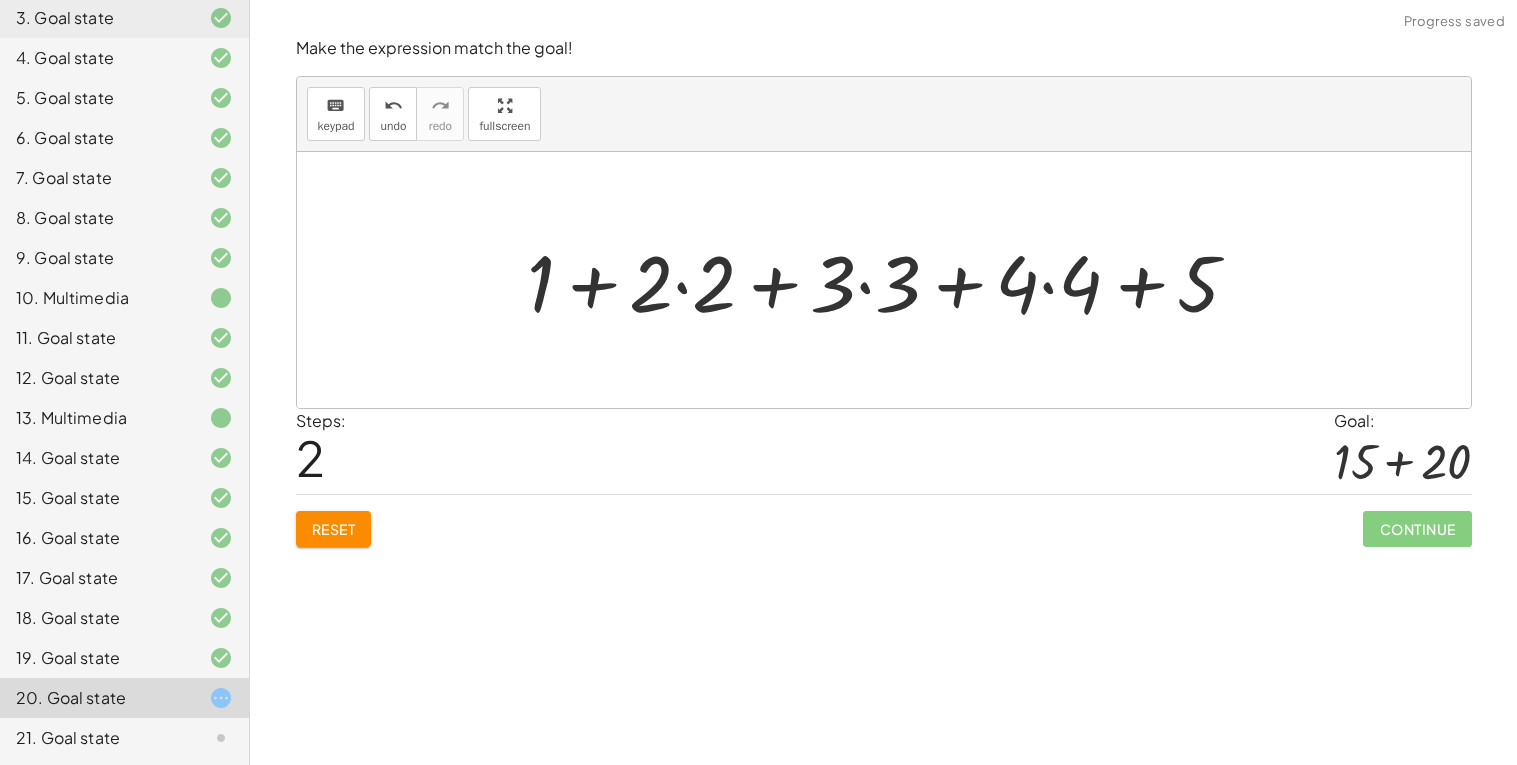 click at bounding box center [891, 280] 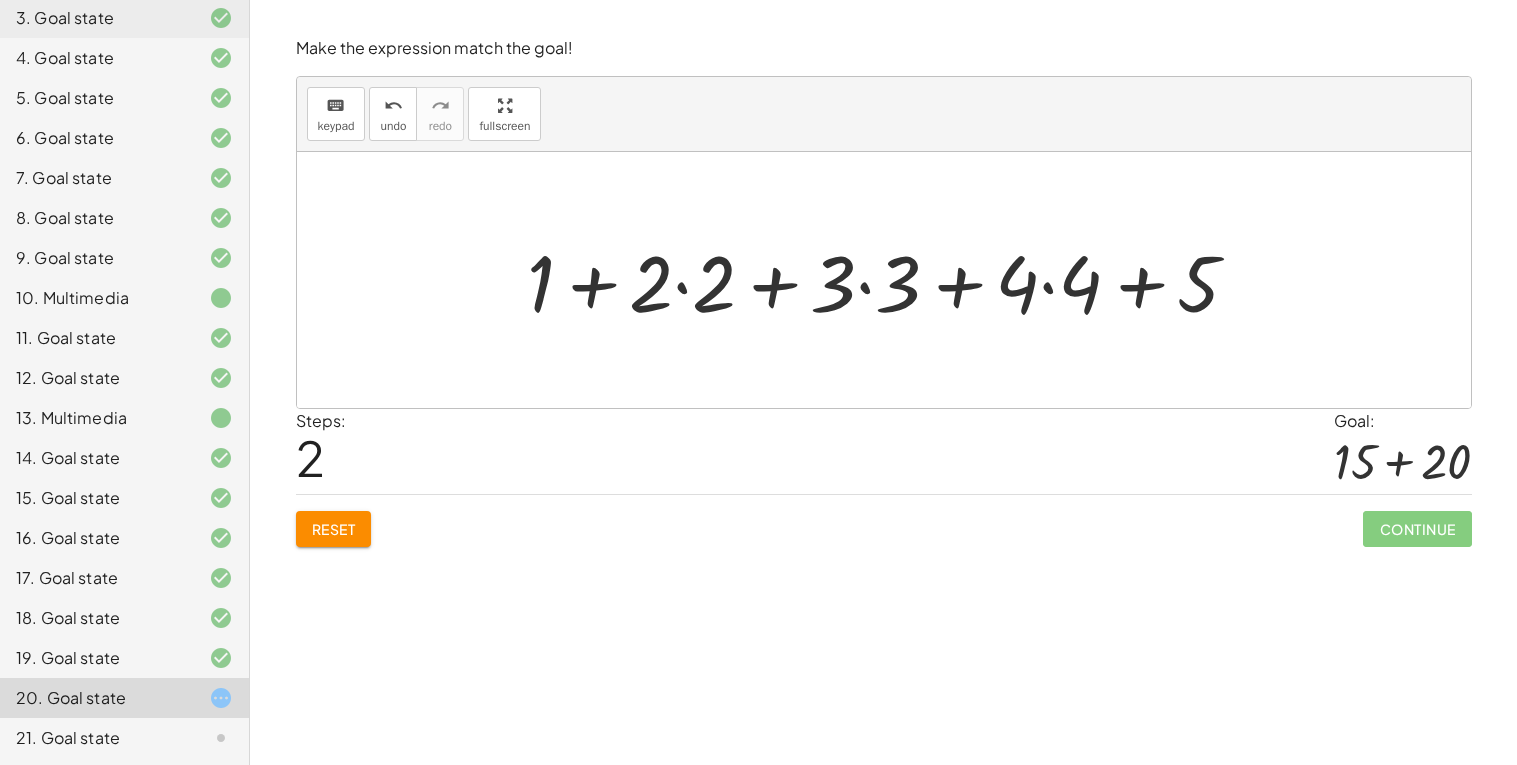 click at bounding box center (891, 280) 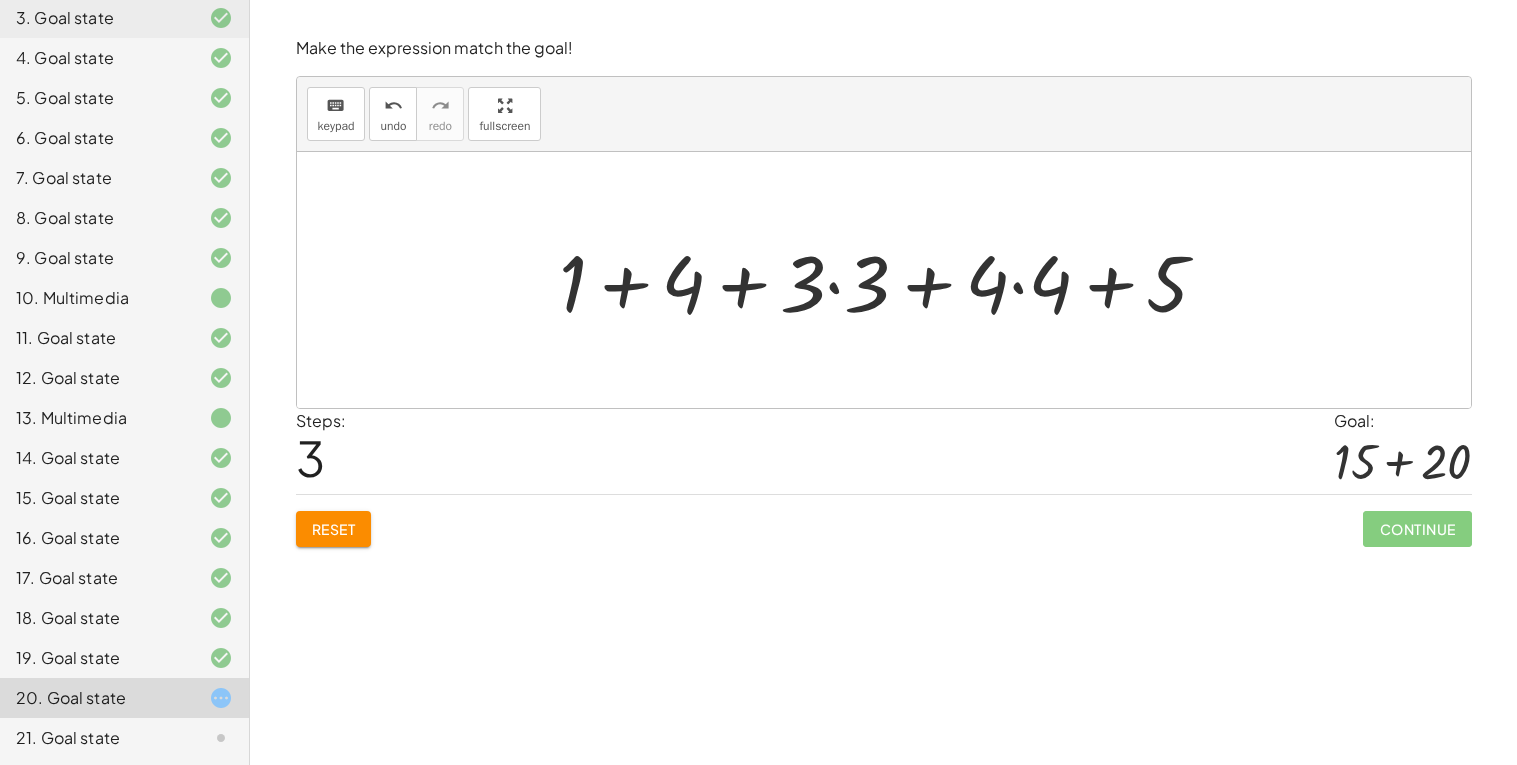 click at bounding box center [892, 280] 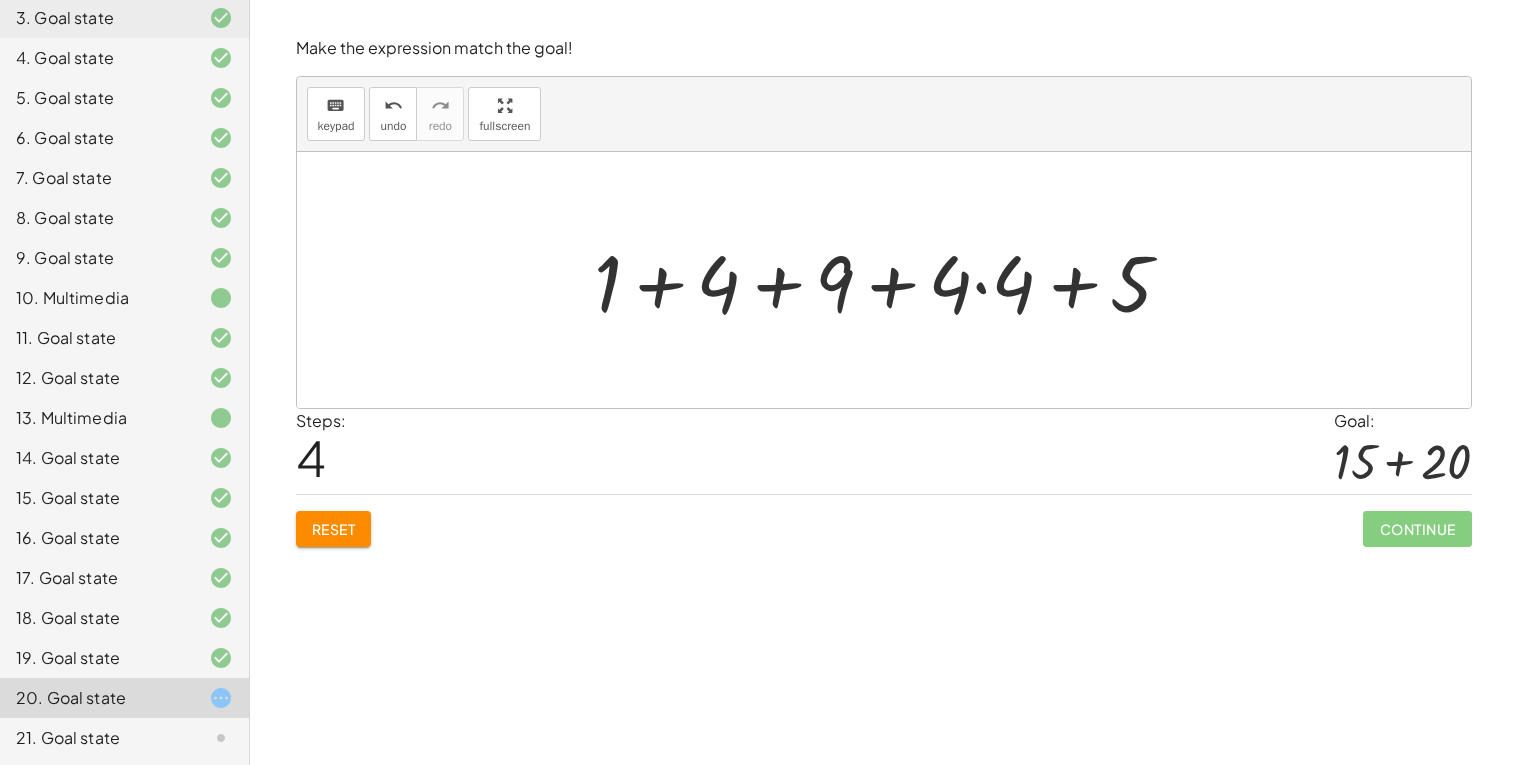 click at bounding box center (891, 280) 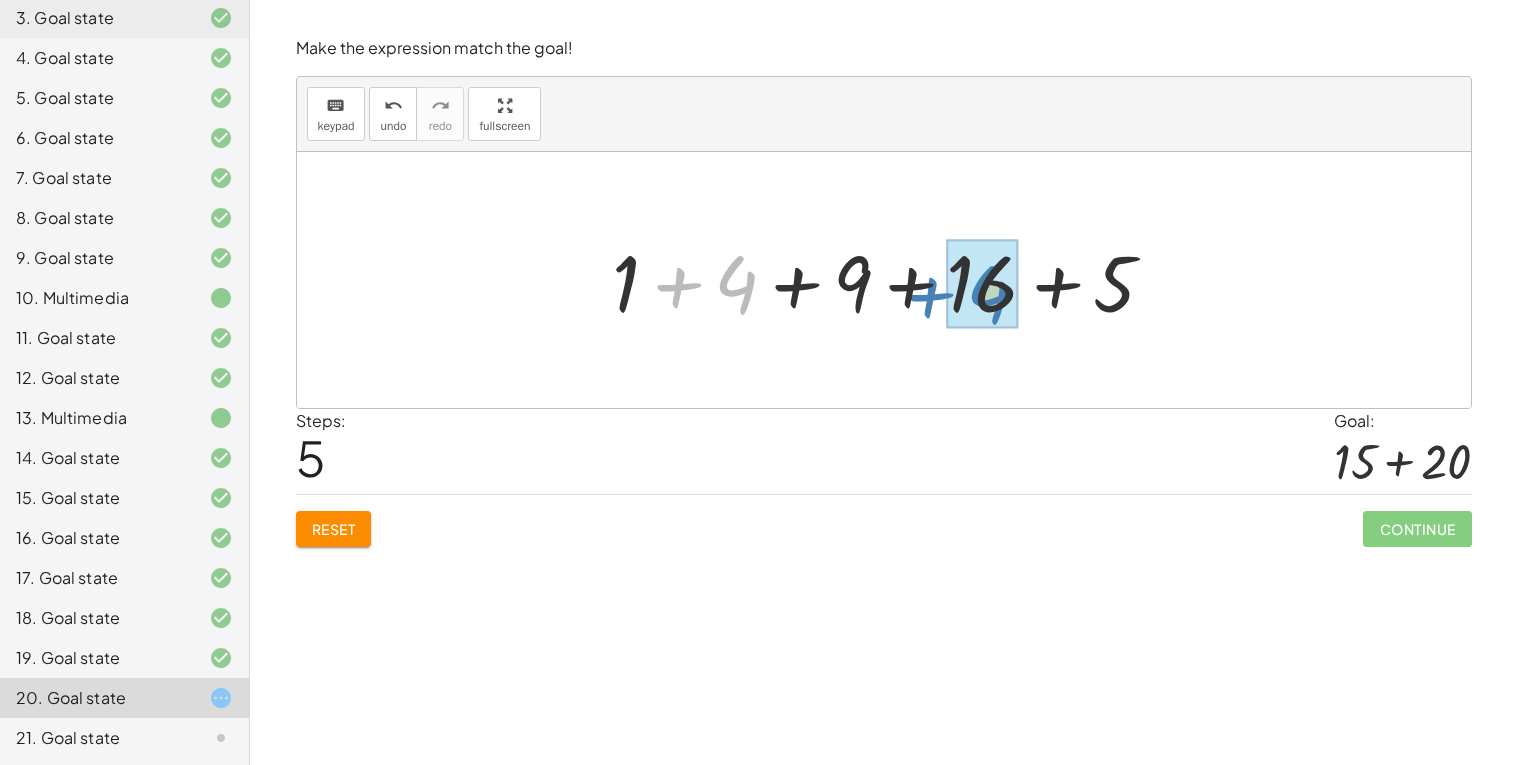 drag, startPoint x: 746, startPoint y: 277, endPoint x: 996, endPoint y: 287, distance: 250.19992 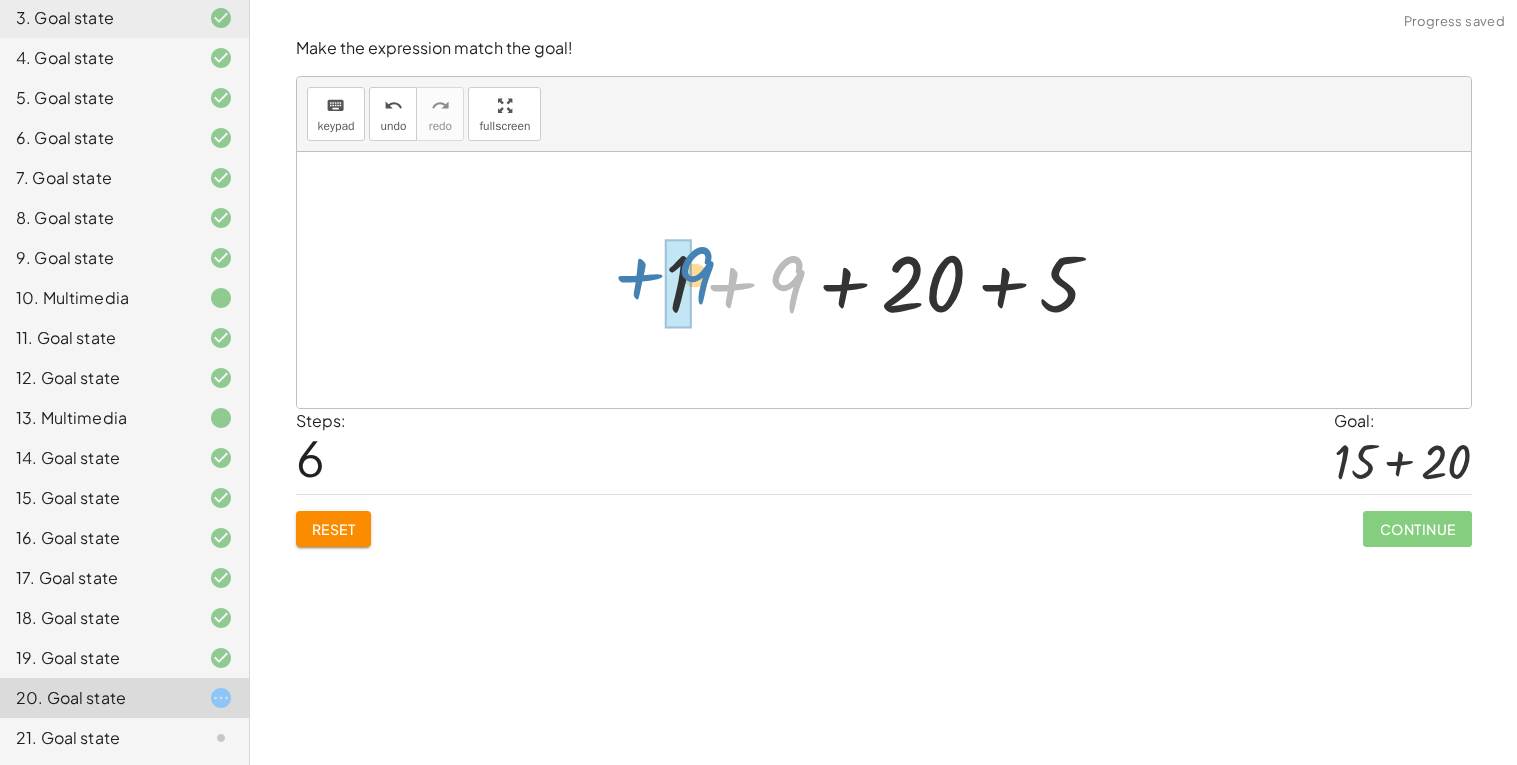 drag, startPoint x: 776, startPoint y: 280, endPoint x: 679, endPoint y: 272, distance: 97.32934 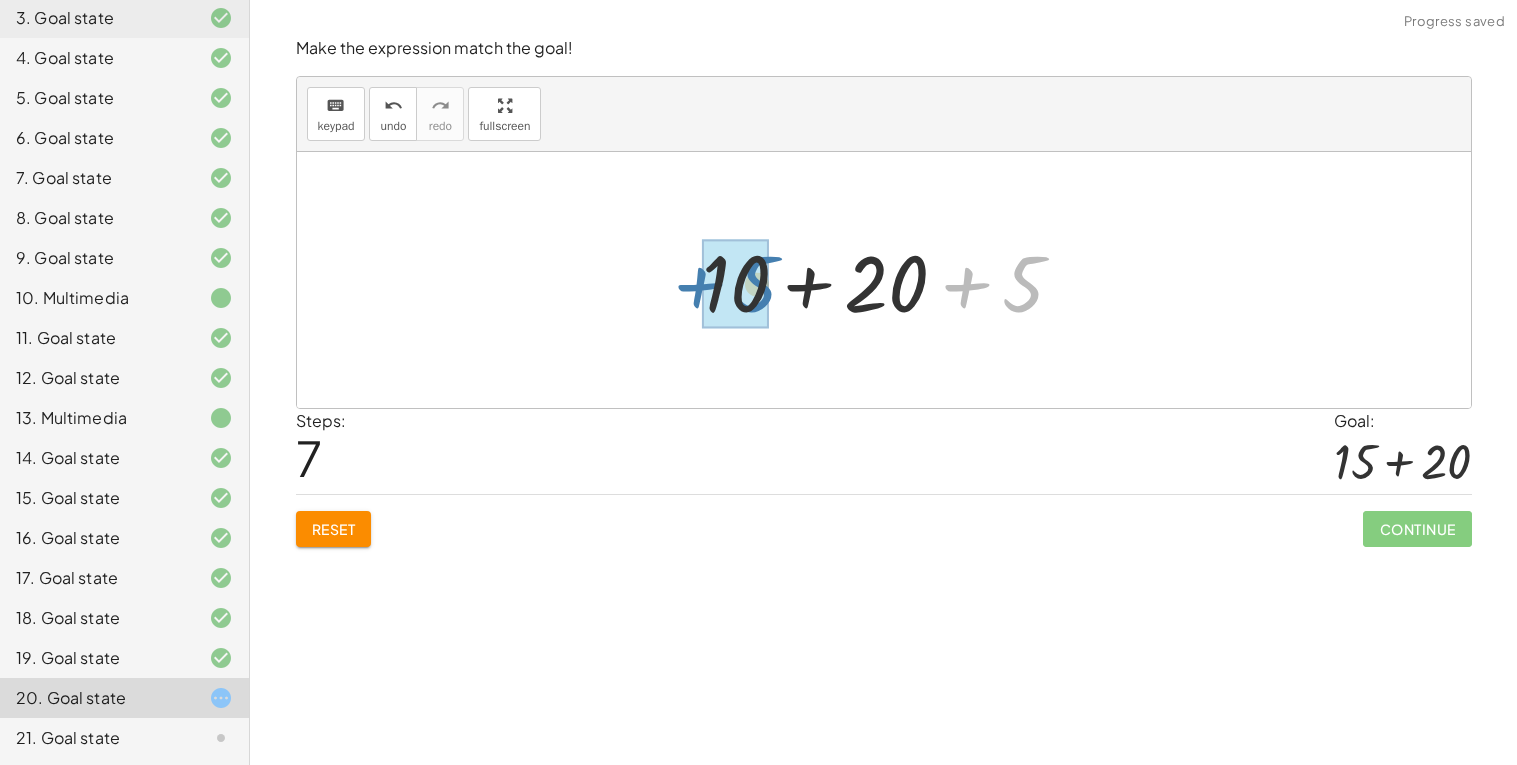 drag, startPoint x: 1016, startPoint y: 291, endPoint x: 738, endPoint y: 291, distance: 278 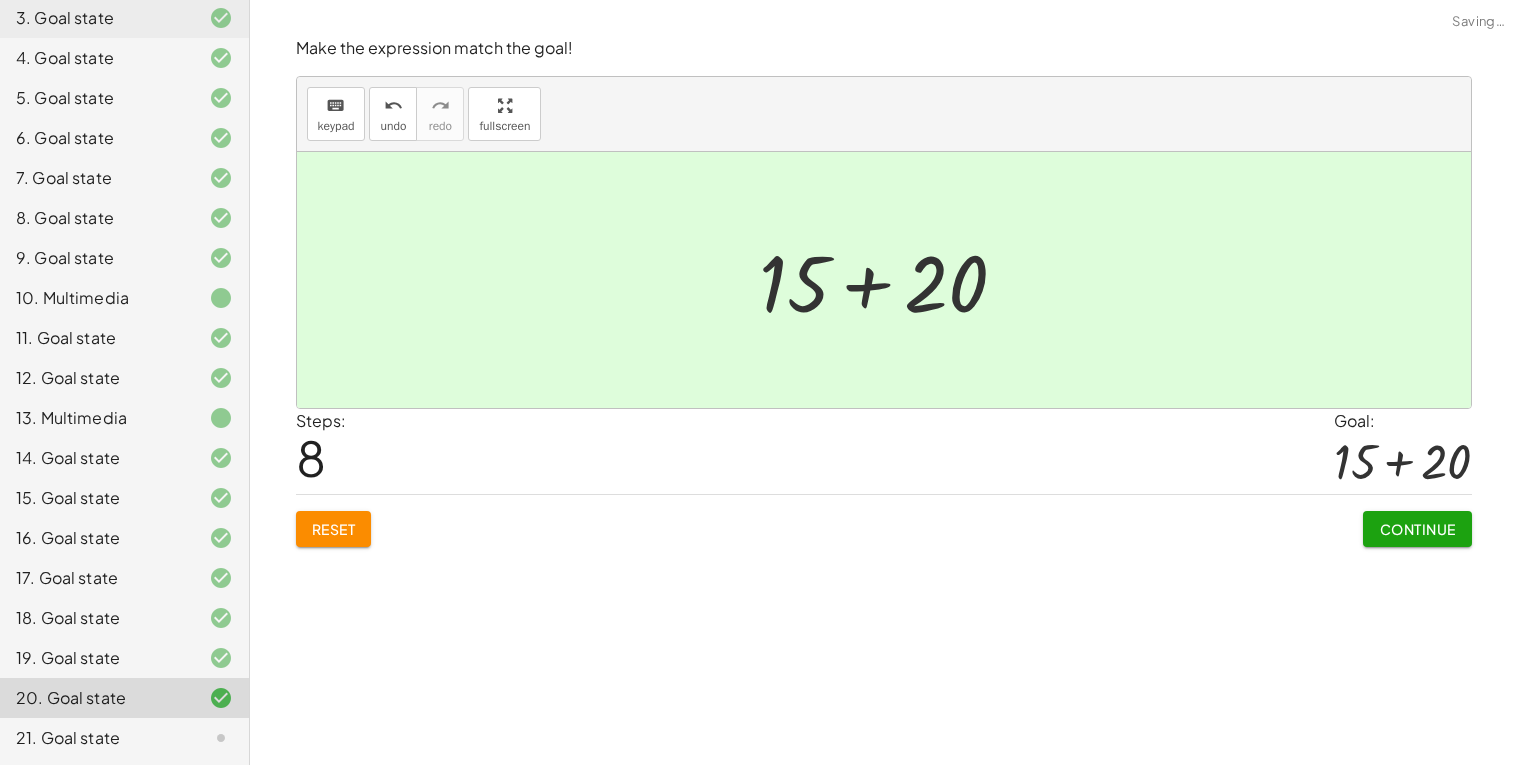 click on "Continue" at bounding box center [1417, 529] 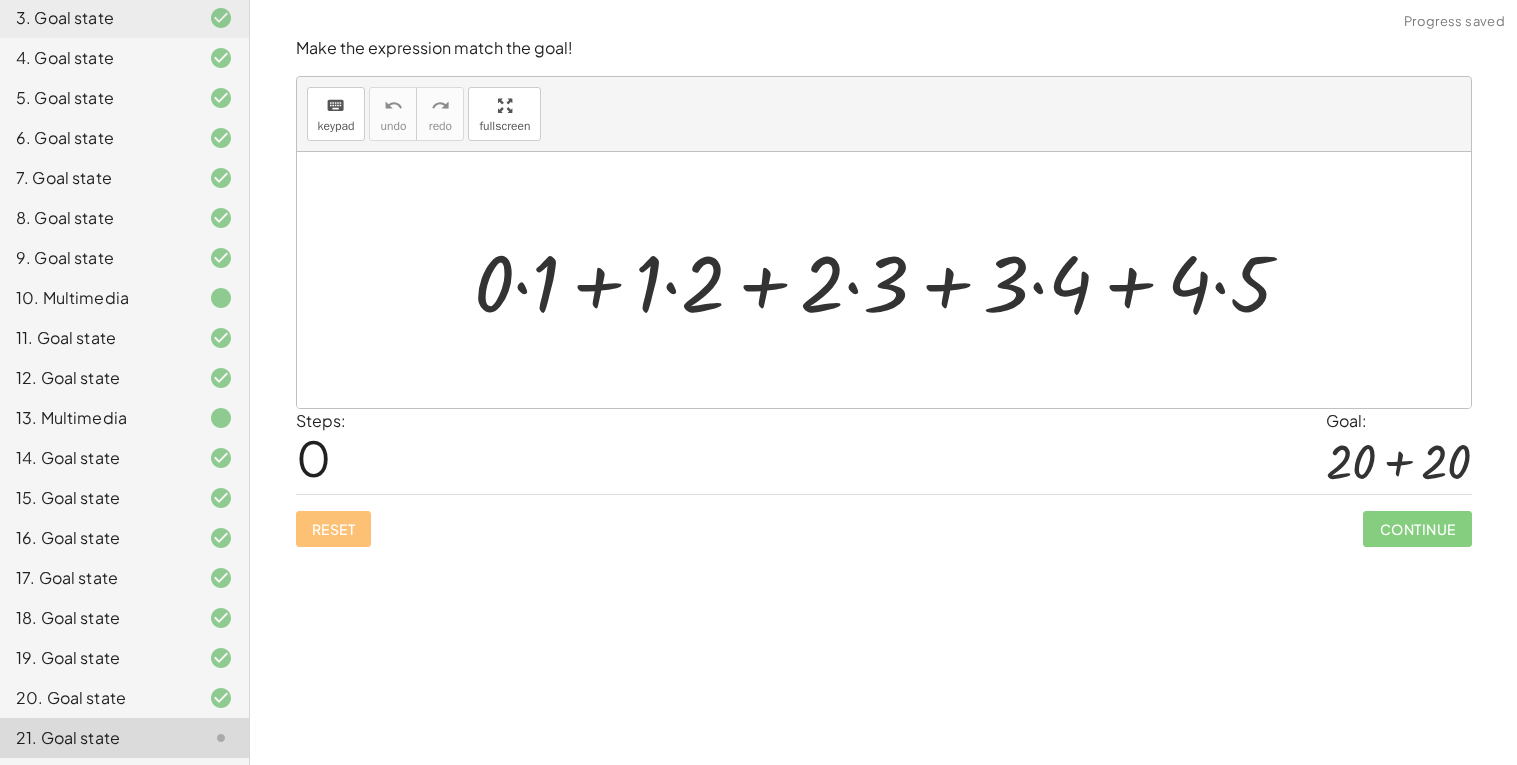 click at bounding box center (891, 280) 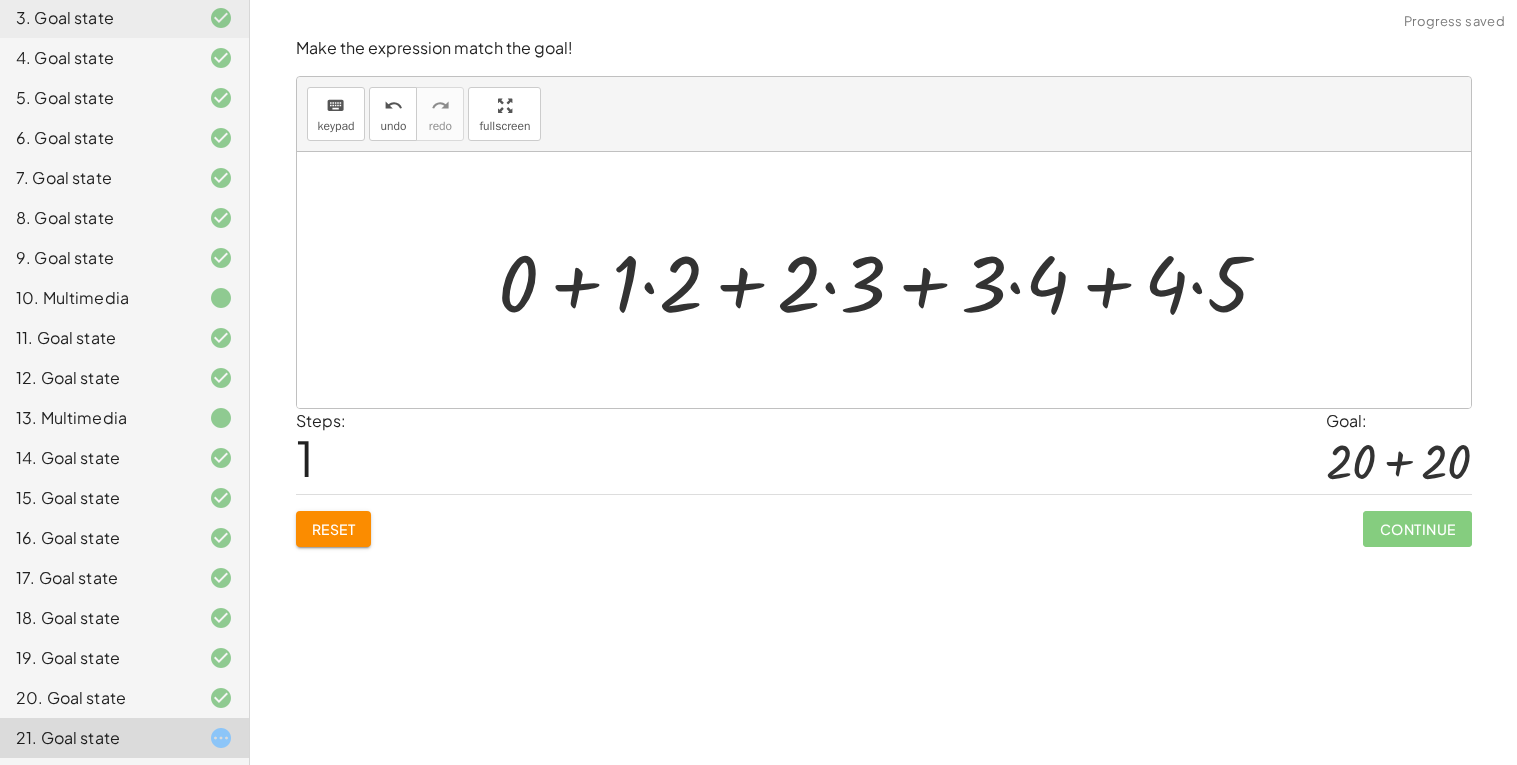 click at bounding box center [892, 280] 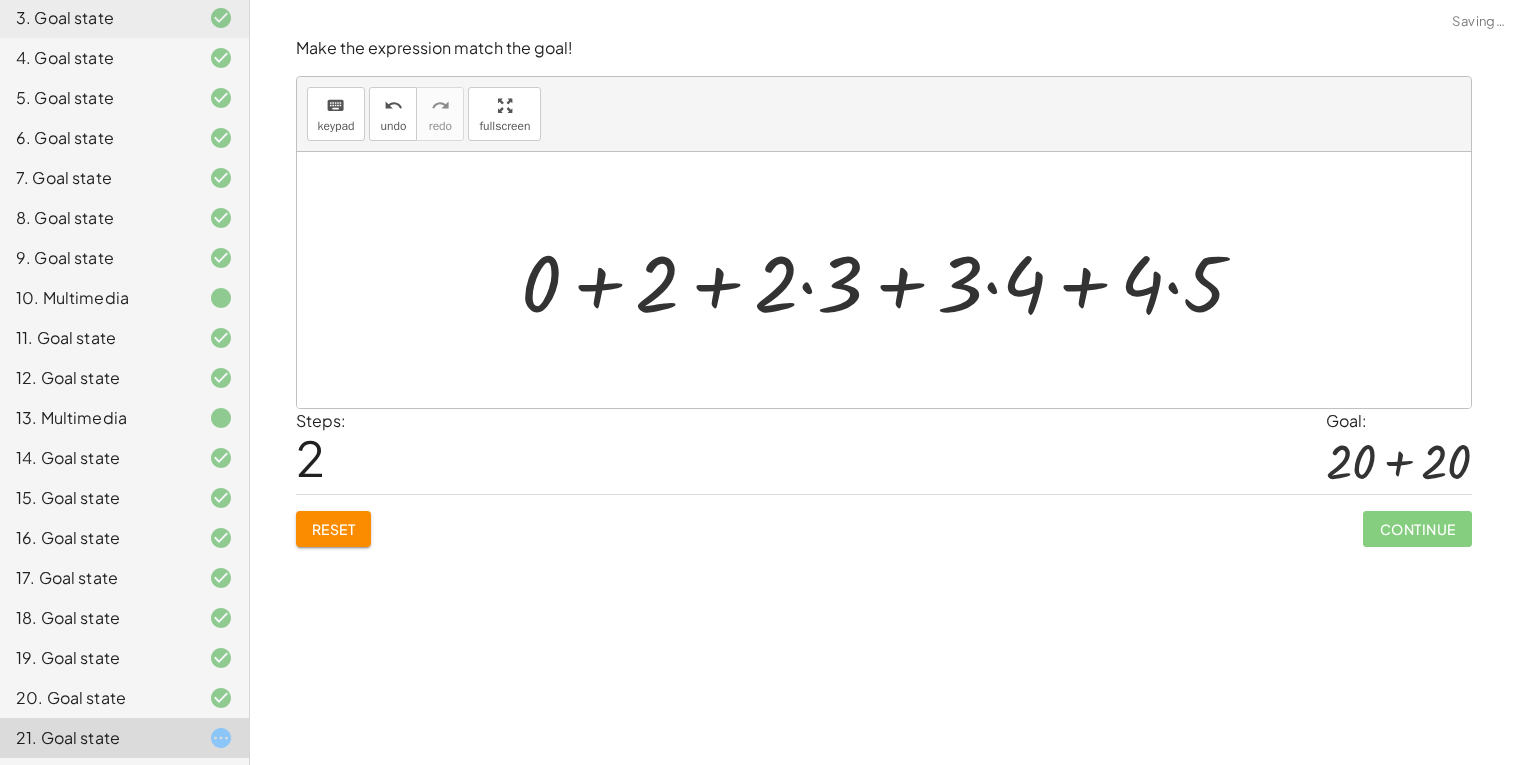 click at bounding box center (891, 280) 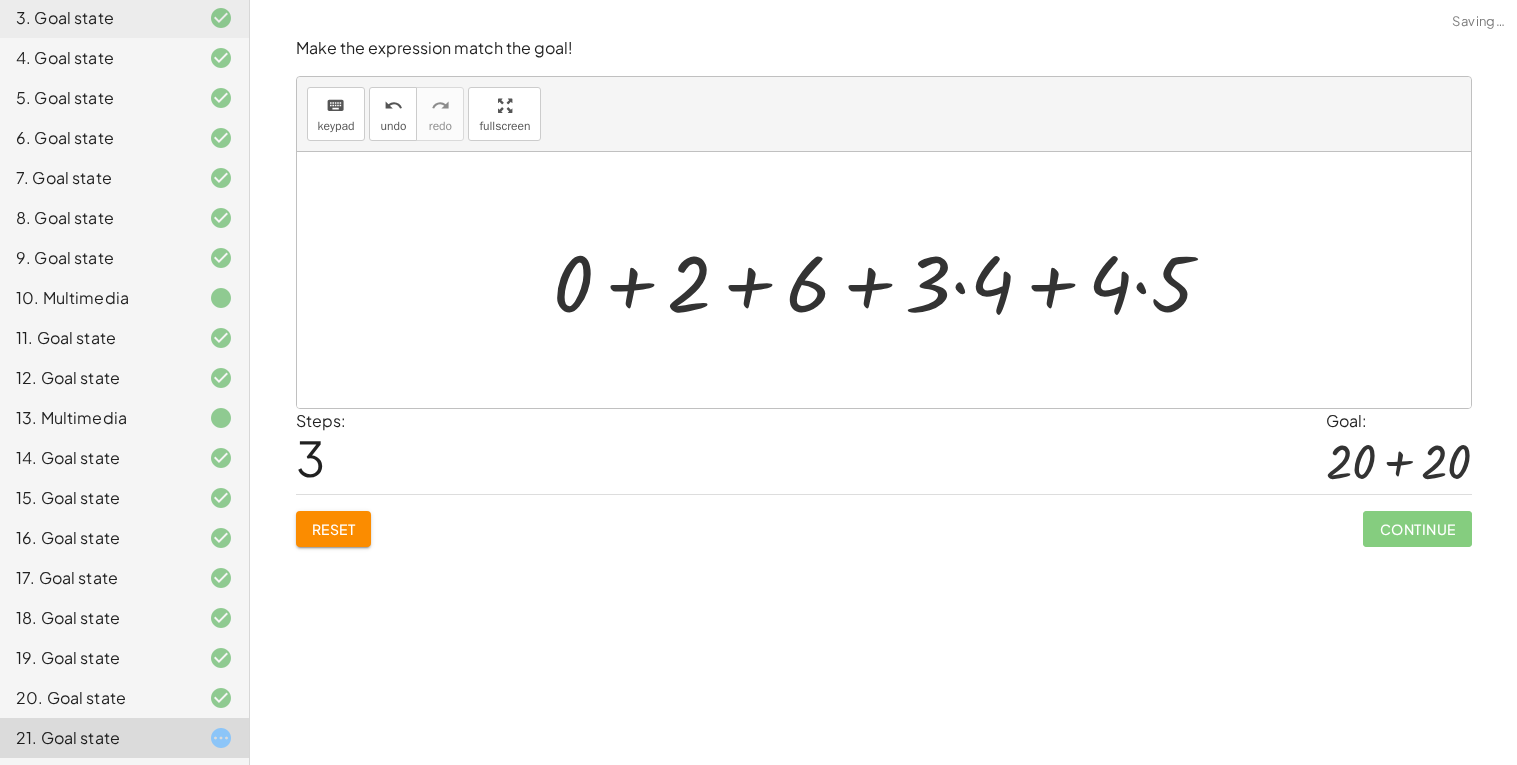 click at bounding box center [891, 280] 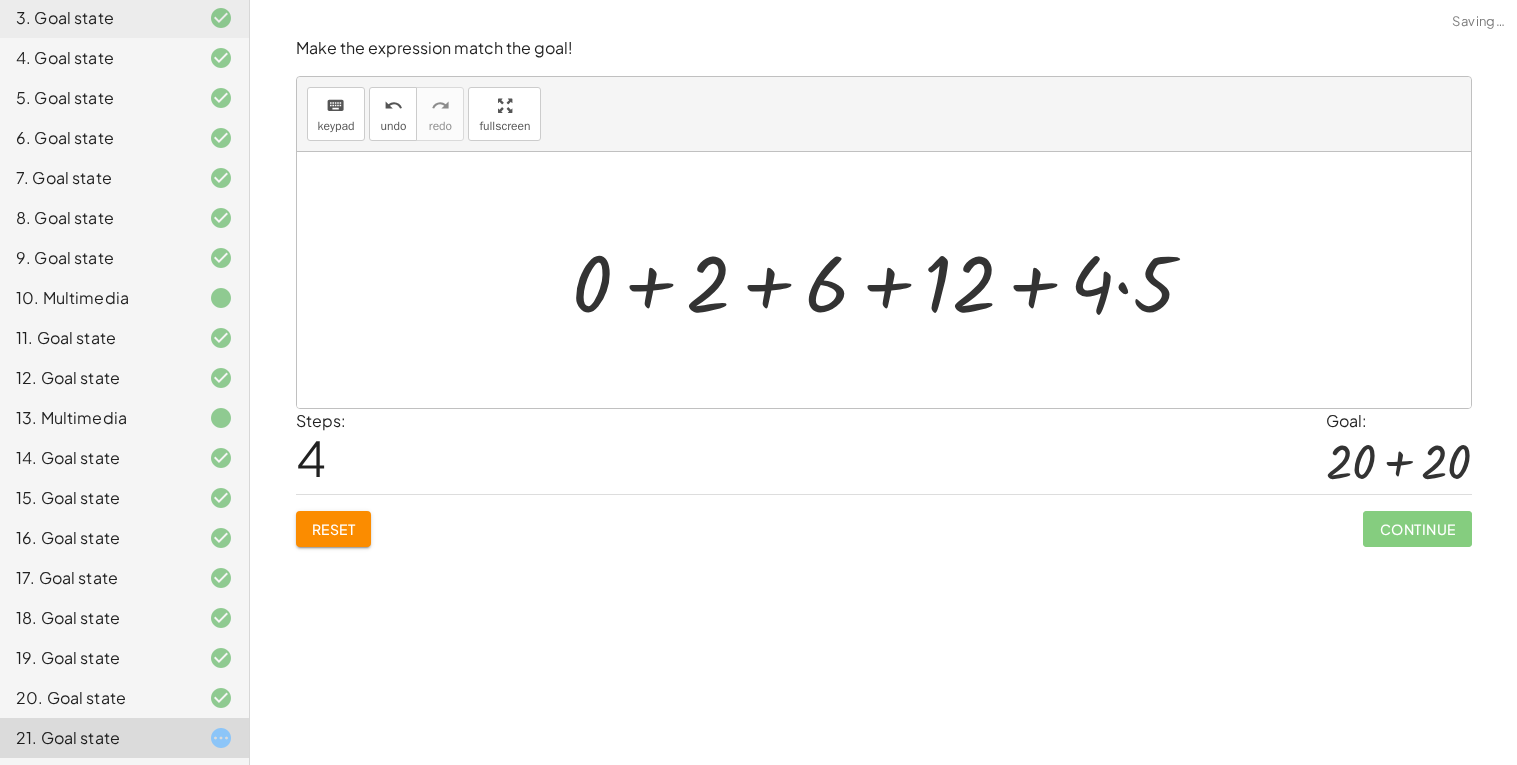 click at bounding box center [892, 280] 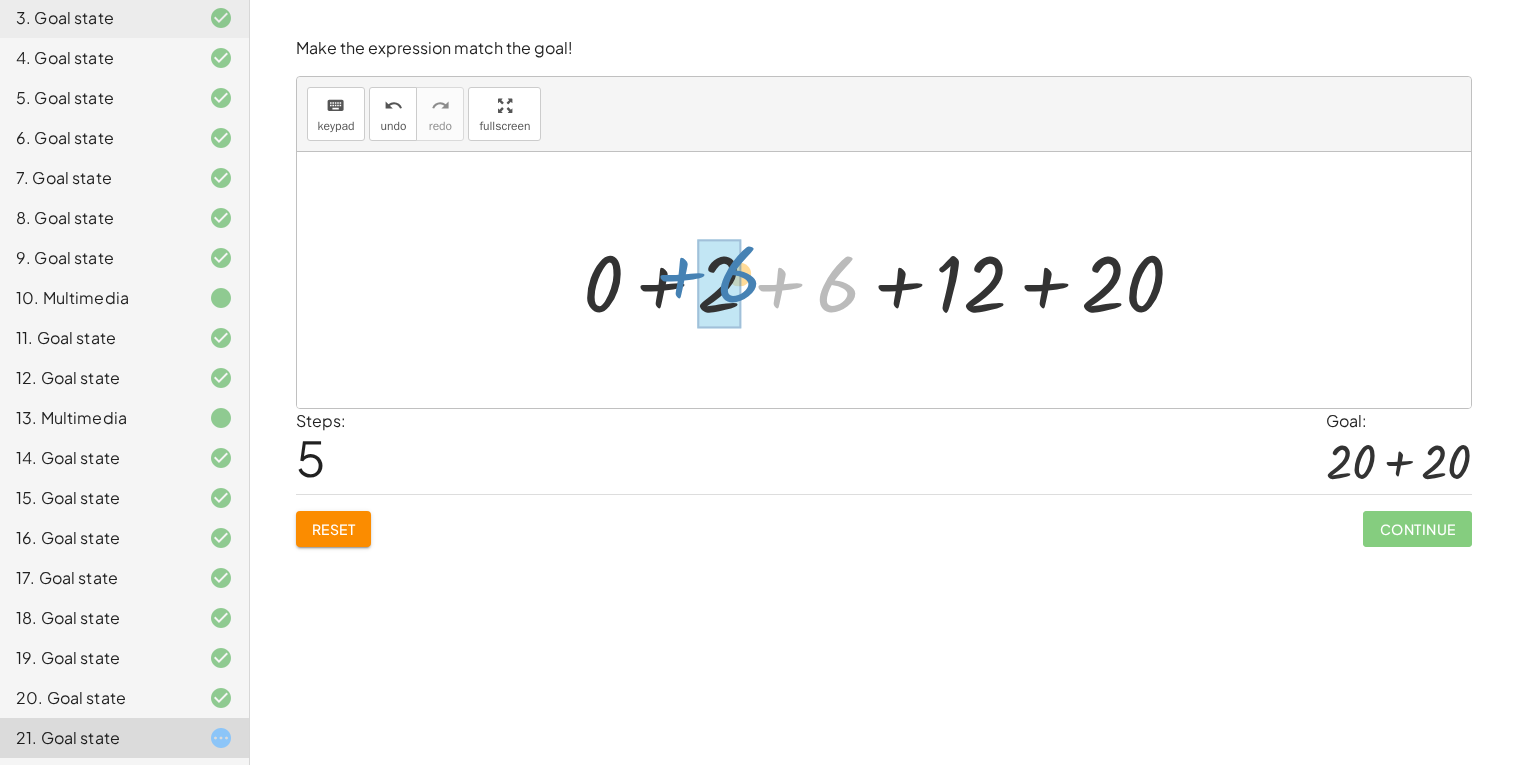 drag, startPoint x: 834, startPoint y: 289, endPoint x: 733, endPoint y: 277, distance: 101.71037 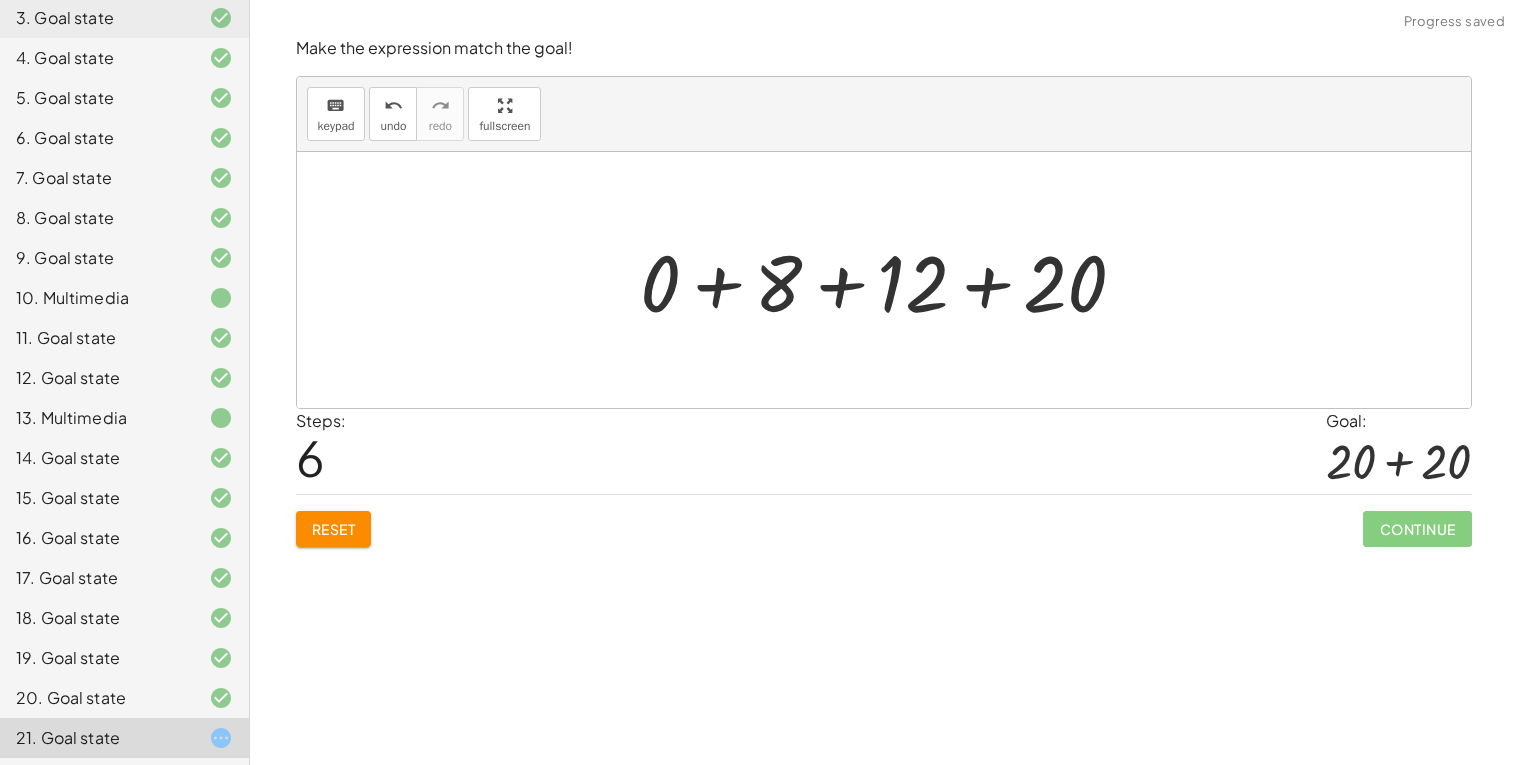 click at bounding box center [891, 280] 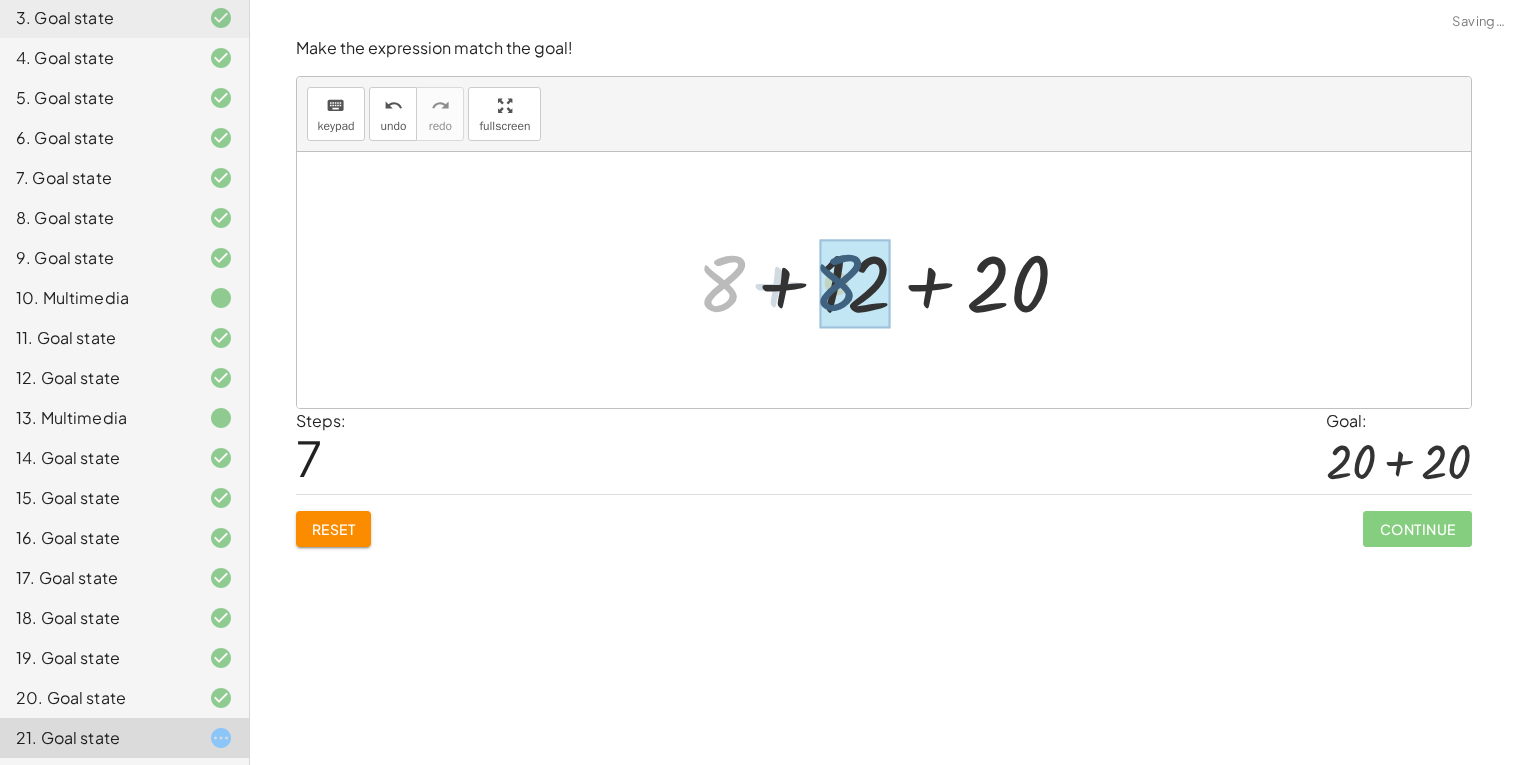 drag, startPoint x: 713, startPoint y: 282, endPoint x: 833, endPoint y: 281, distance: 120.004166 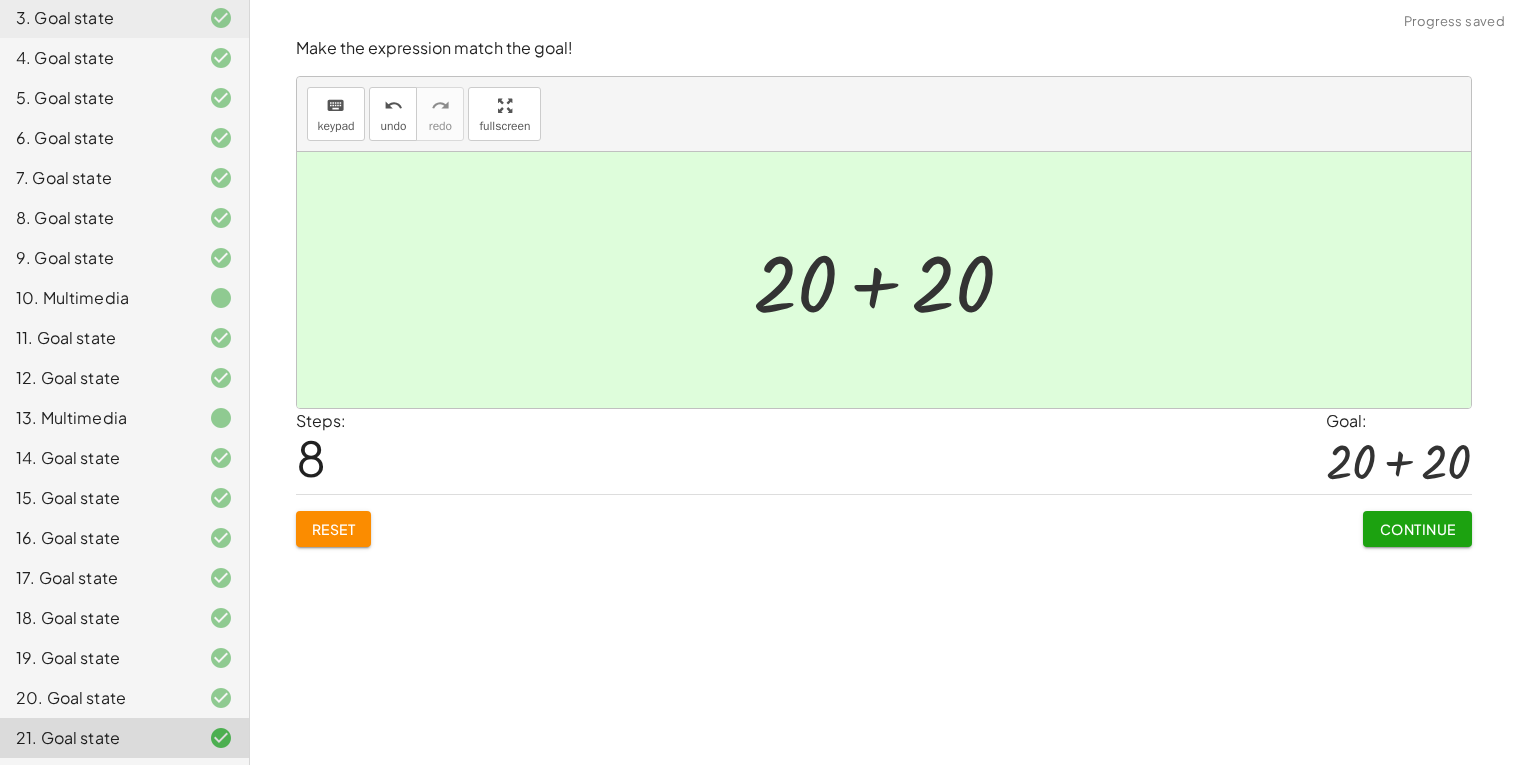 click on "Continue" at bounding box center [1417, 521] 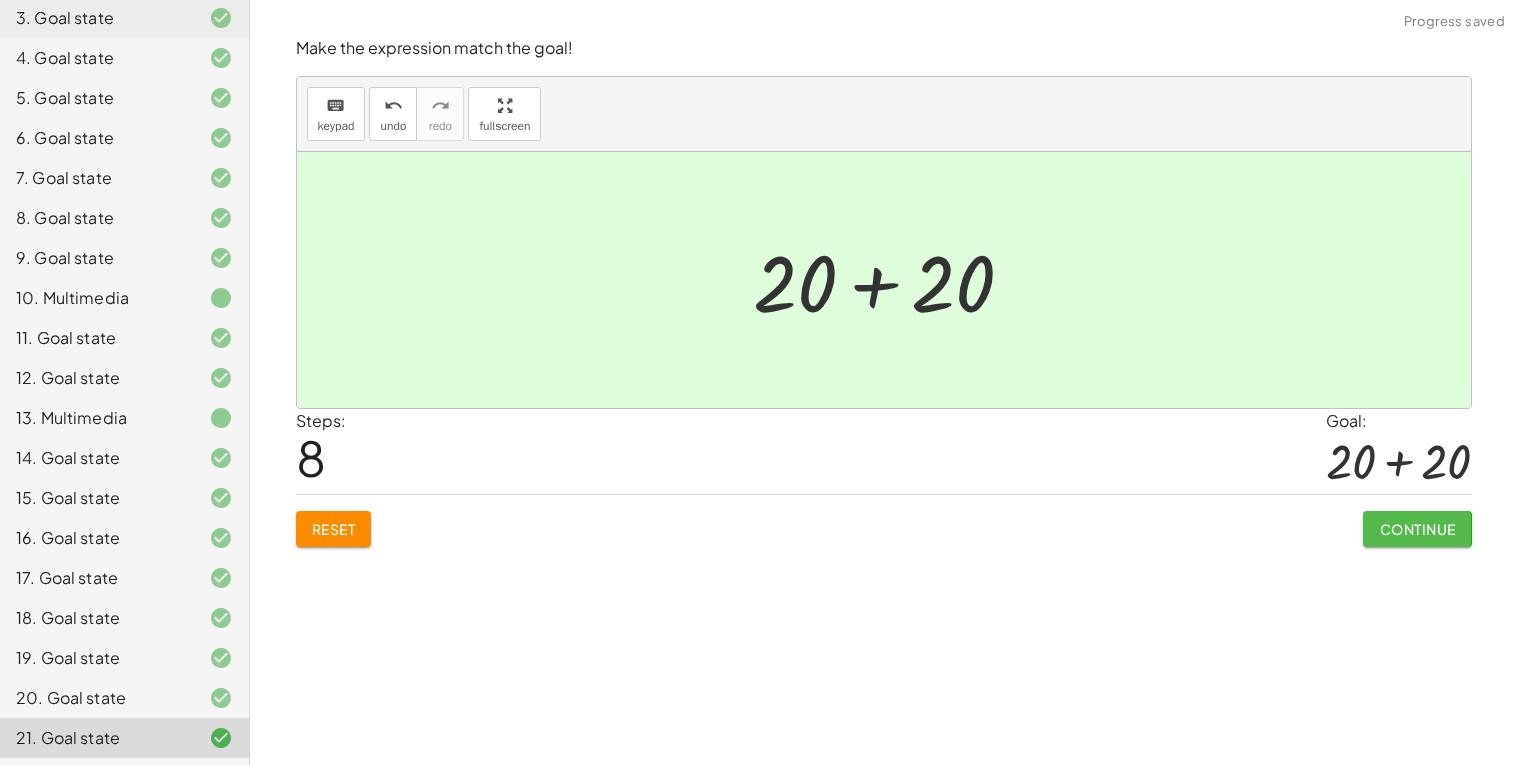 click on "Continue" 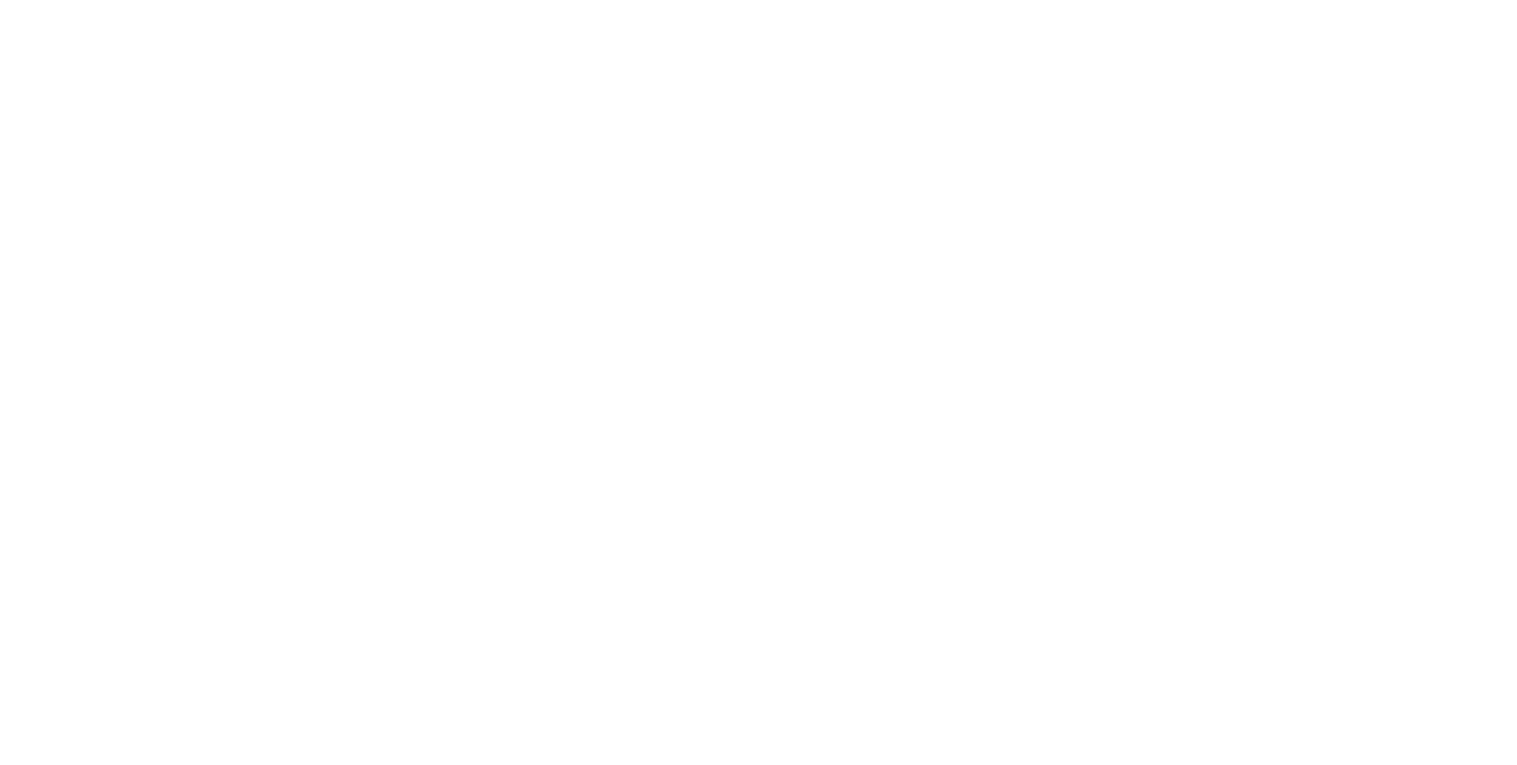 scroll, scrollTop: 0, scrollLeft: 0, axis: both 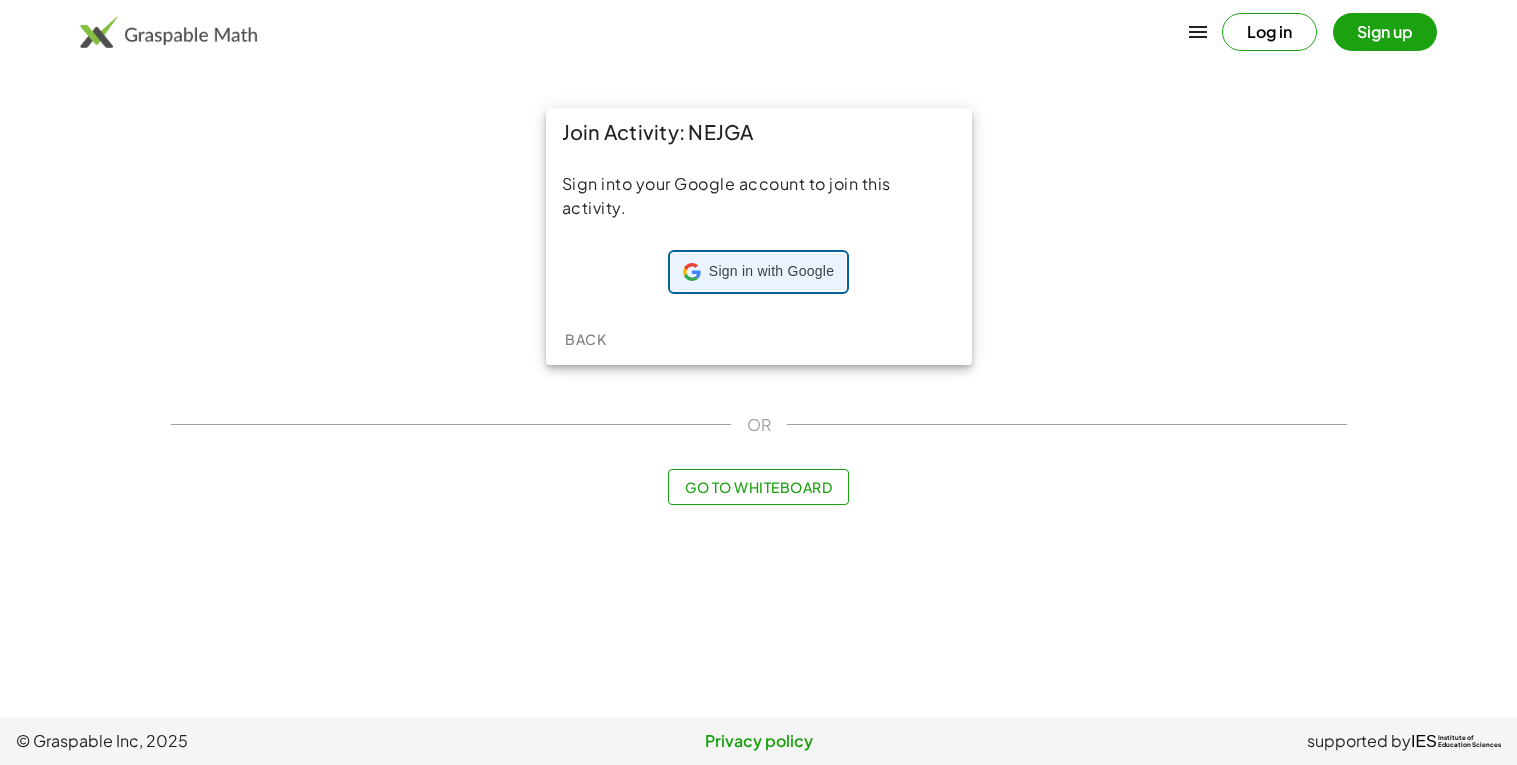 click on "Sign in with Google Sign in with Google. Opens in new tab" at bounding box center (758, 272) 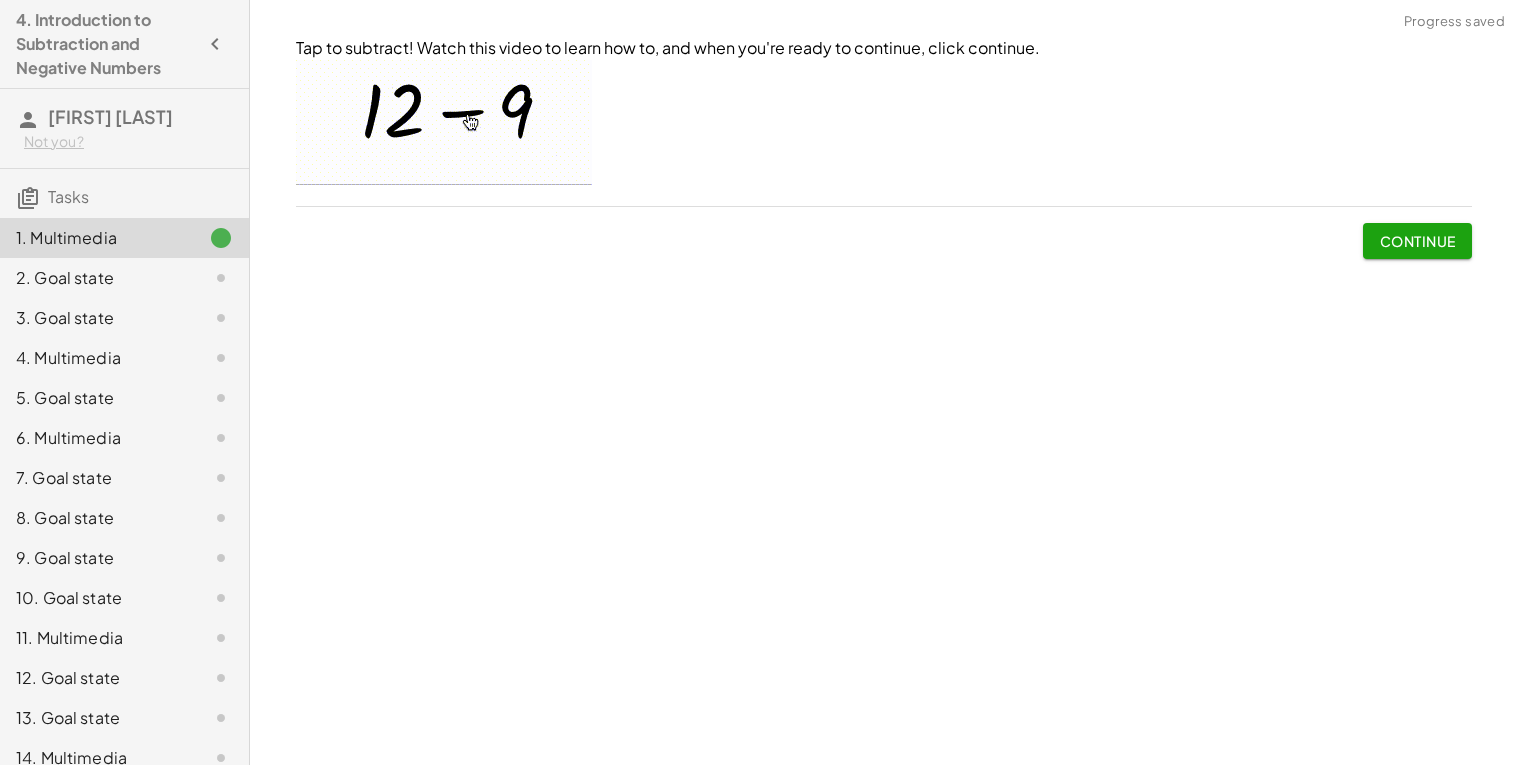 click on "Continue" 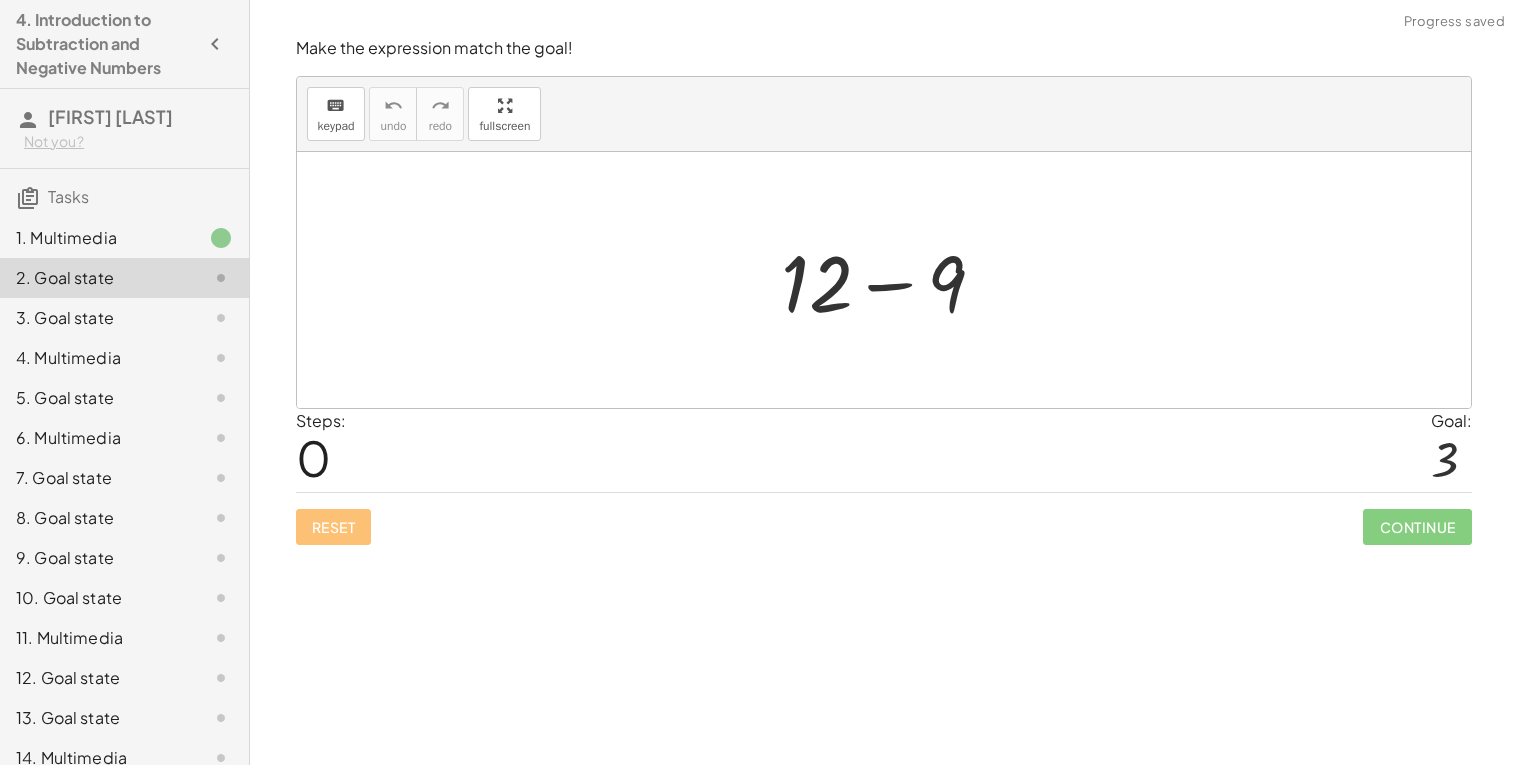 click at bounding box center [891, 280] 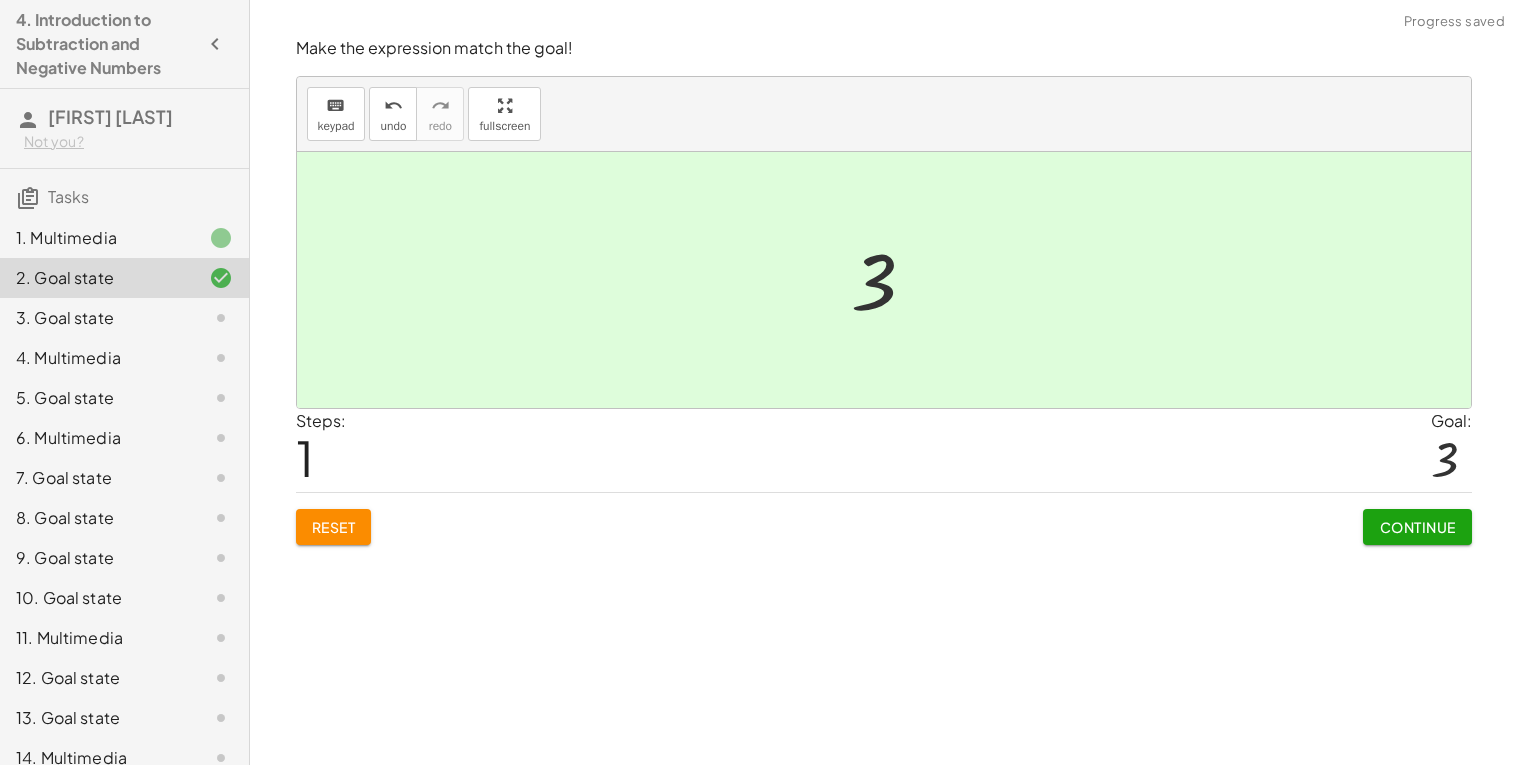 click on "Continue" at bounding box center (1417, 527) 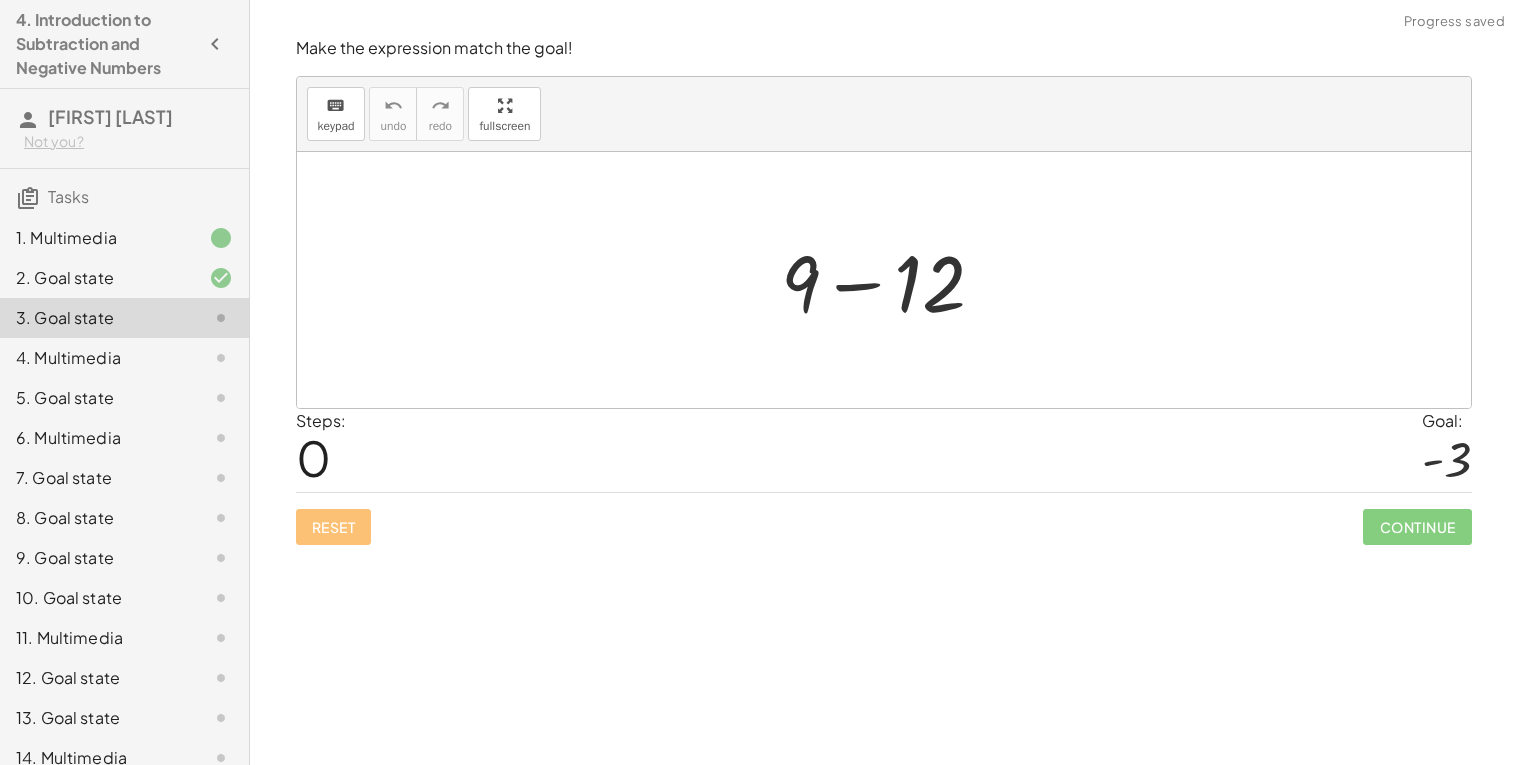 click at bounding box center [891, 280] 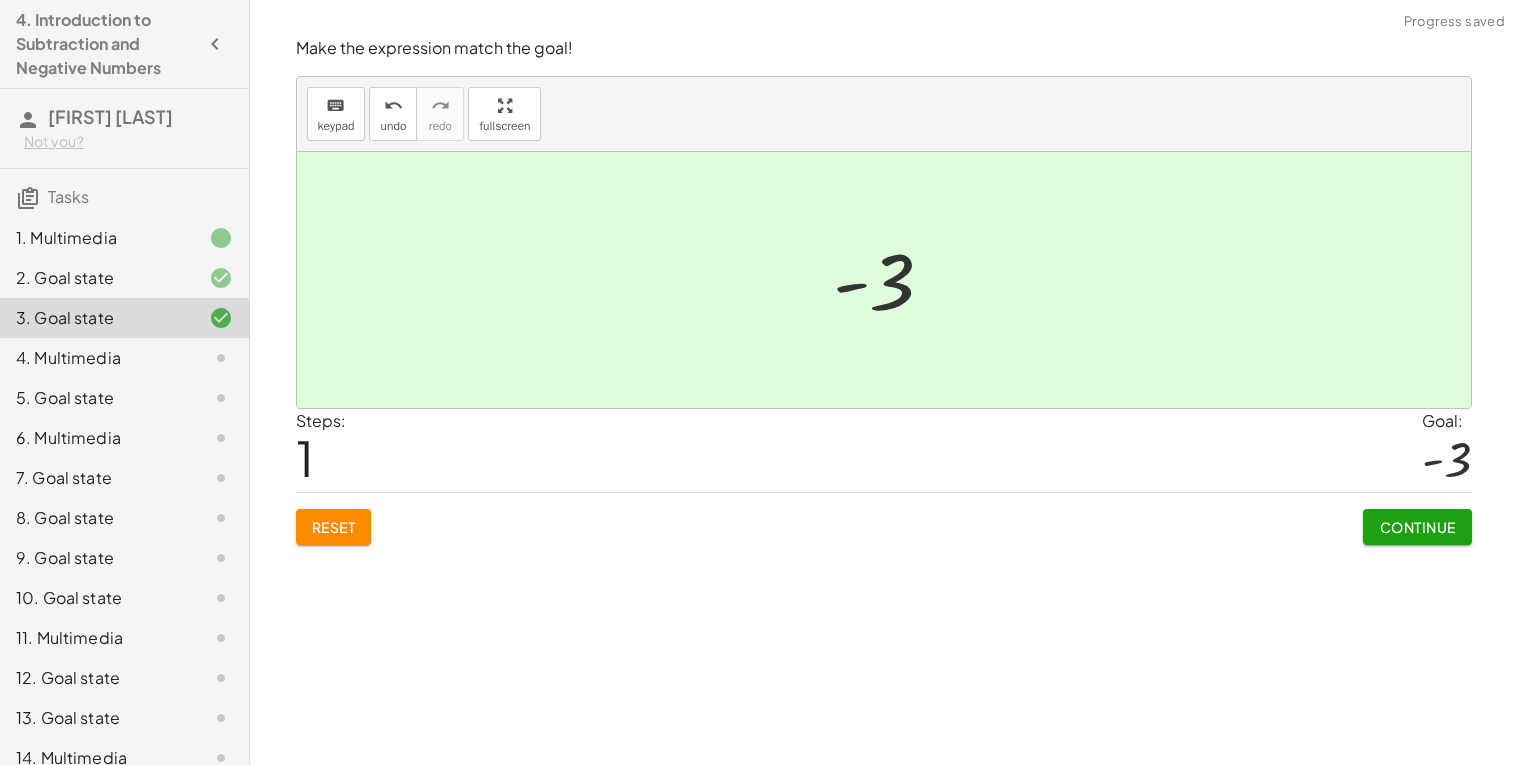 click on "Continue" 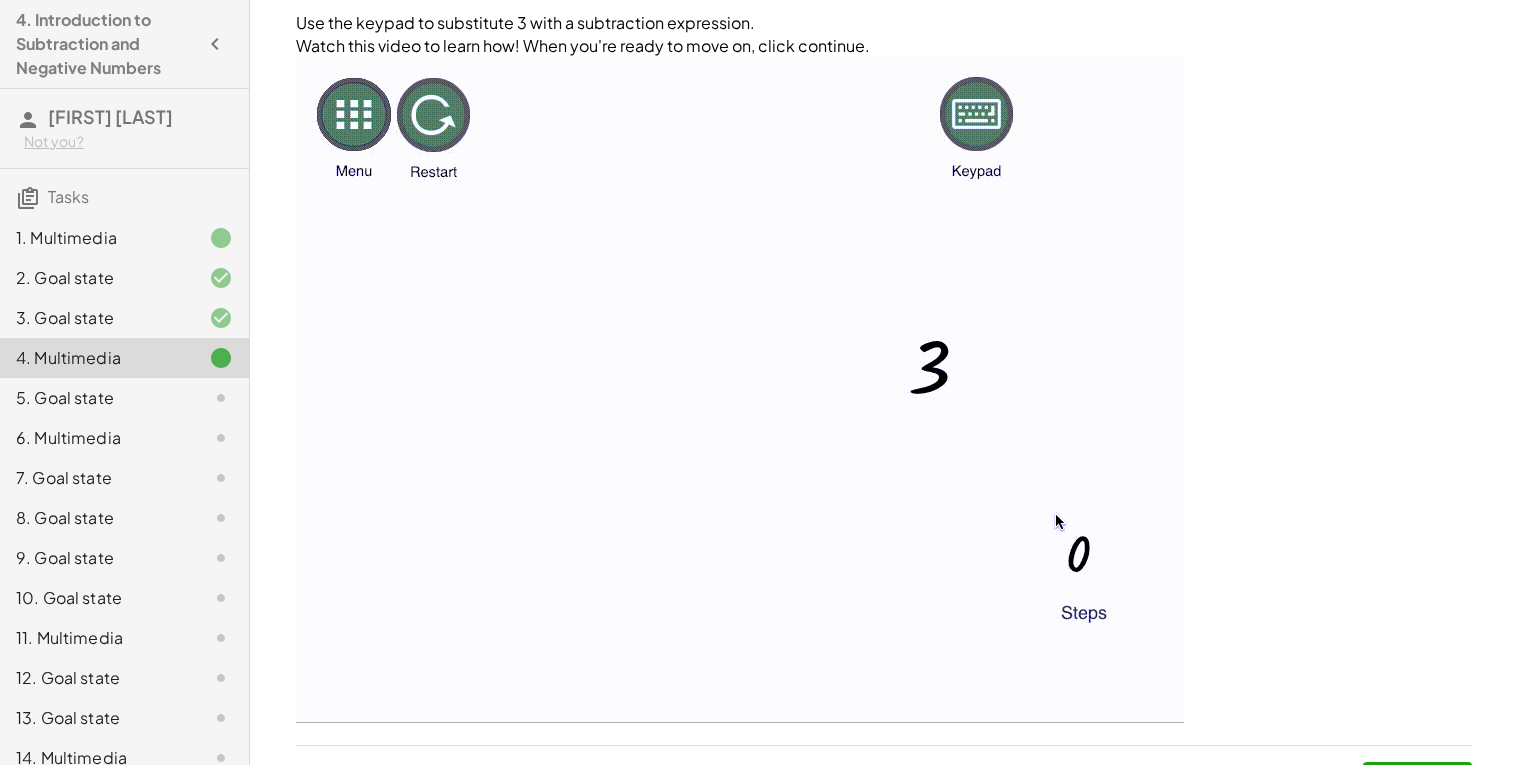 scroll, scrollTop: 44, scrollLeft: 0, axis: vertical 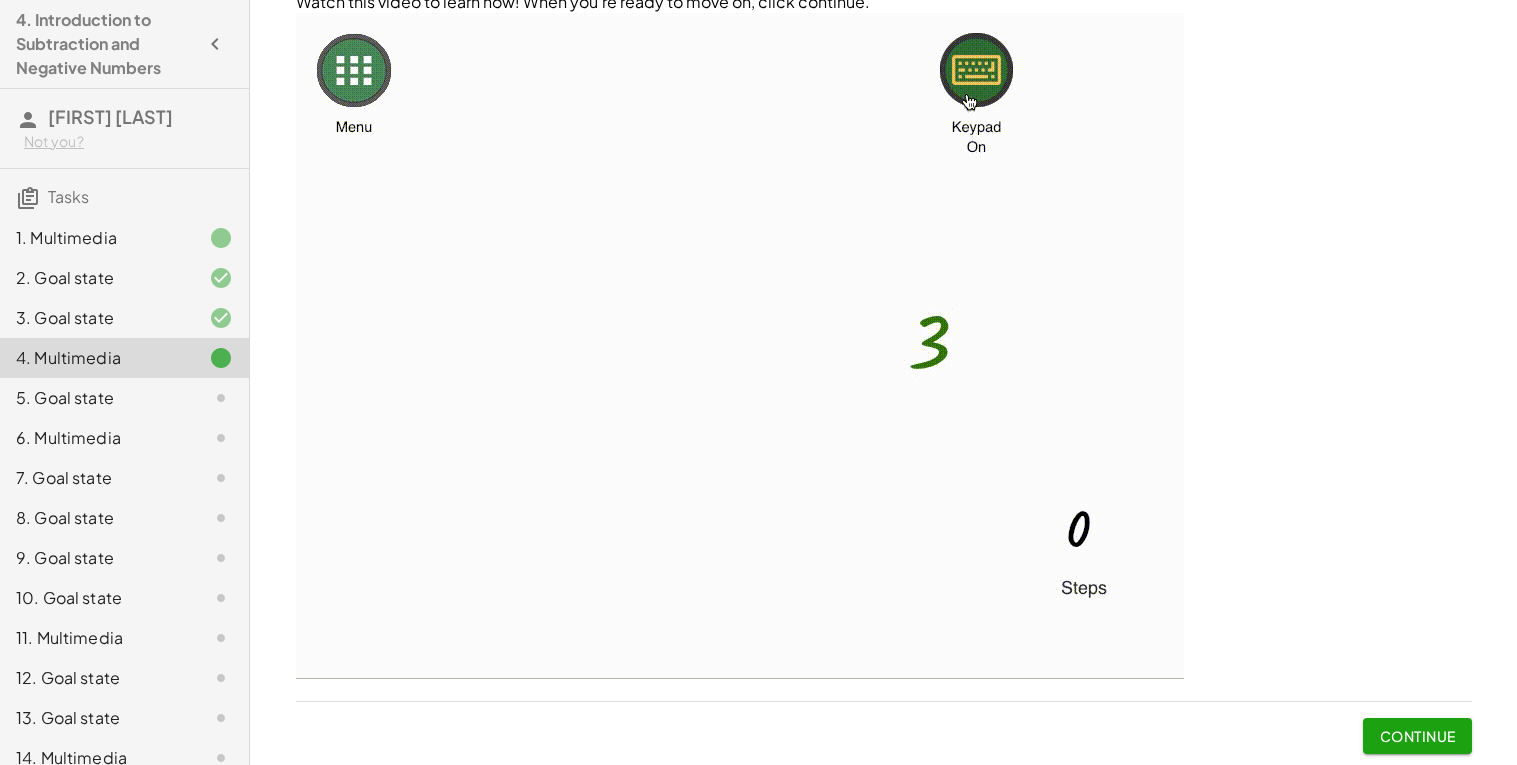 click on "Continue" 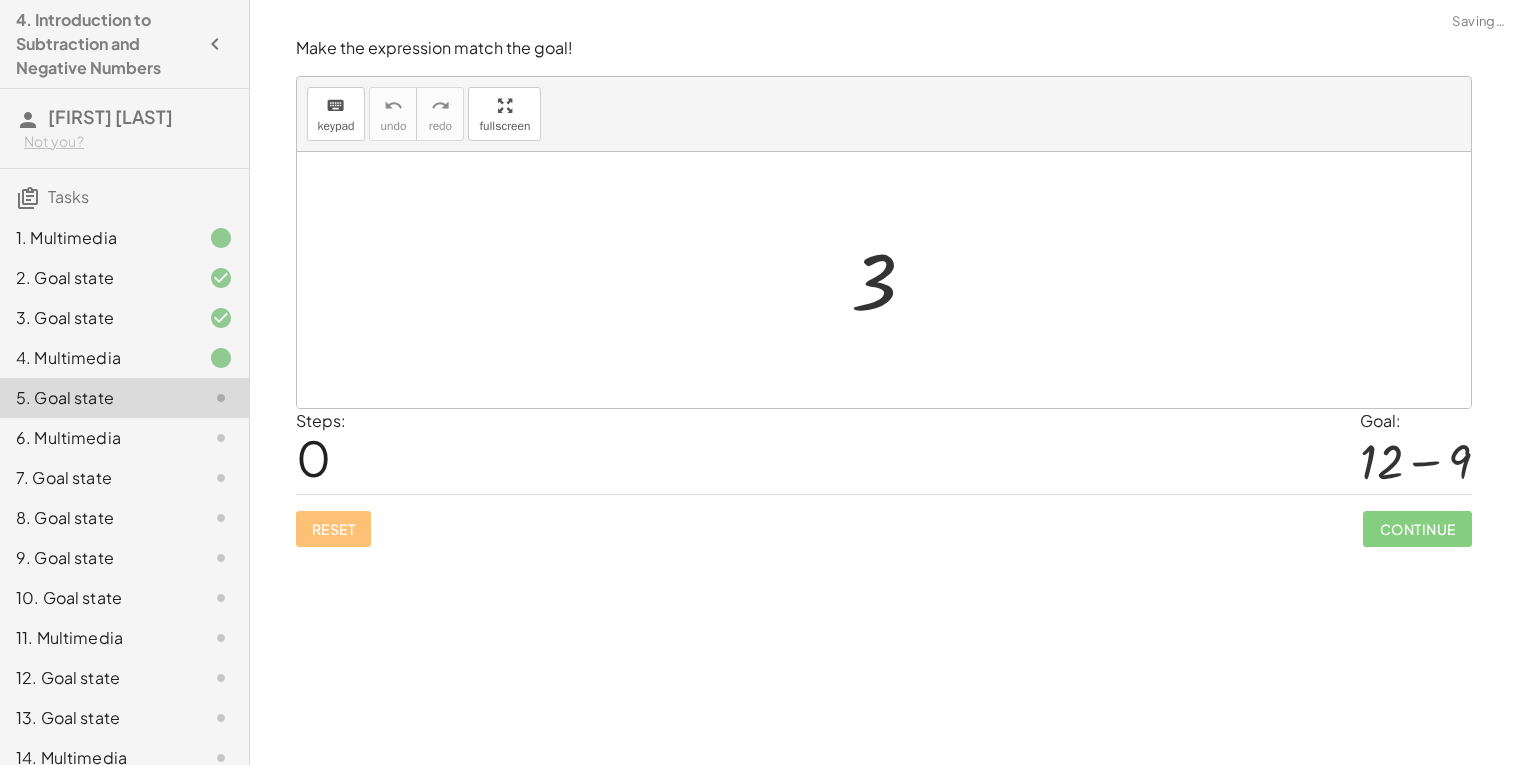 scroll, scrollTop: 0, scrollLeft: 0, axis: both 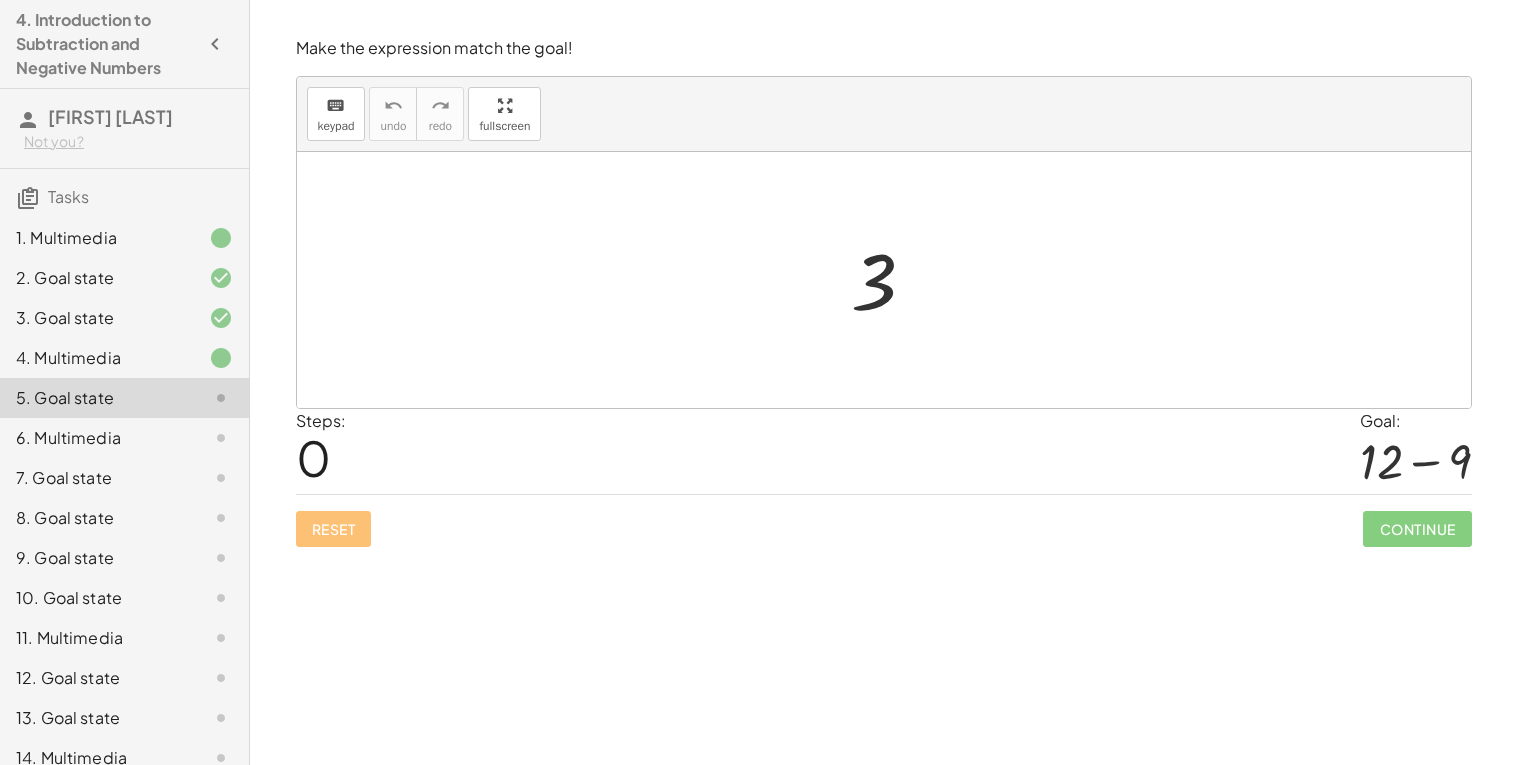 click at bounding box center [884, 280] 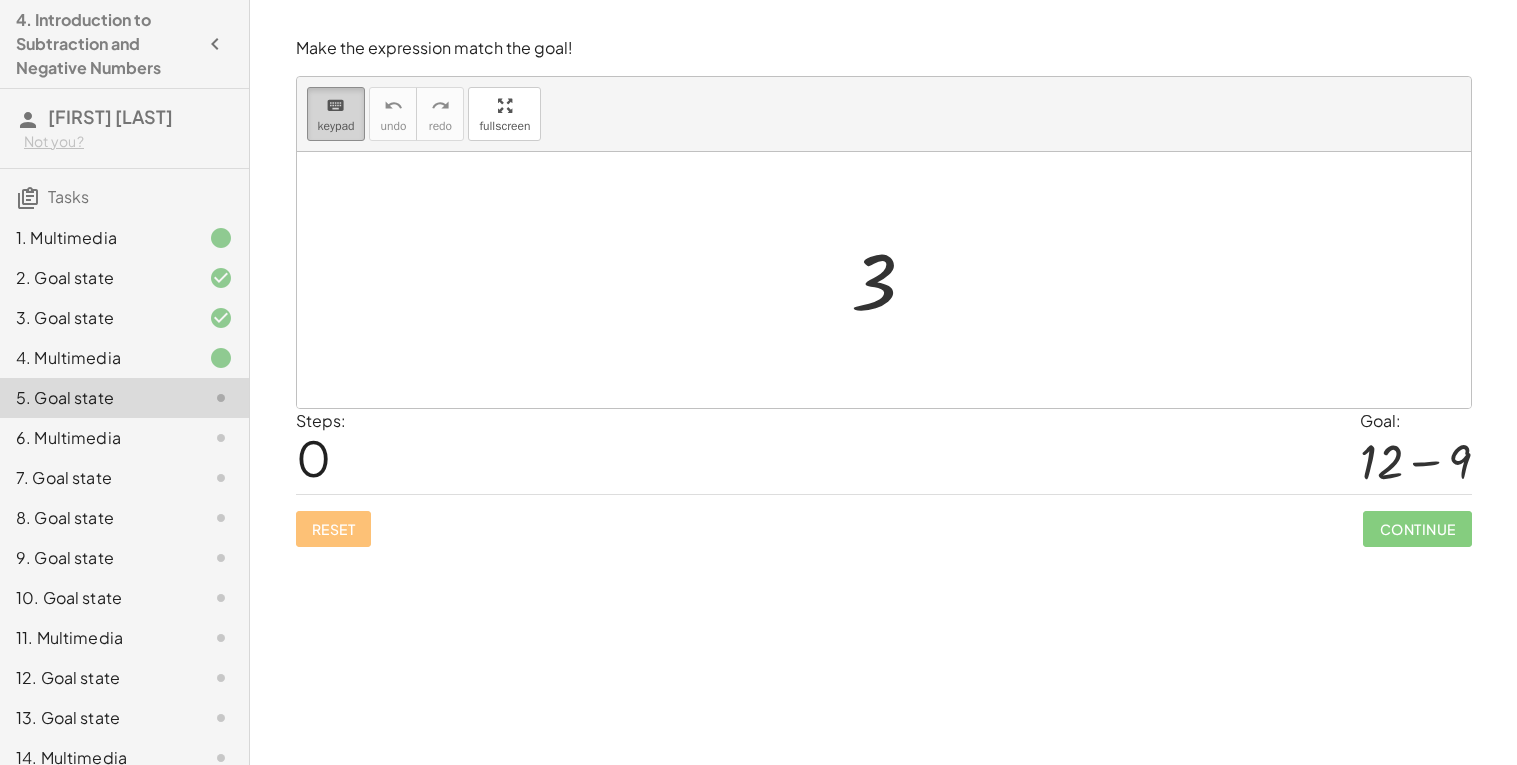 click on "keyboard" at bounding box center (335, 106) 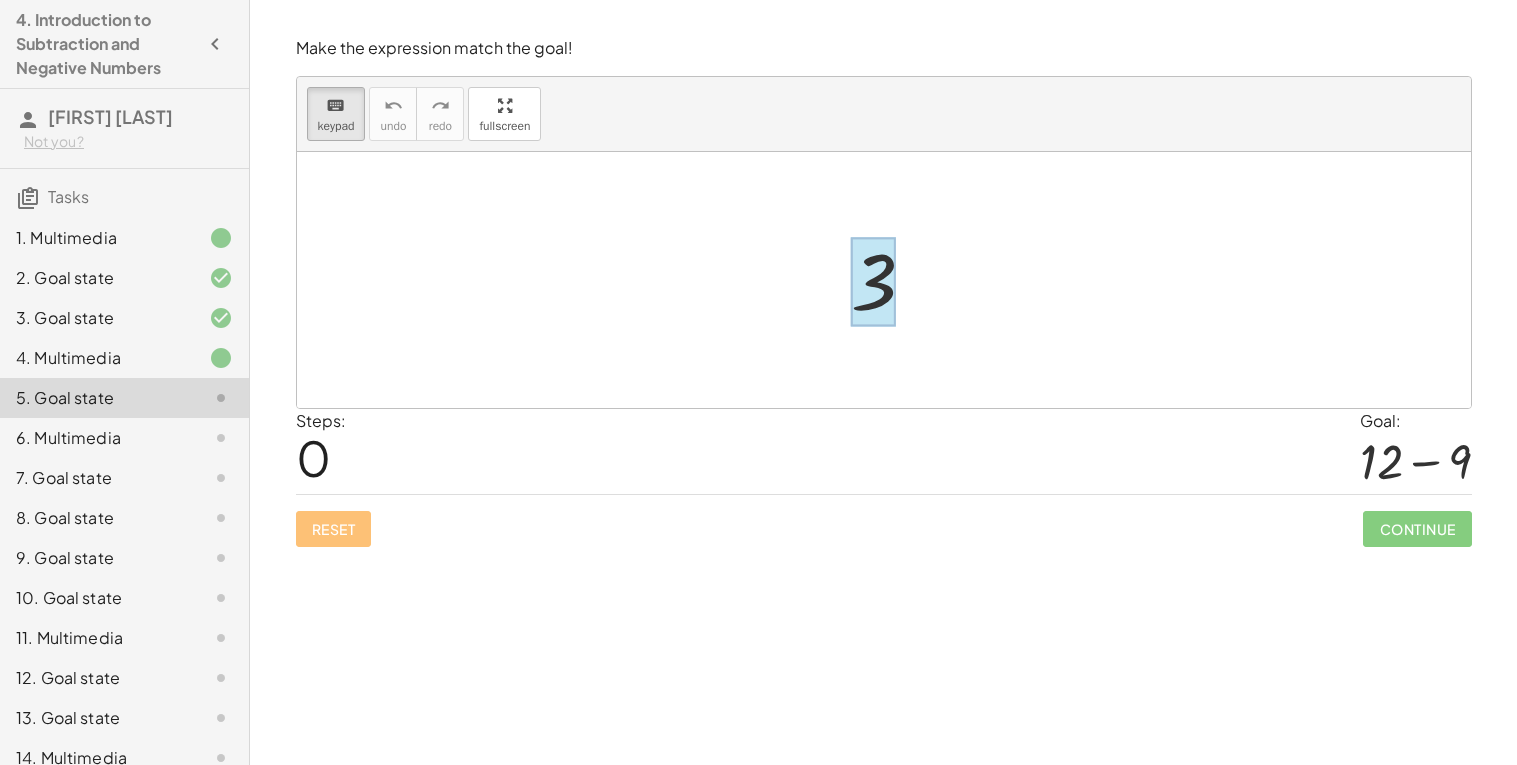 click at bounding box center (874, 282) 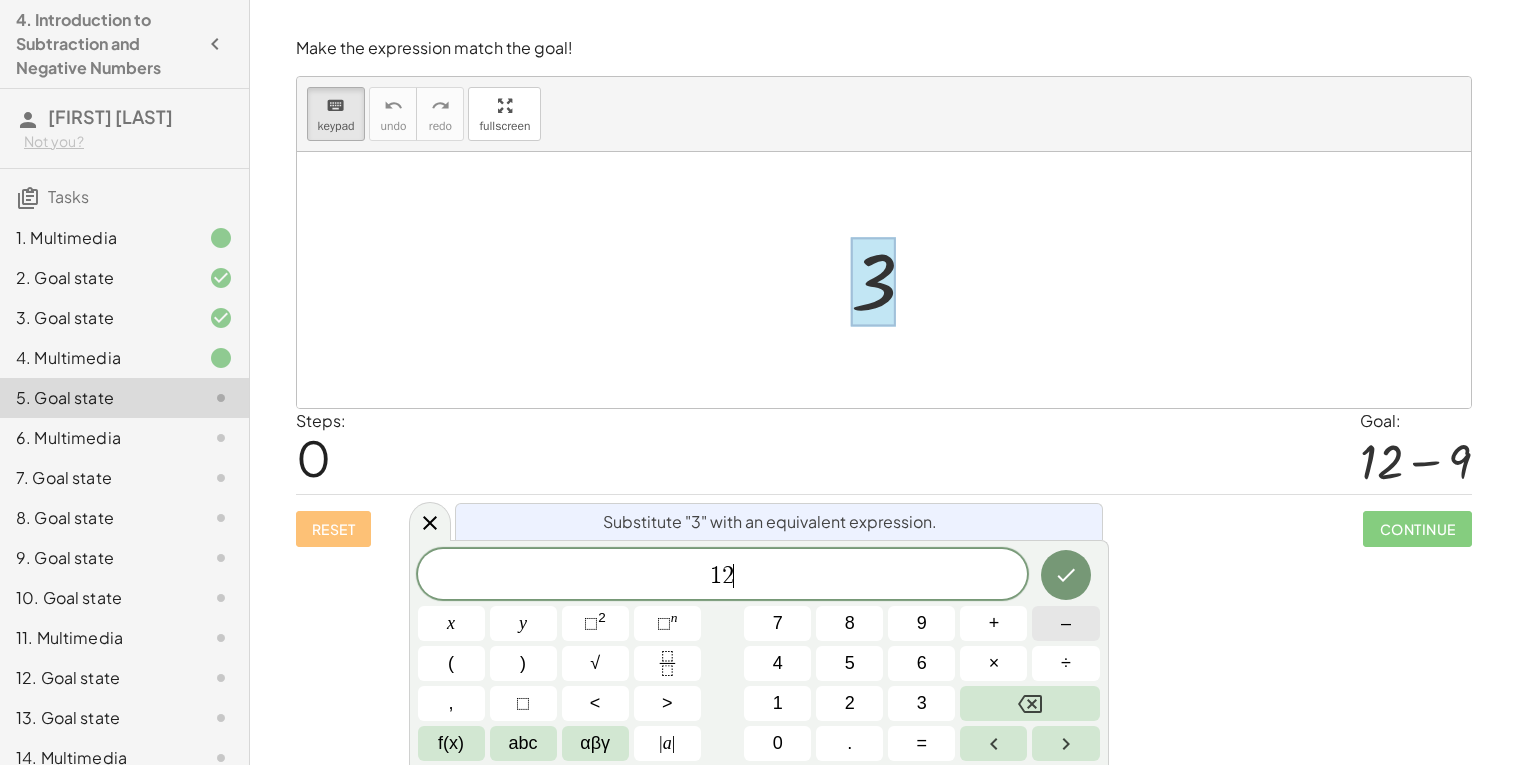 click on "–" at bounding box center [1065, 623] 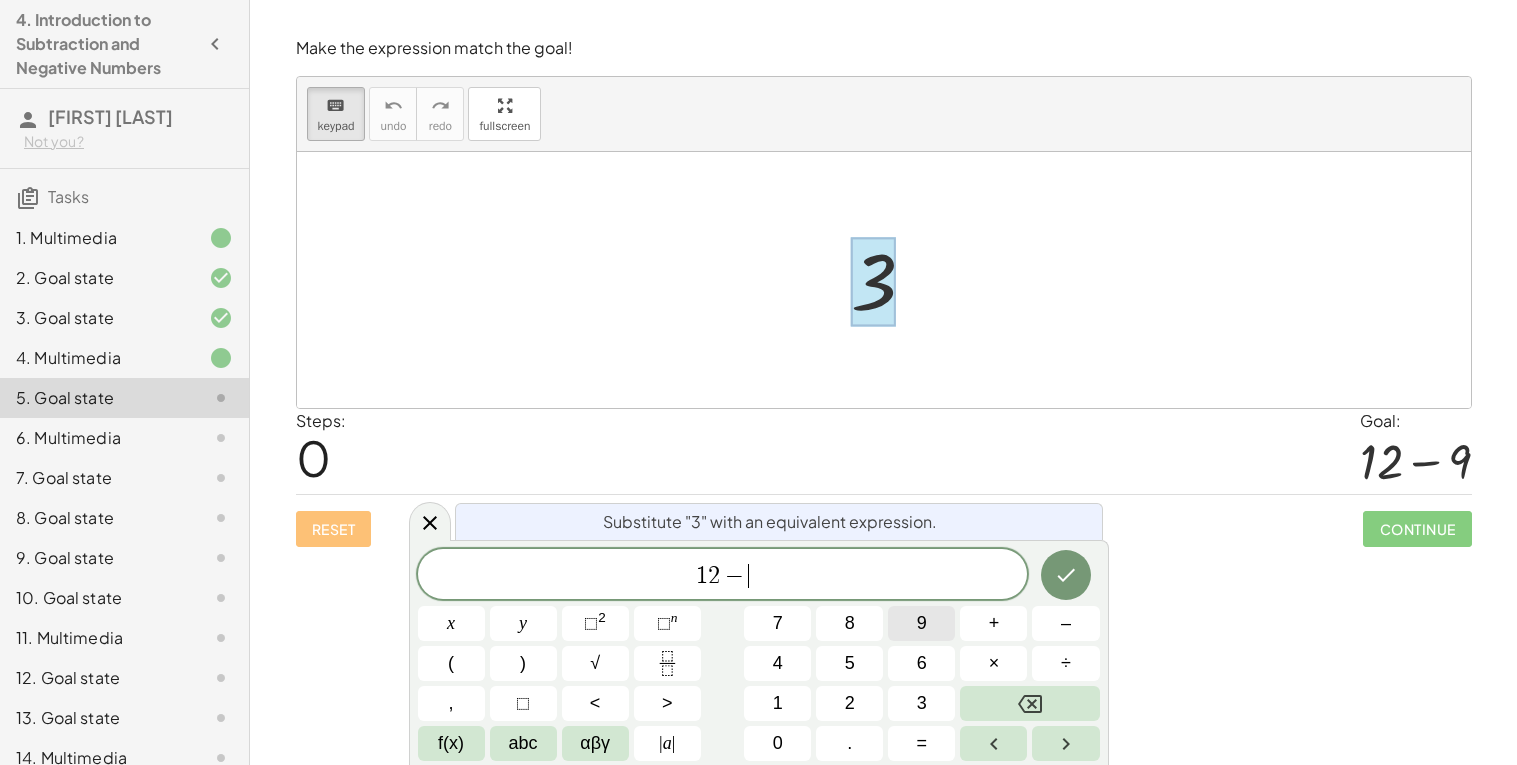 click on "9" at bounding box center [921, 623] 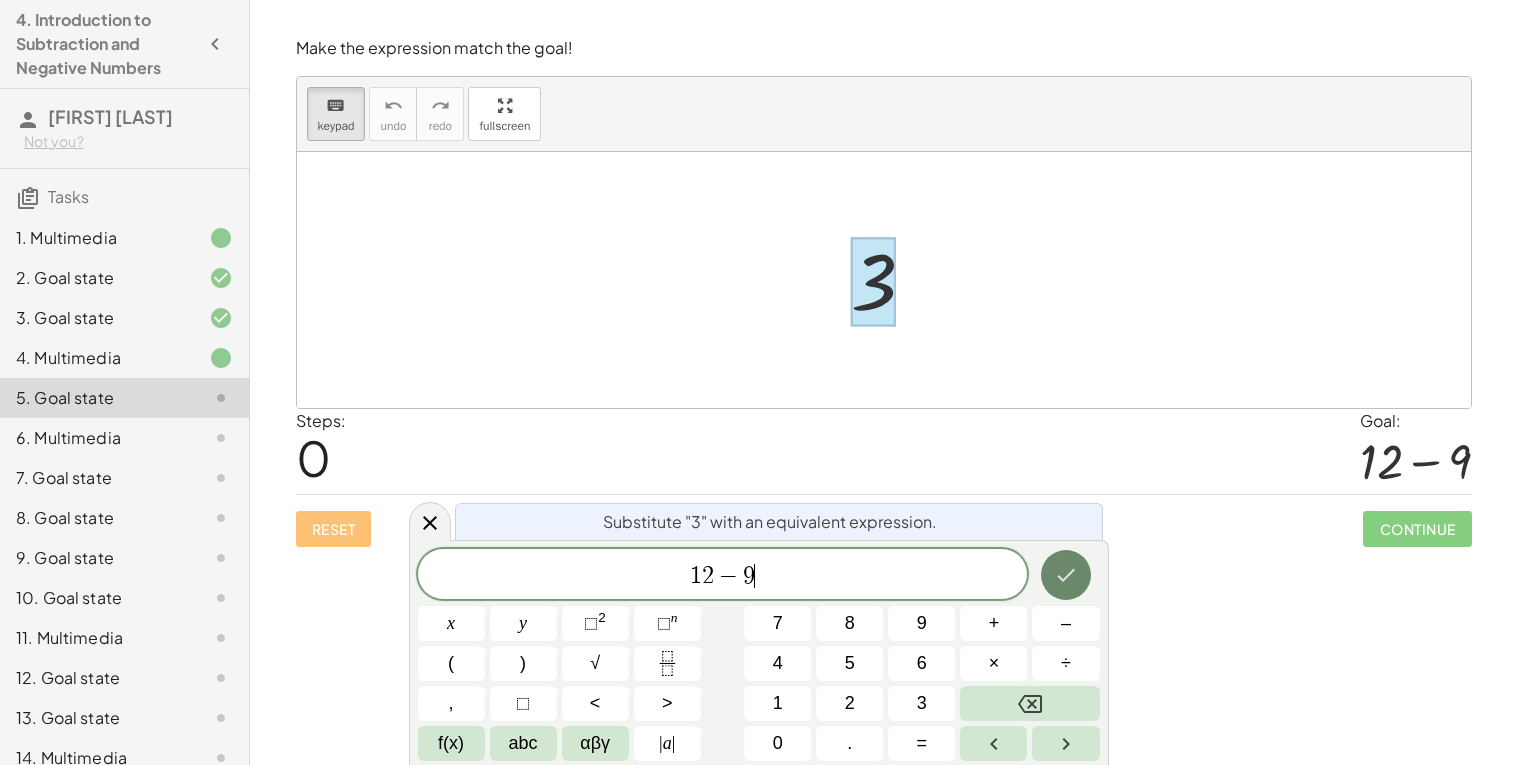 click 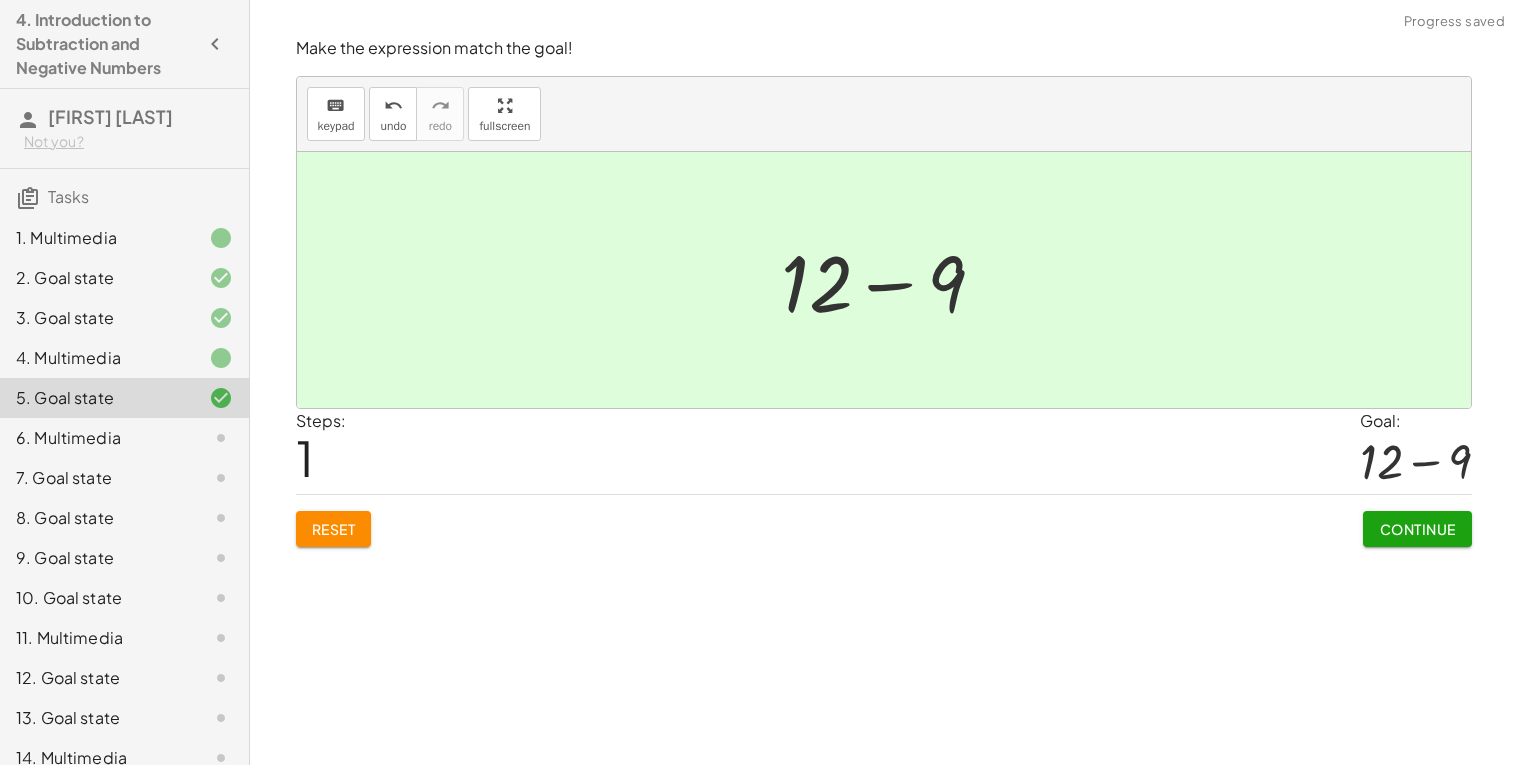 click on "Continue" 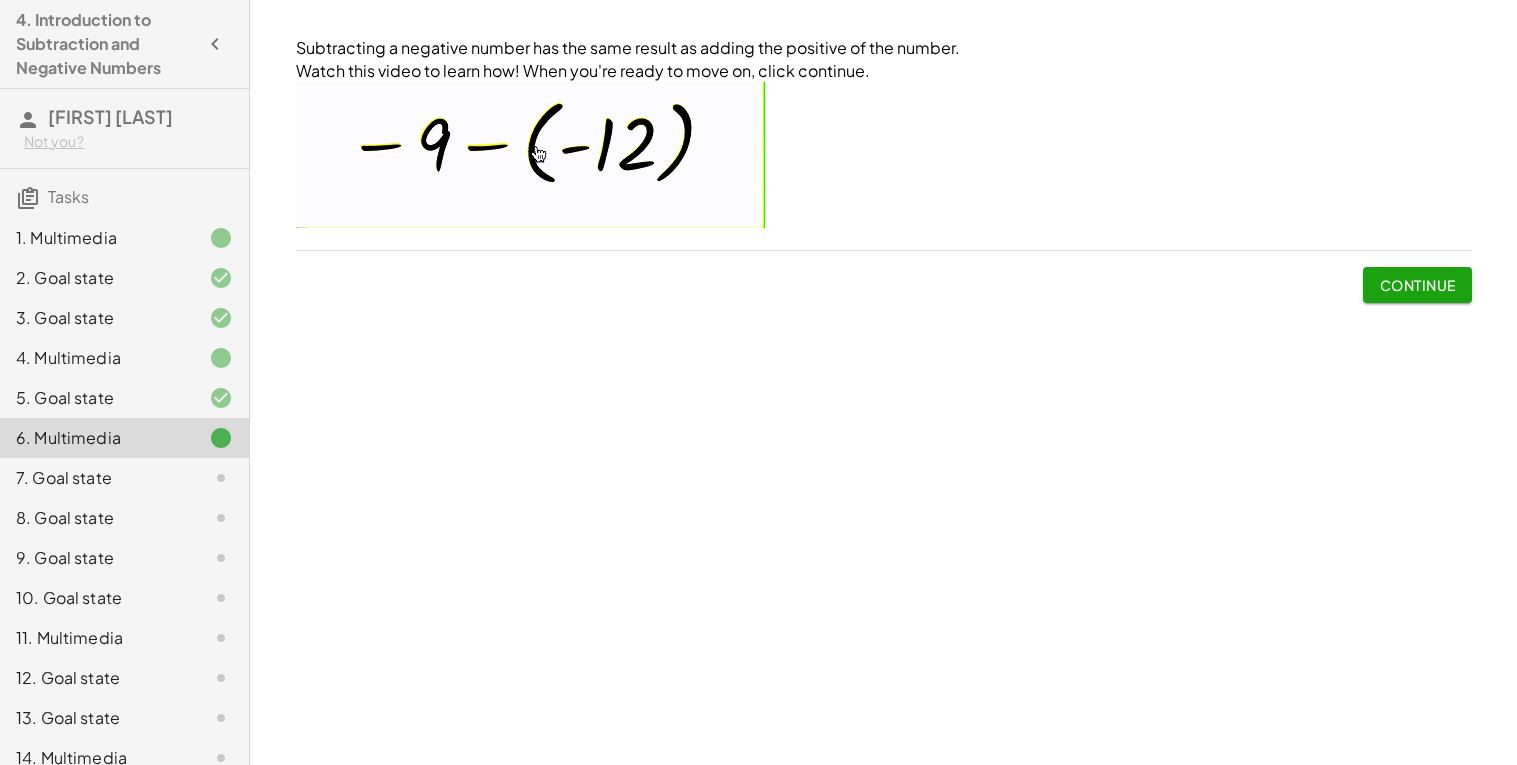 click on "Continue" at bounding box center [1417, 285] 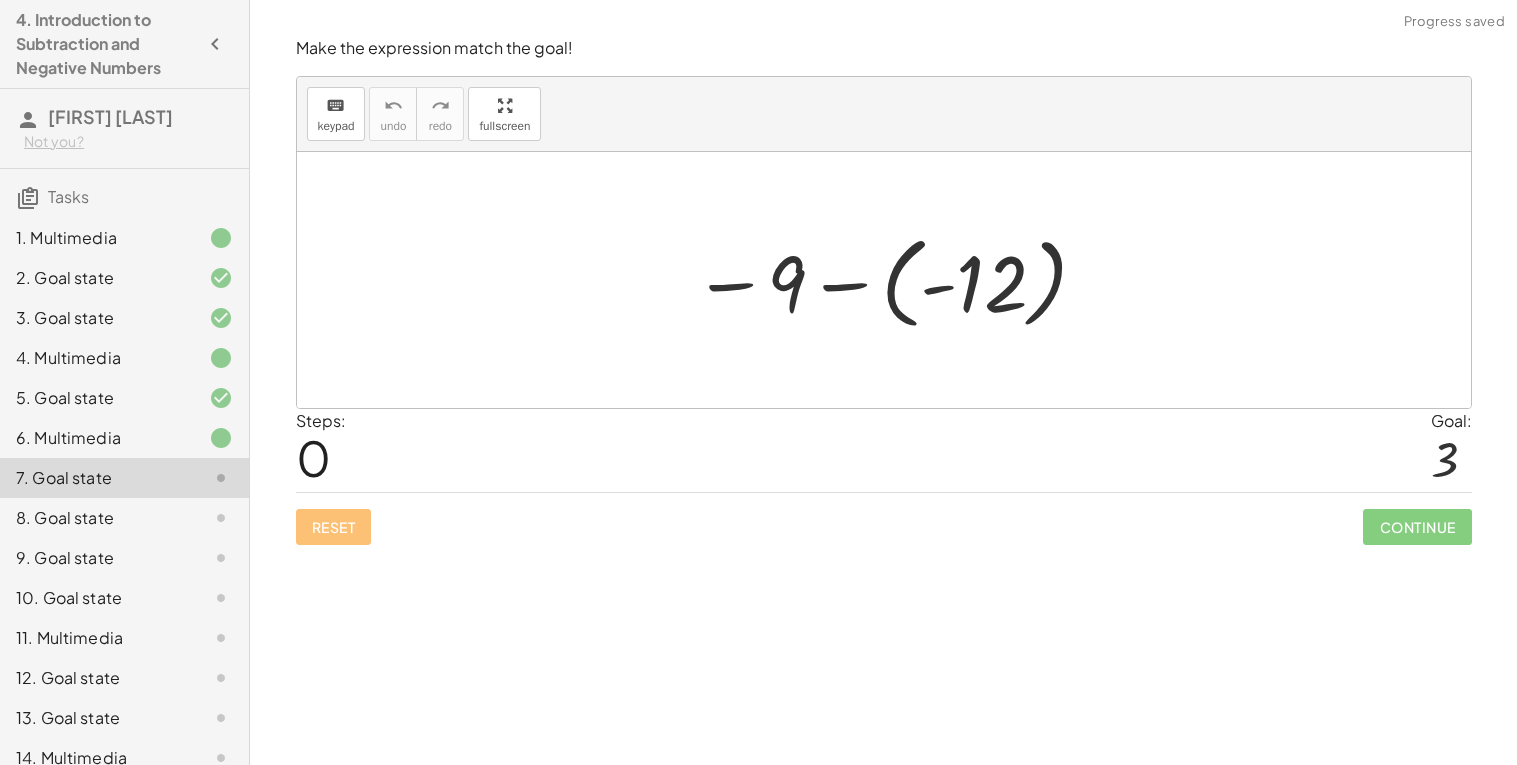click at bounding box center (891, 280) 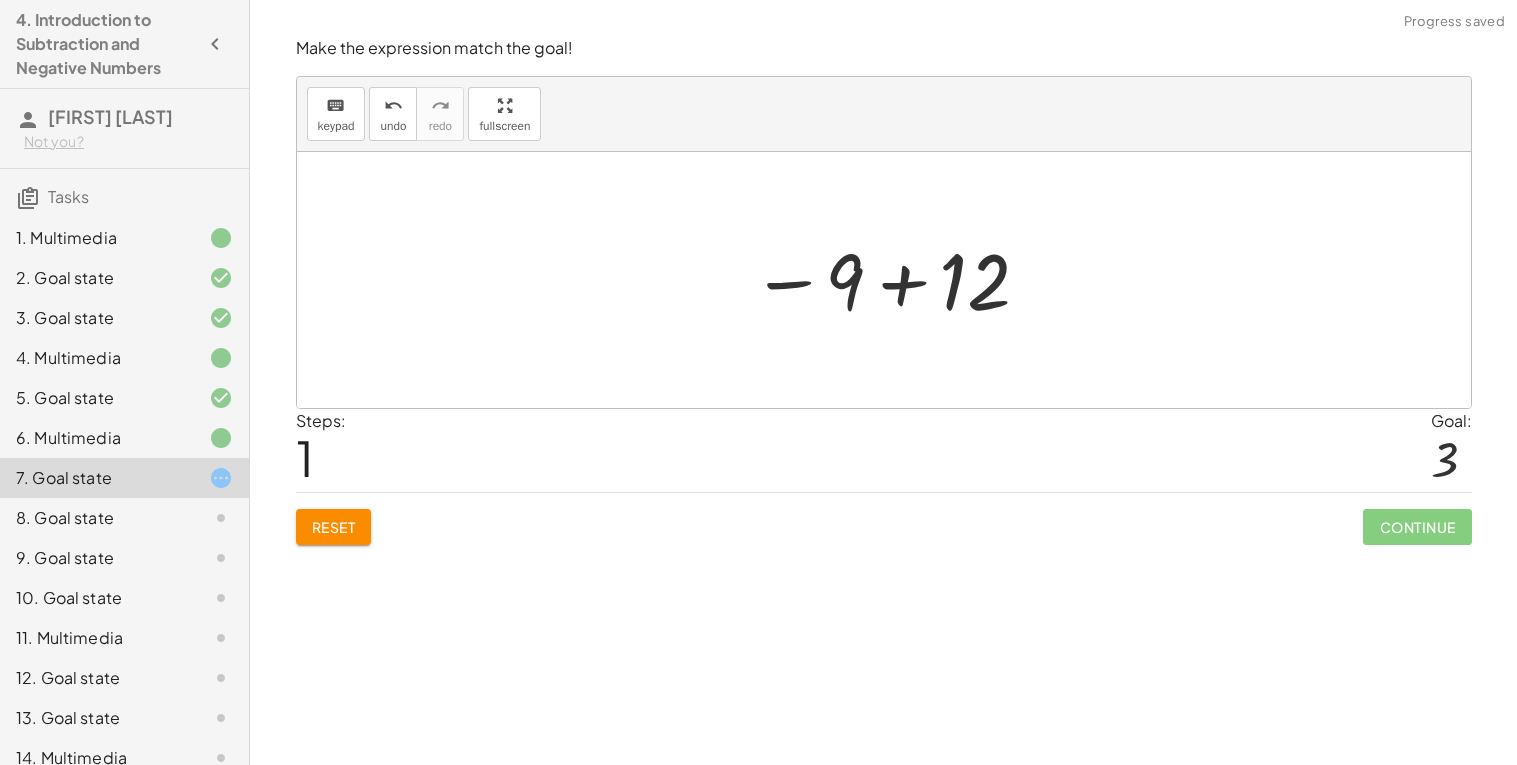 click at bounding box center (892, 280) 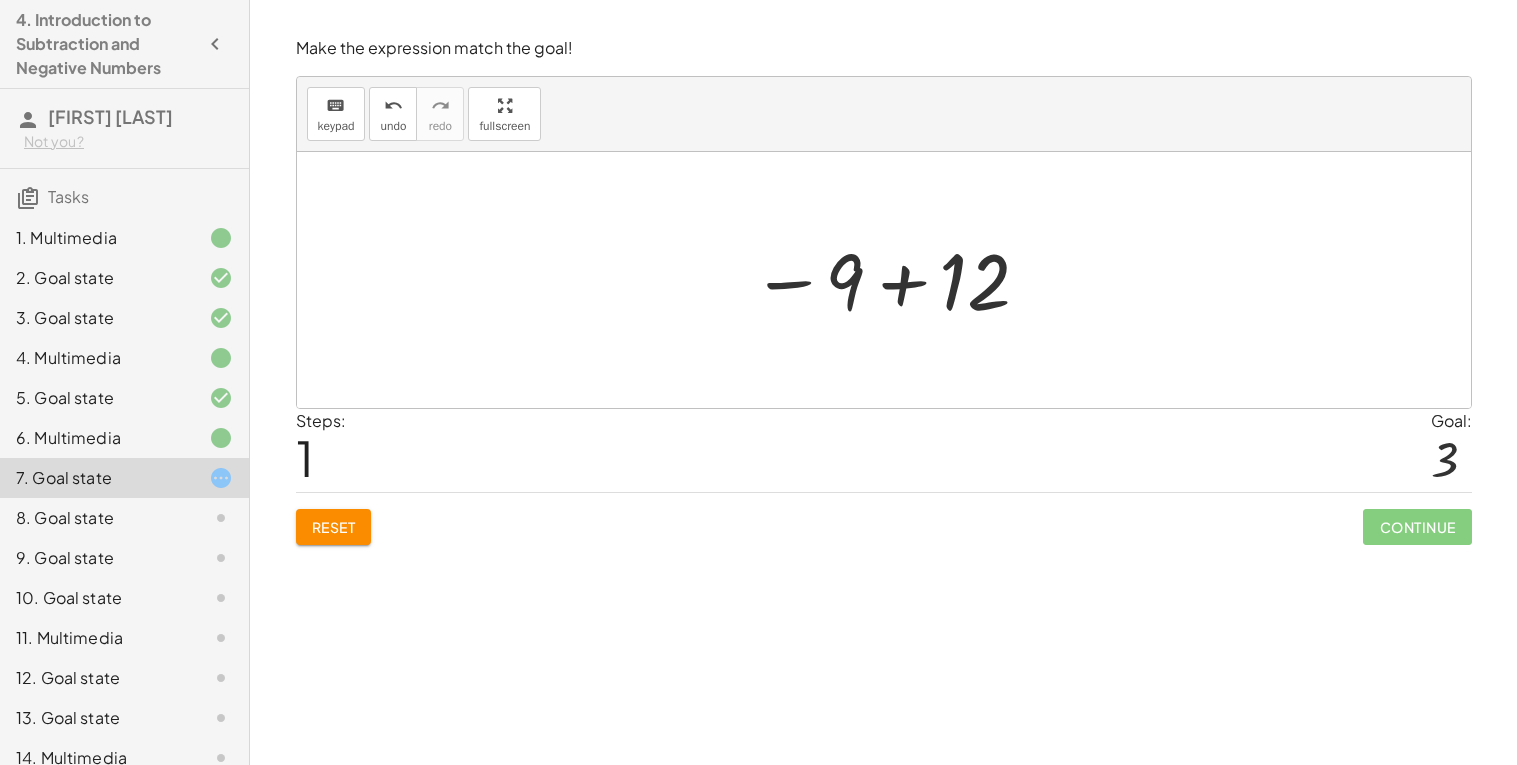 click at bounding box center [892, 280] 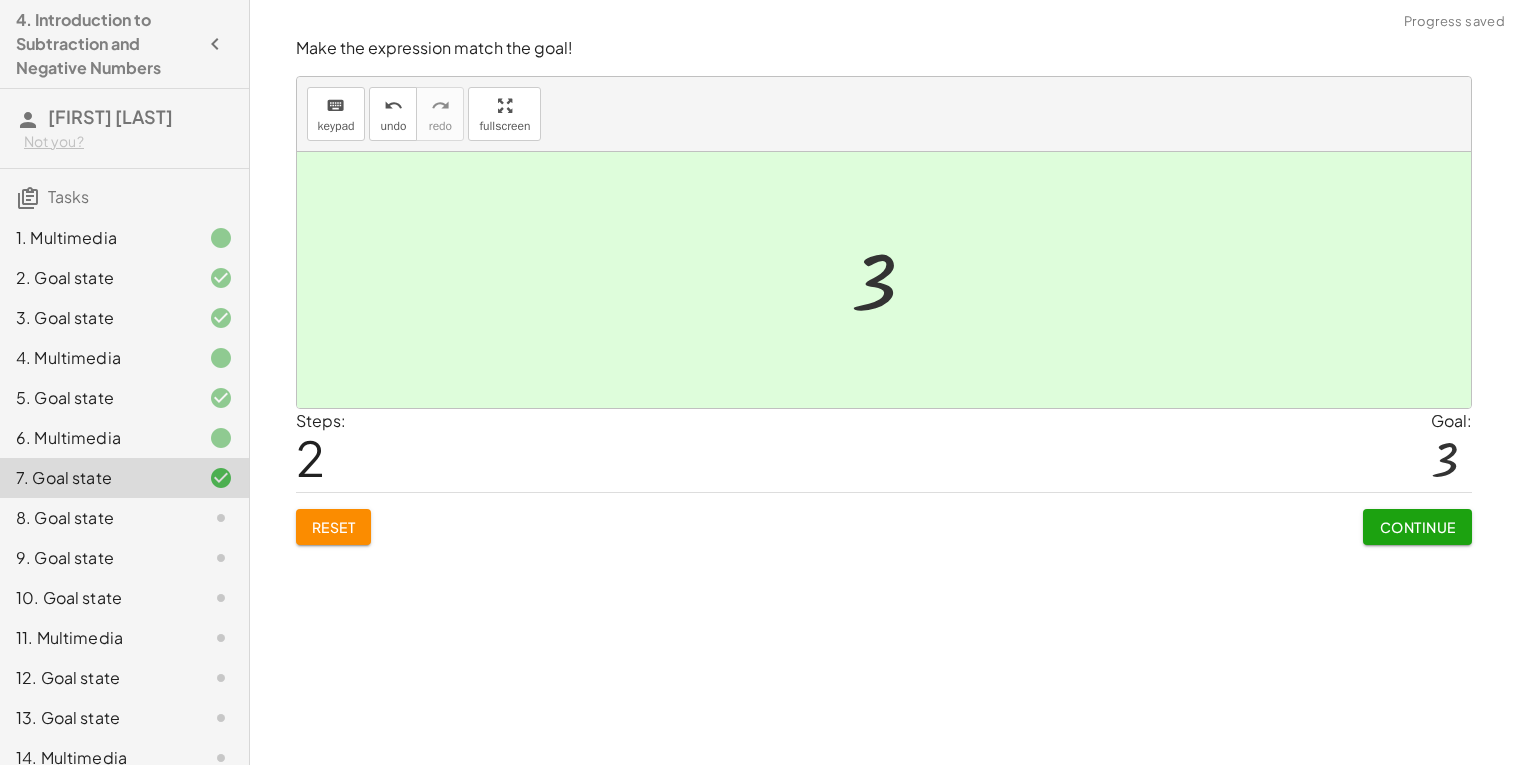 click on "Continue" 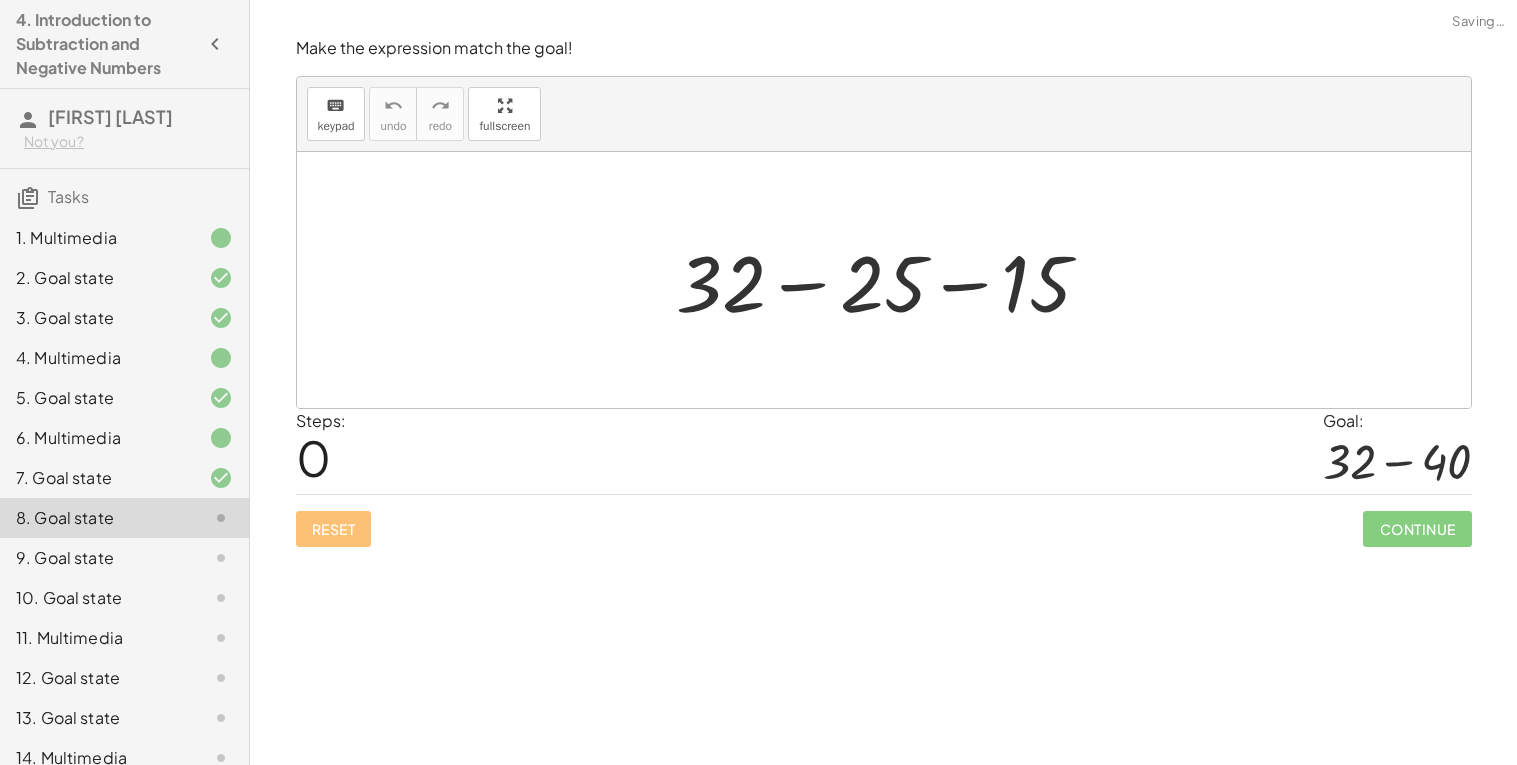 click at bounding box center (891, 280) 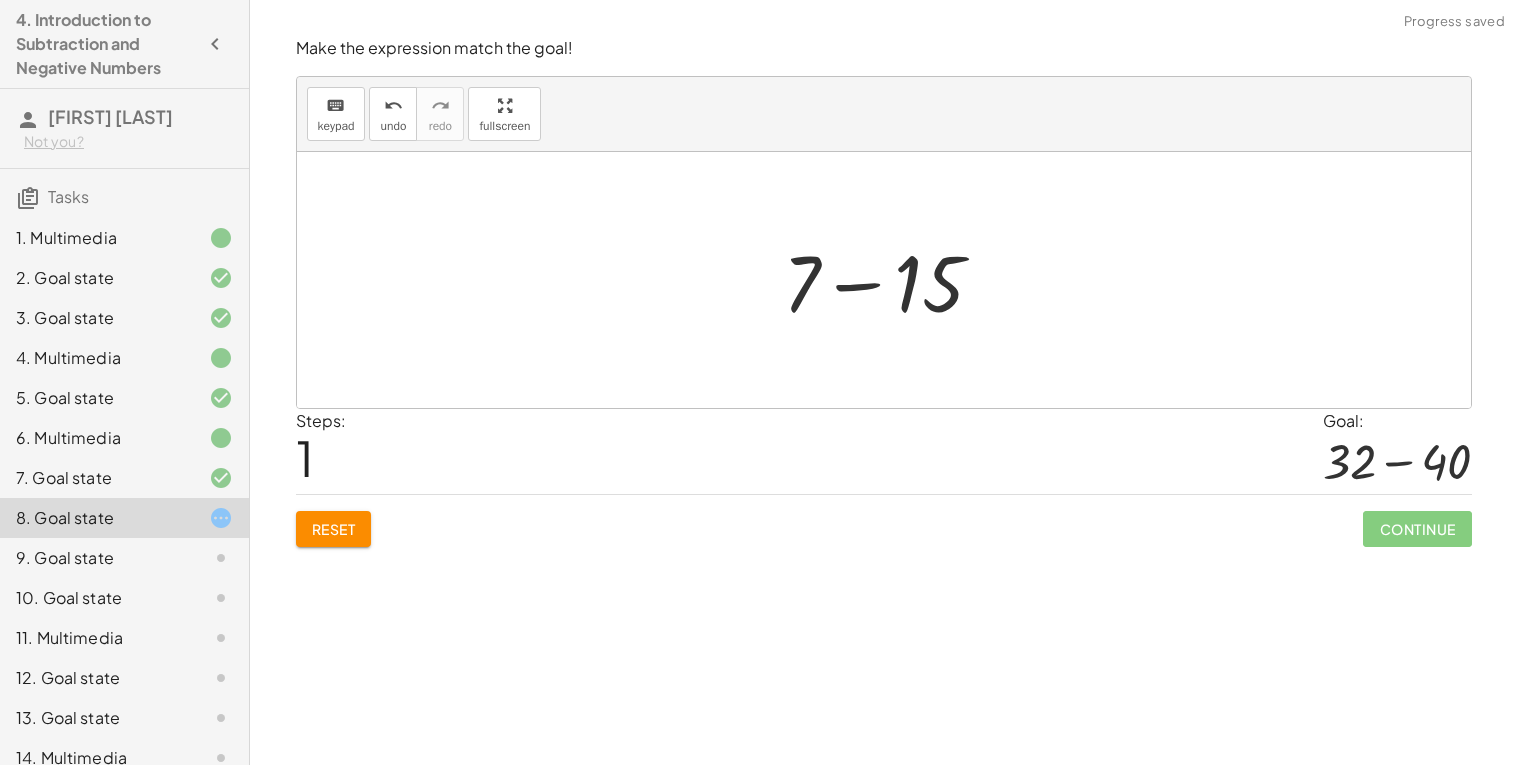 click on "Reset" at bounding box center [334, 529] 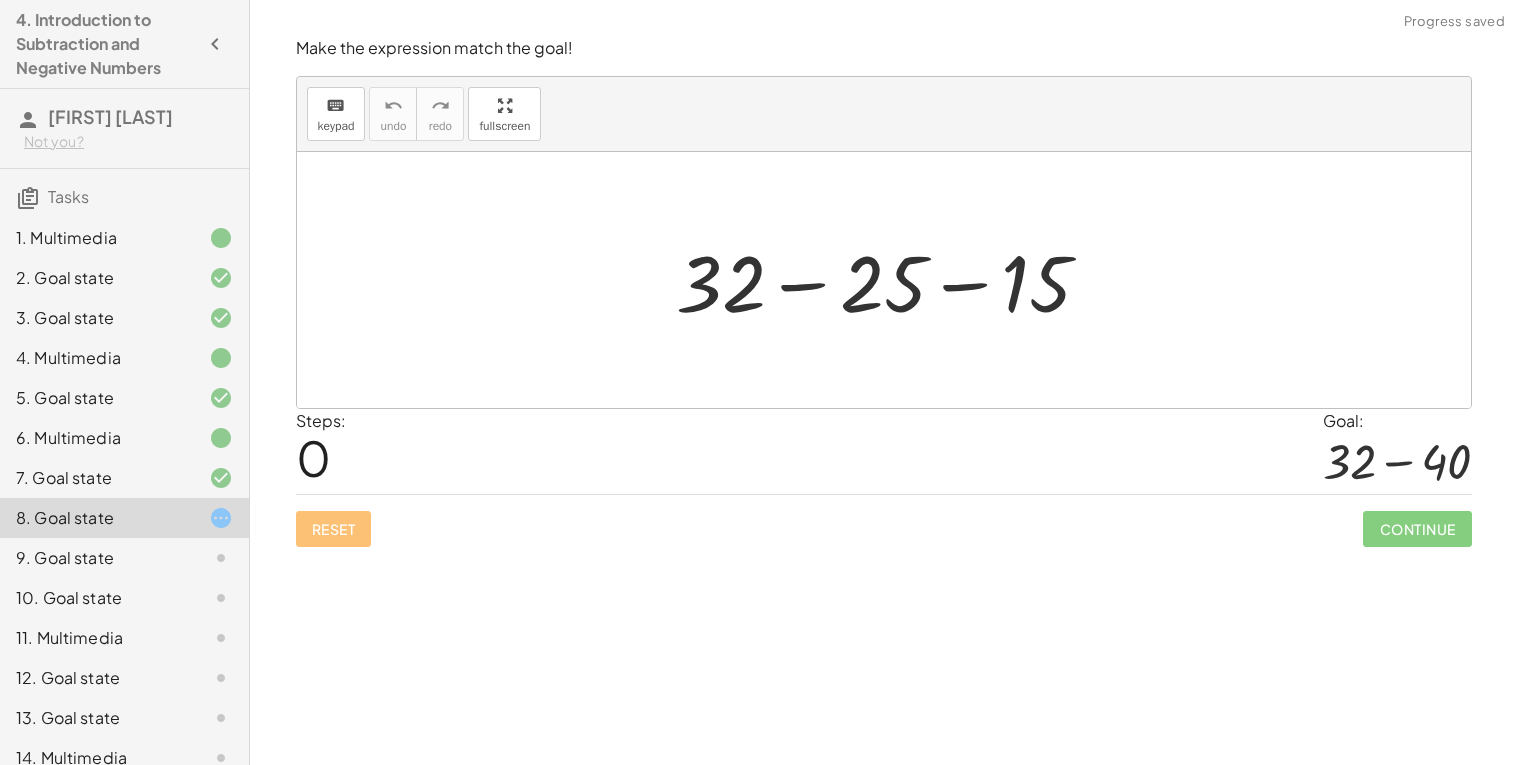 click at bounding box center [891, 280] 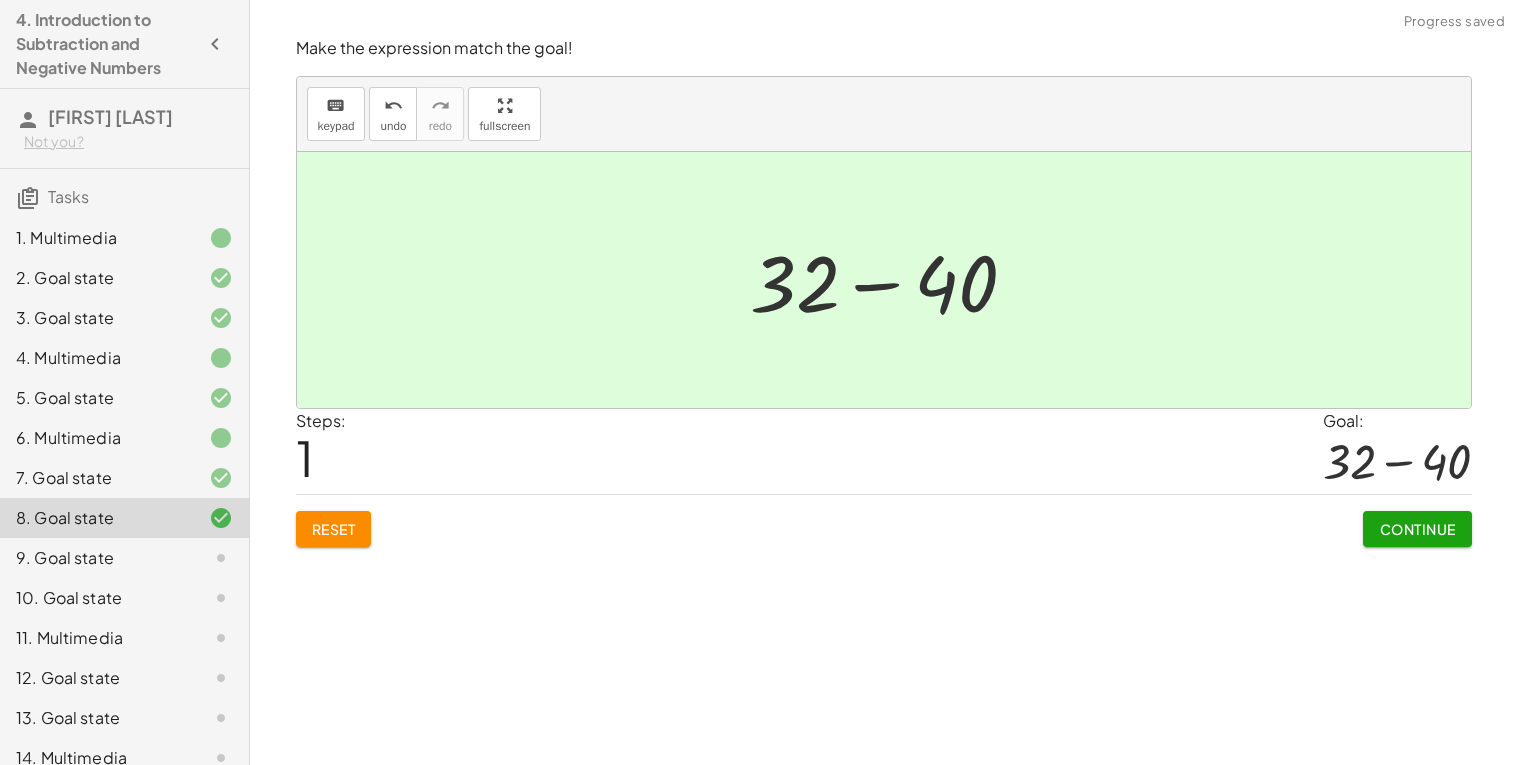 click on "Continue" 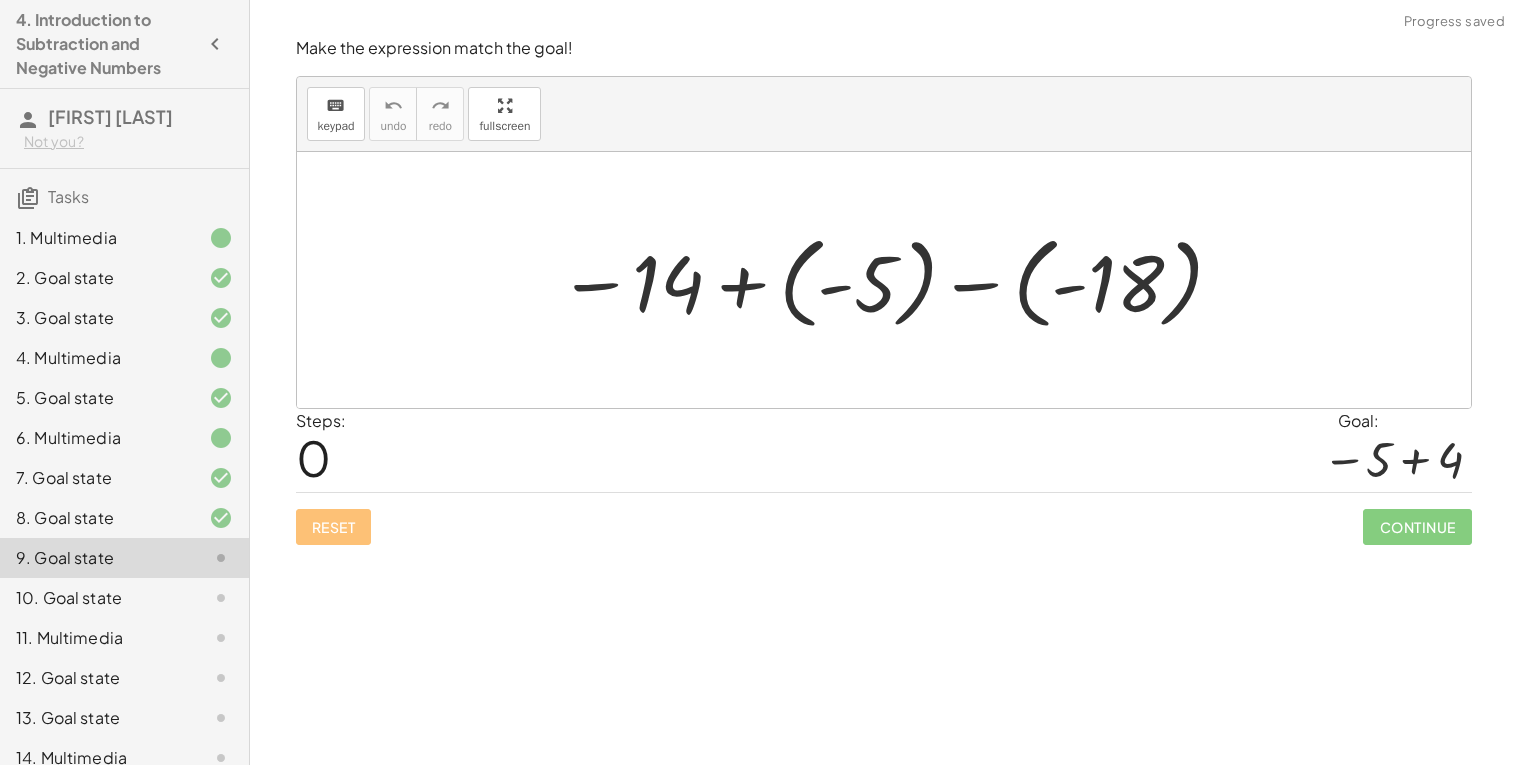 click at bounding box center (892, 280) 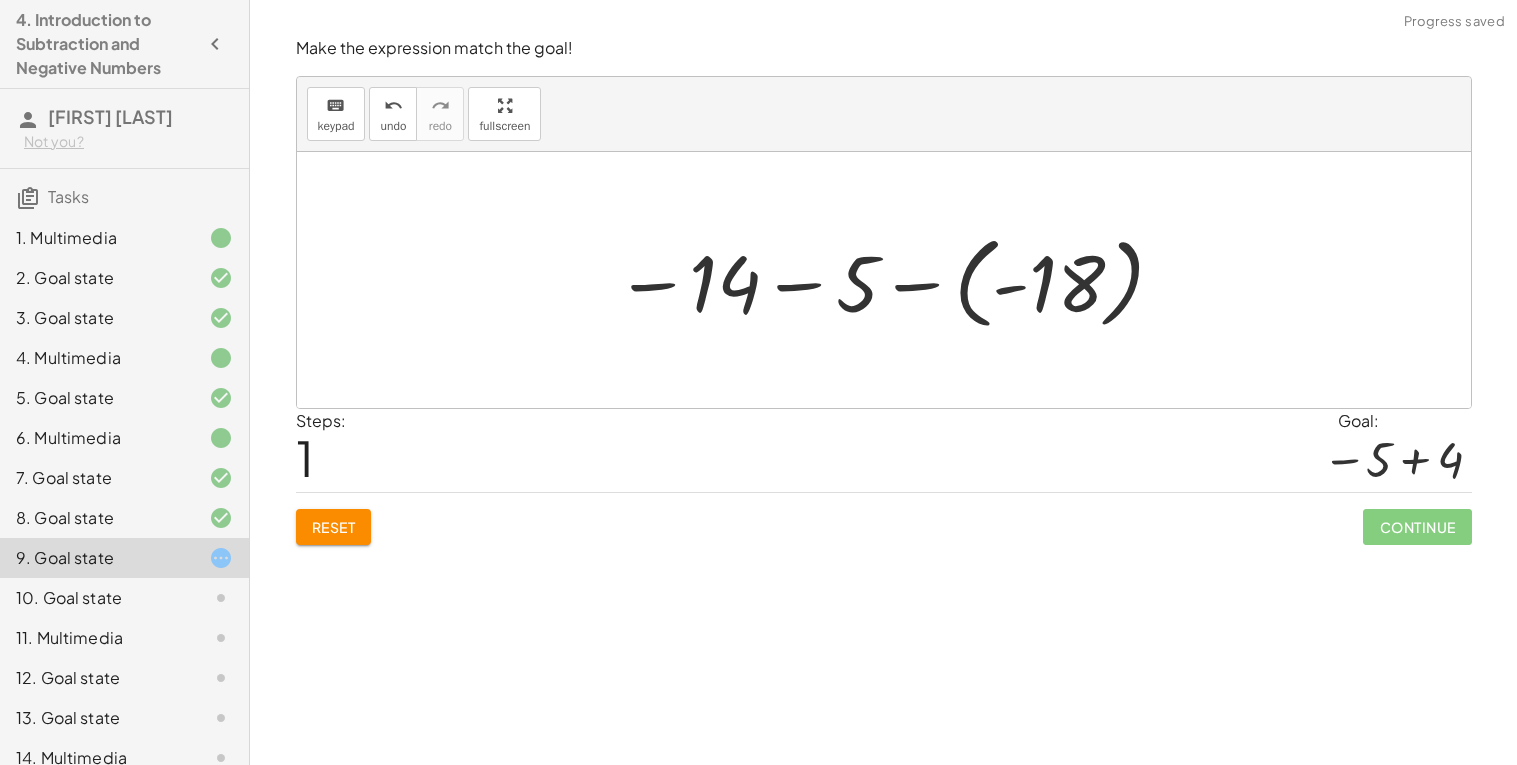 click at bounding box center (891, 280) 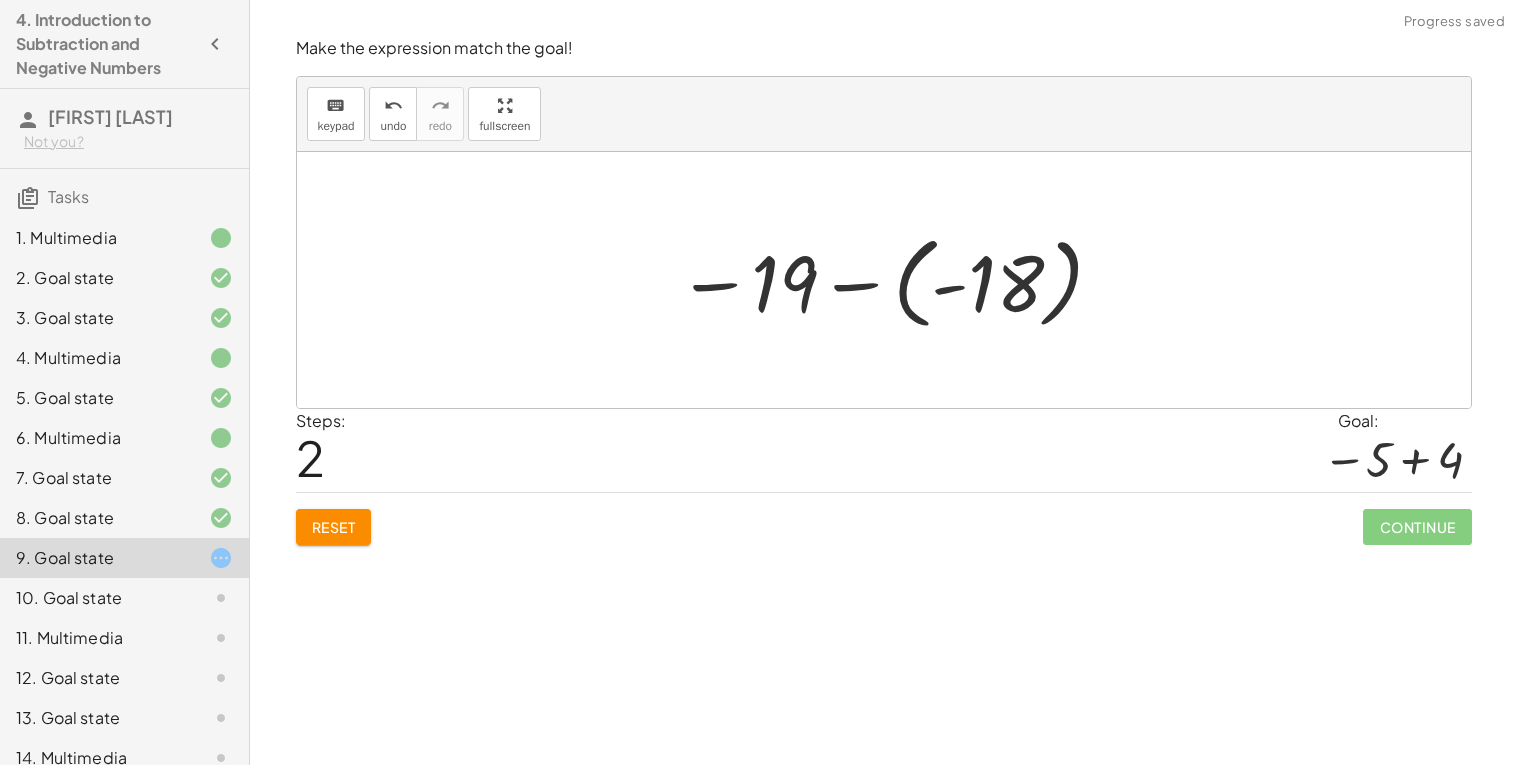 click at bounding box center [891, 280] 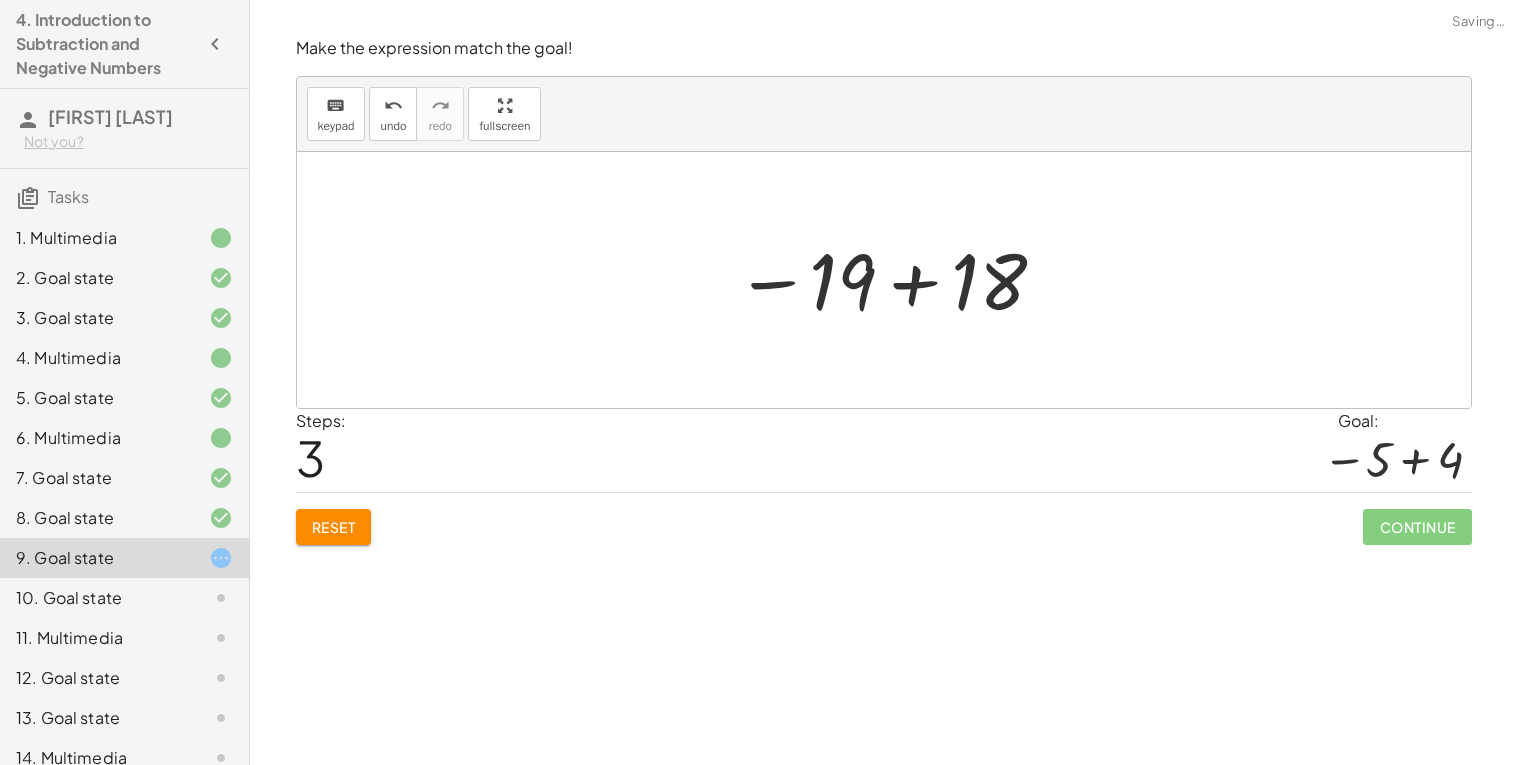 click at bounding box center [892, 280] 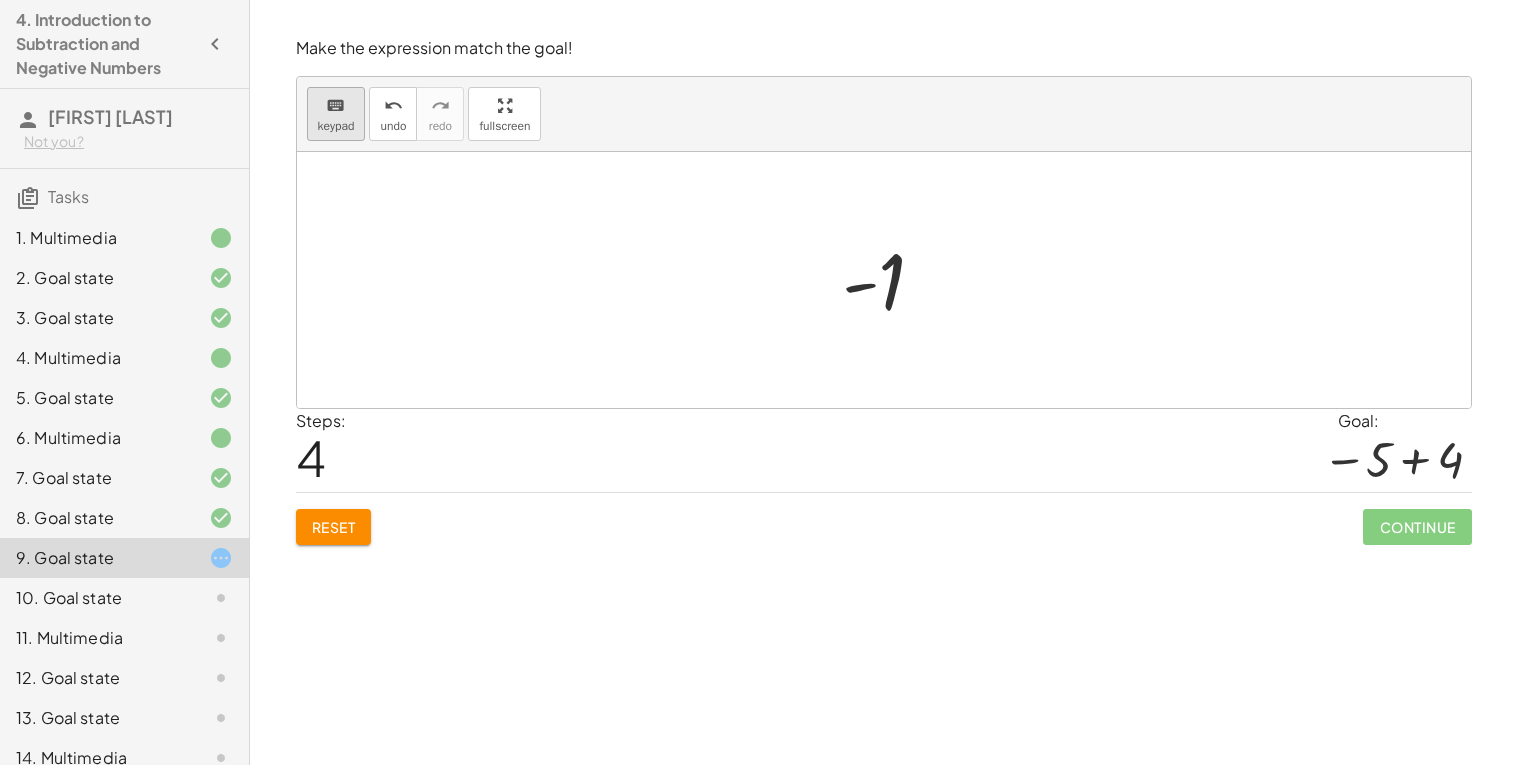 click on "keypad" at bounding box center [336, 126] 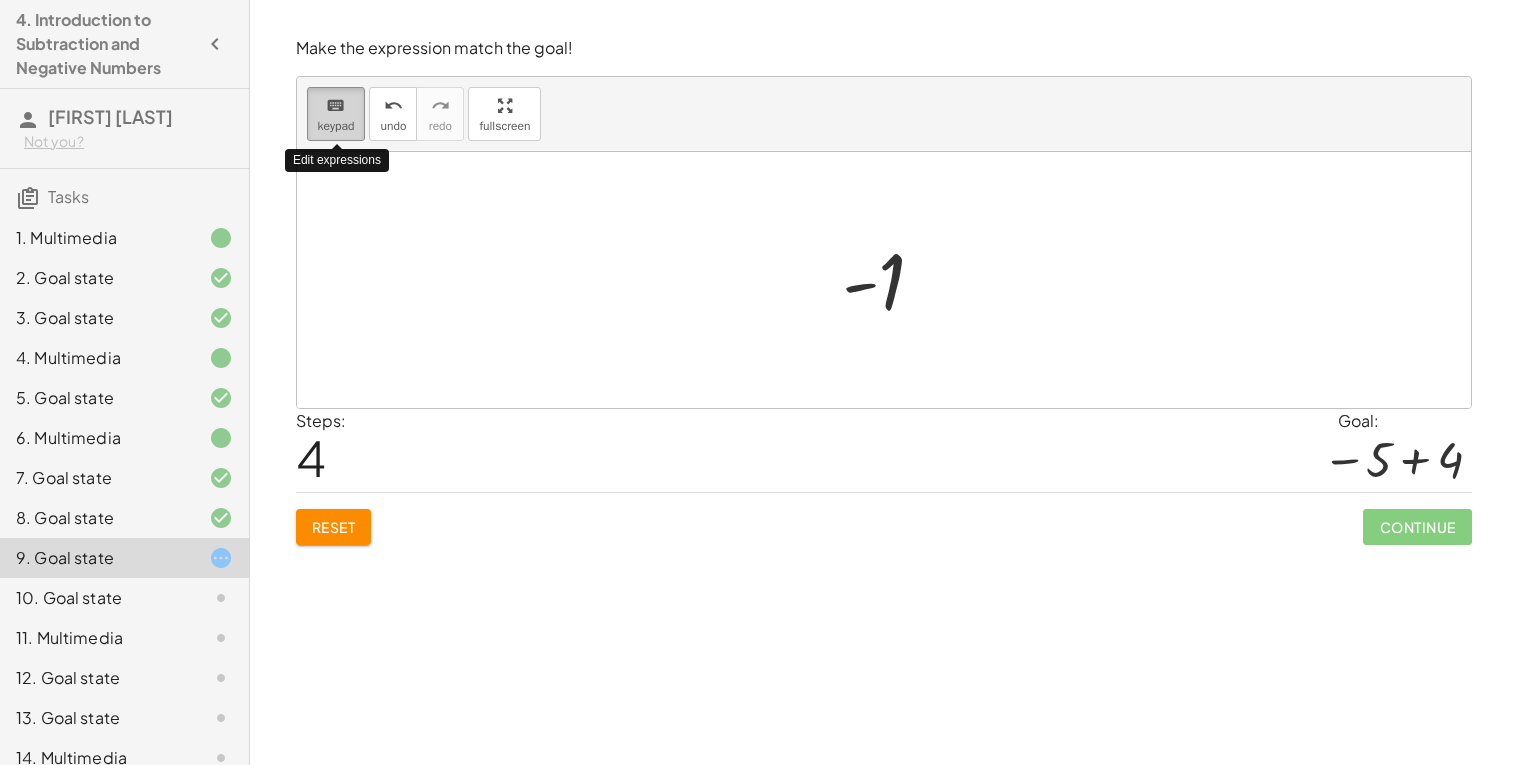 click on "keypad" at bounding box center [336, 126] 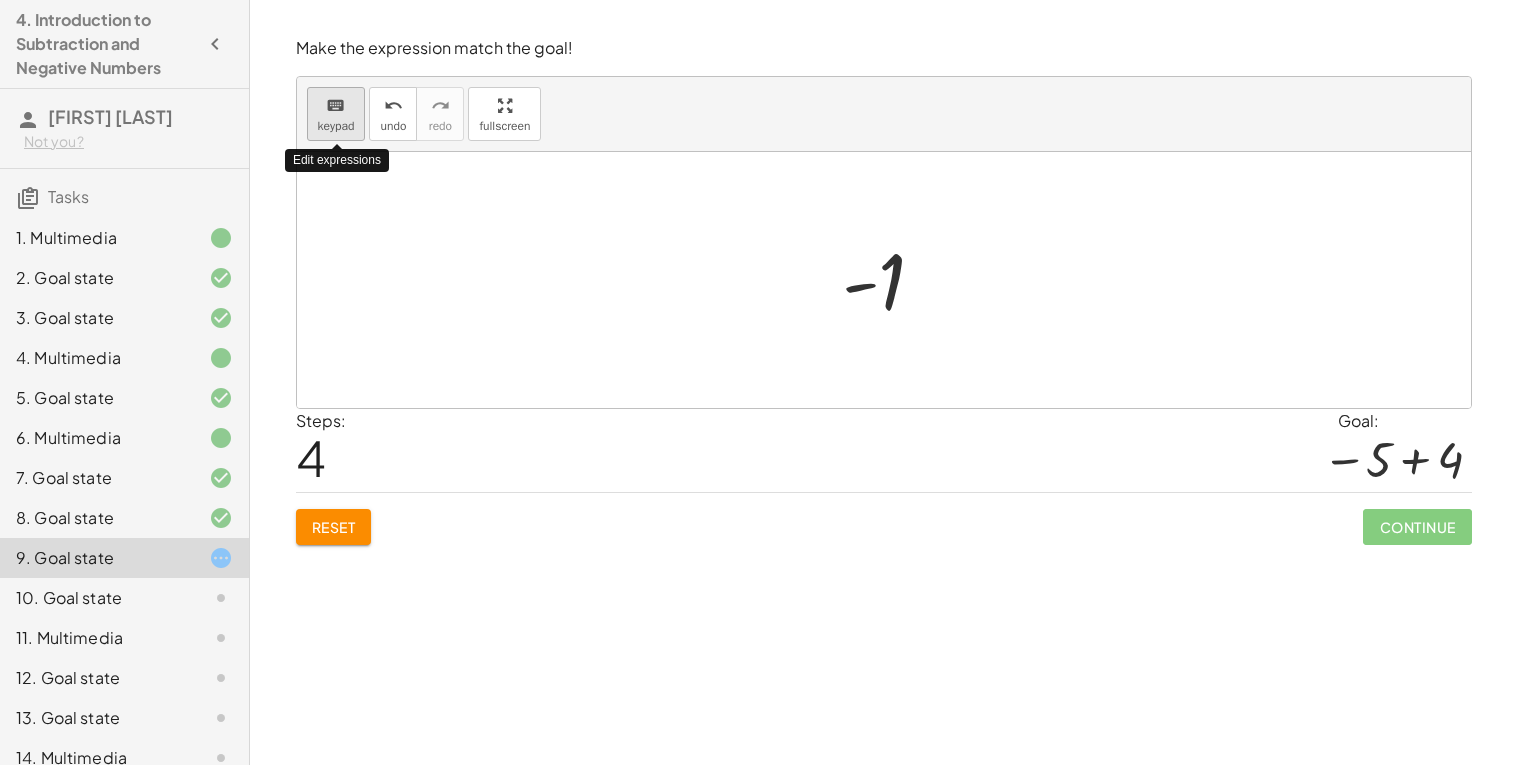 click on "keypad" at bounding box center [336, 126] 